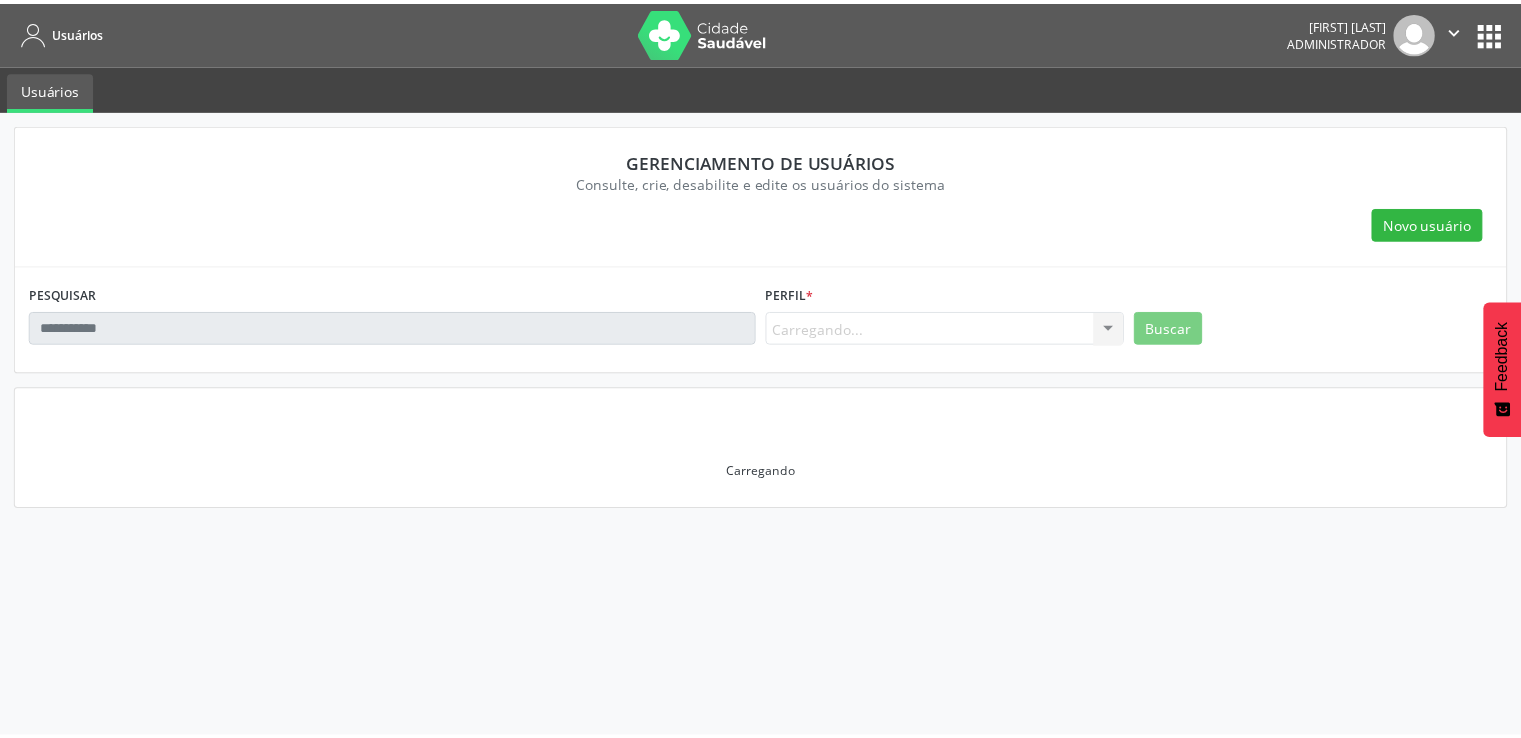scroll, scrollTop: 0, scrollLeft: 0, axis: both 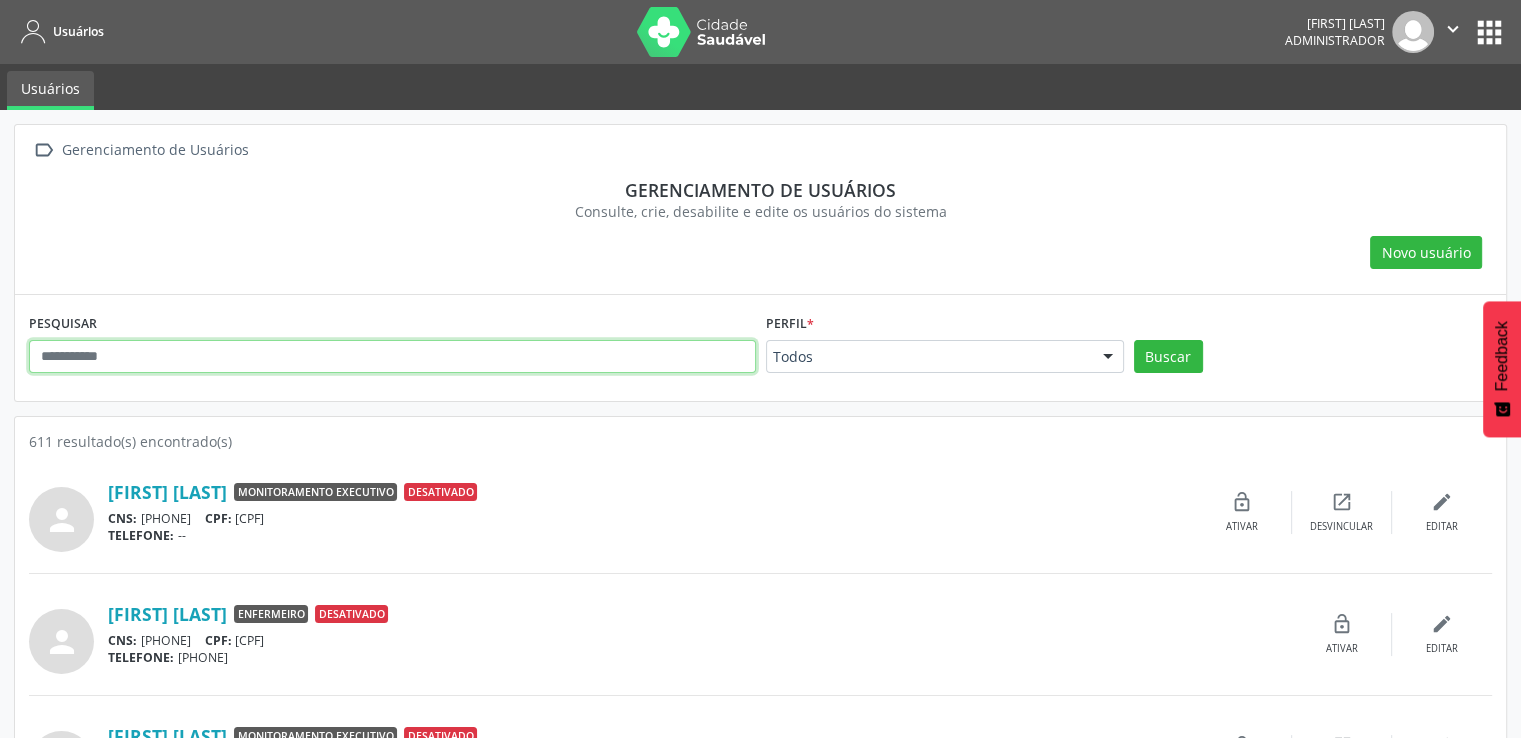 click at bounding box center [392, 357] 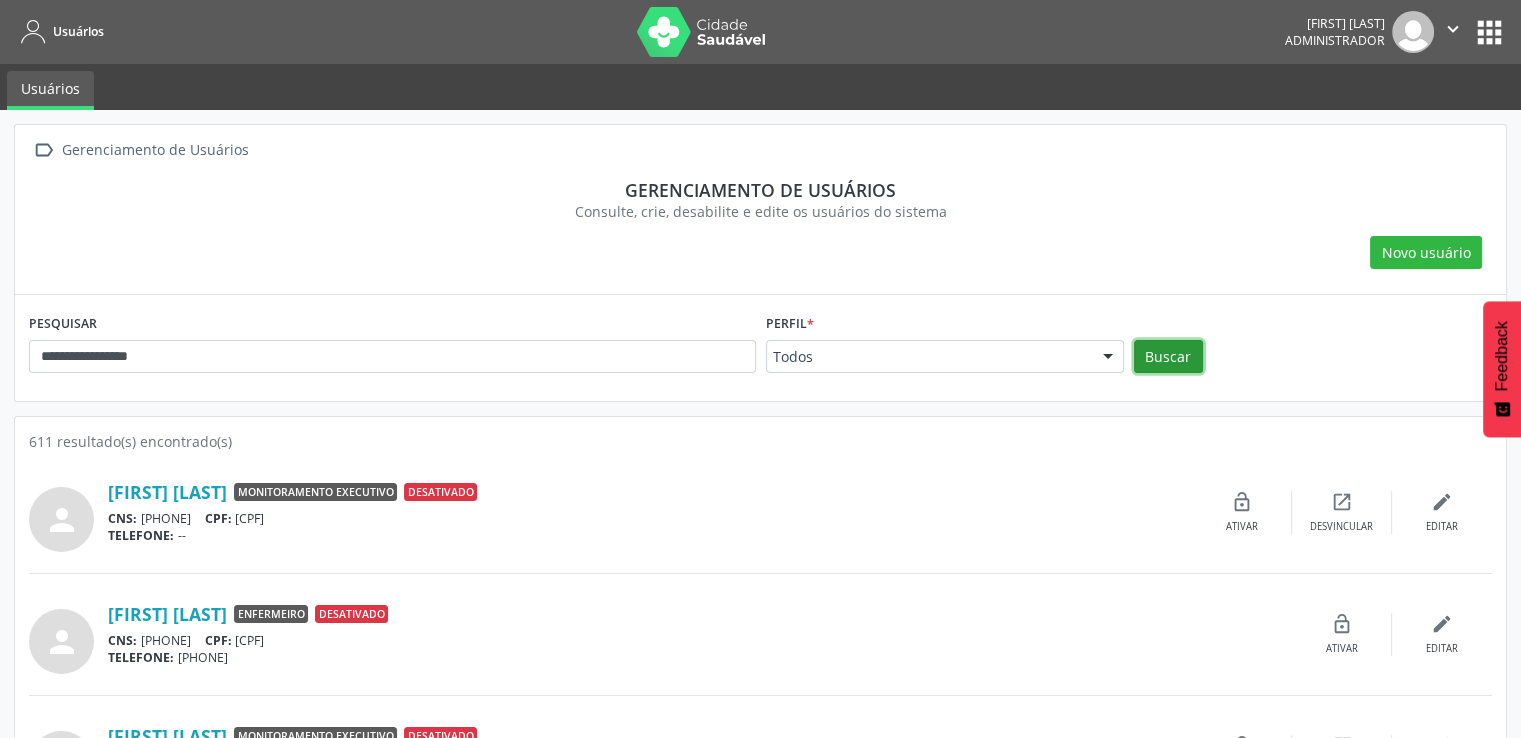 click on "Buscar" at bounding box center (1168, 357) 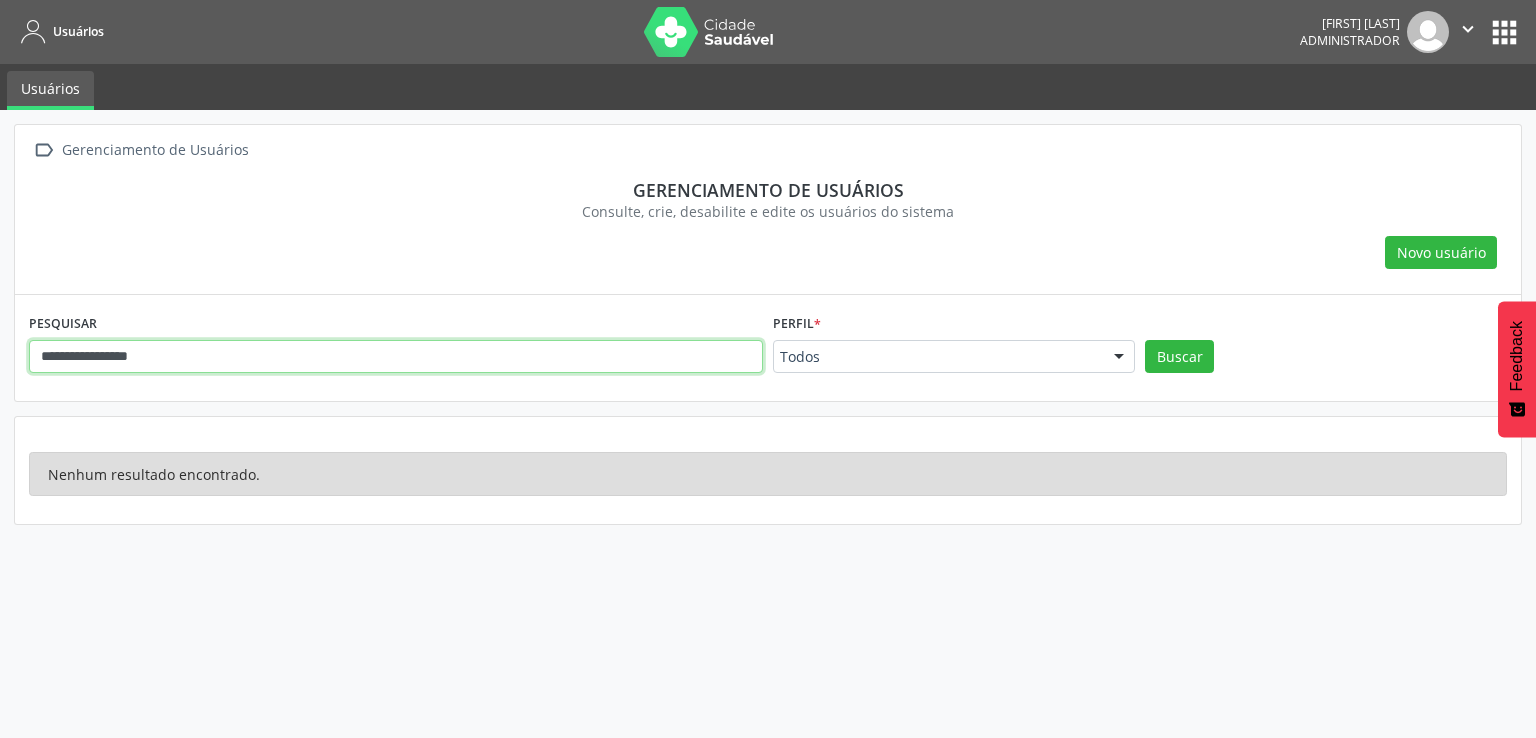 click on "**********" at bounding box center (396, 357) 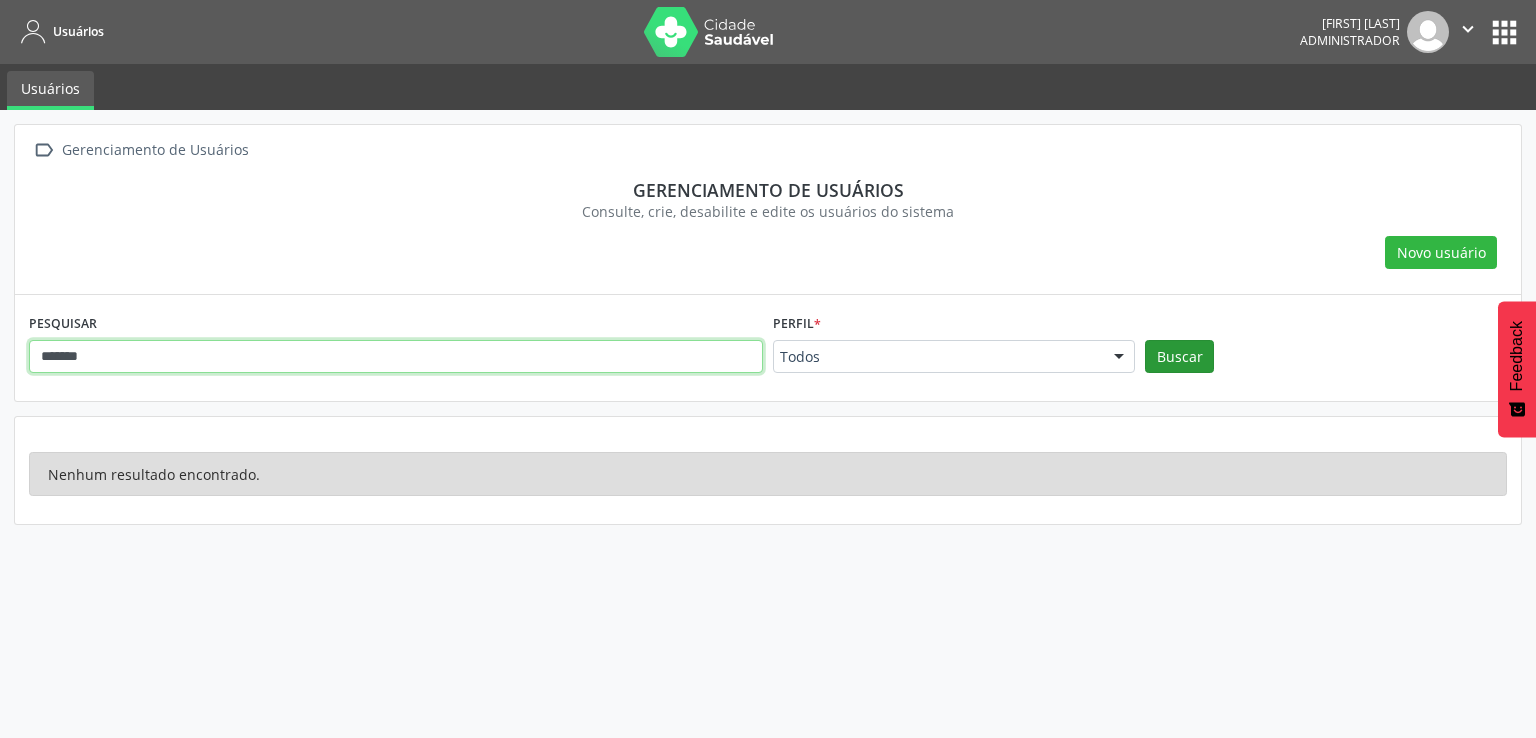 type on "******" 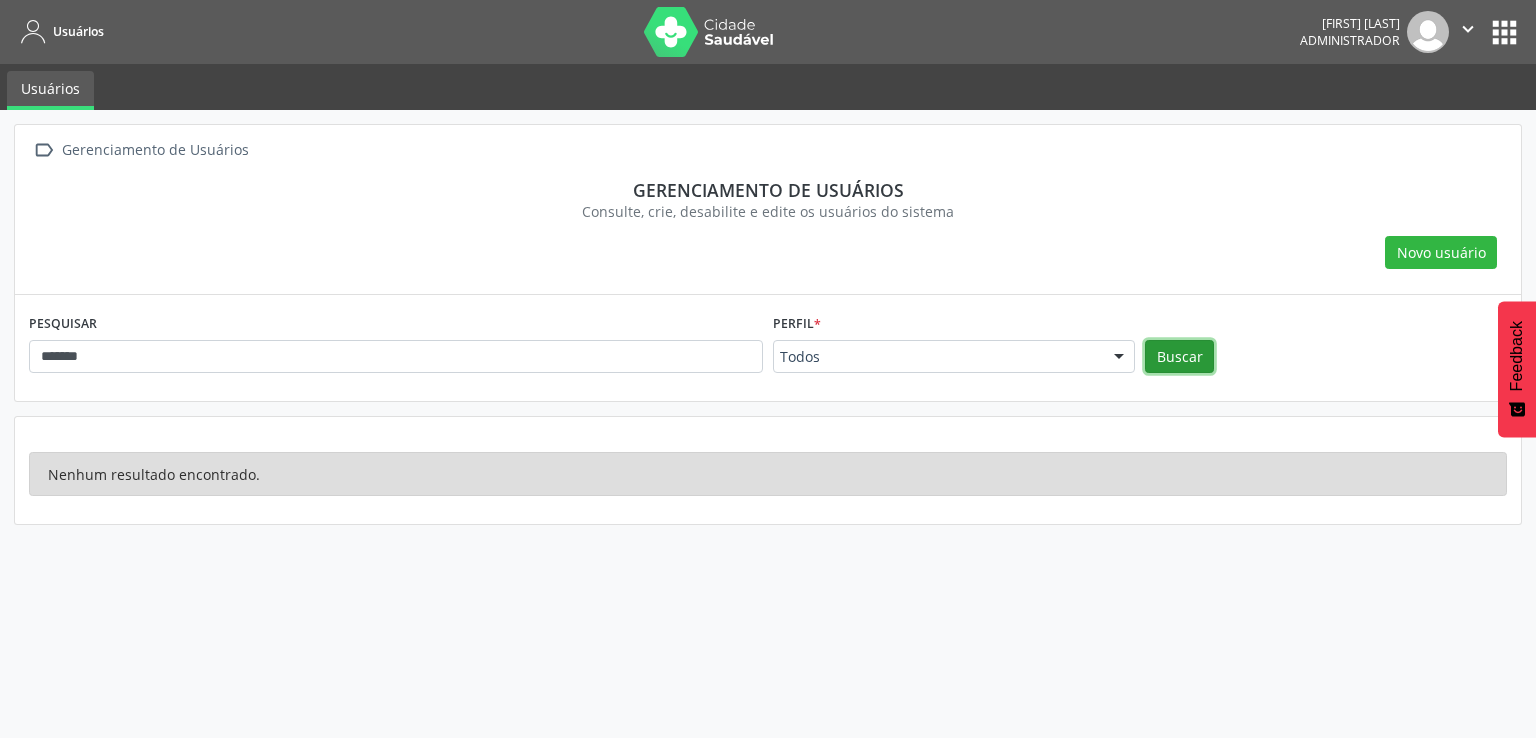 click on "Buscar" at bounding box center (1179, 357) 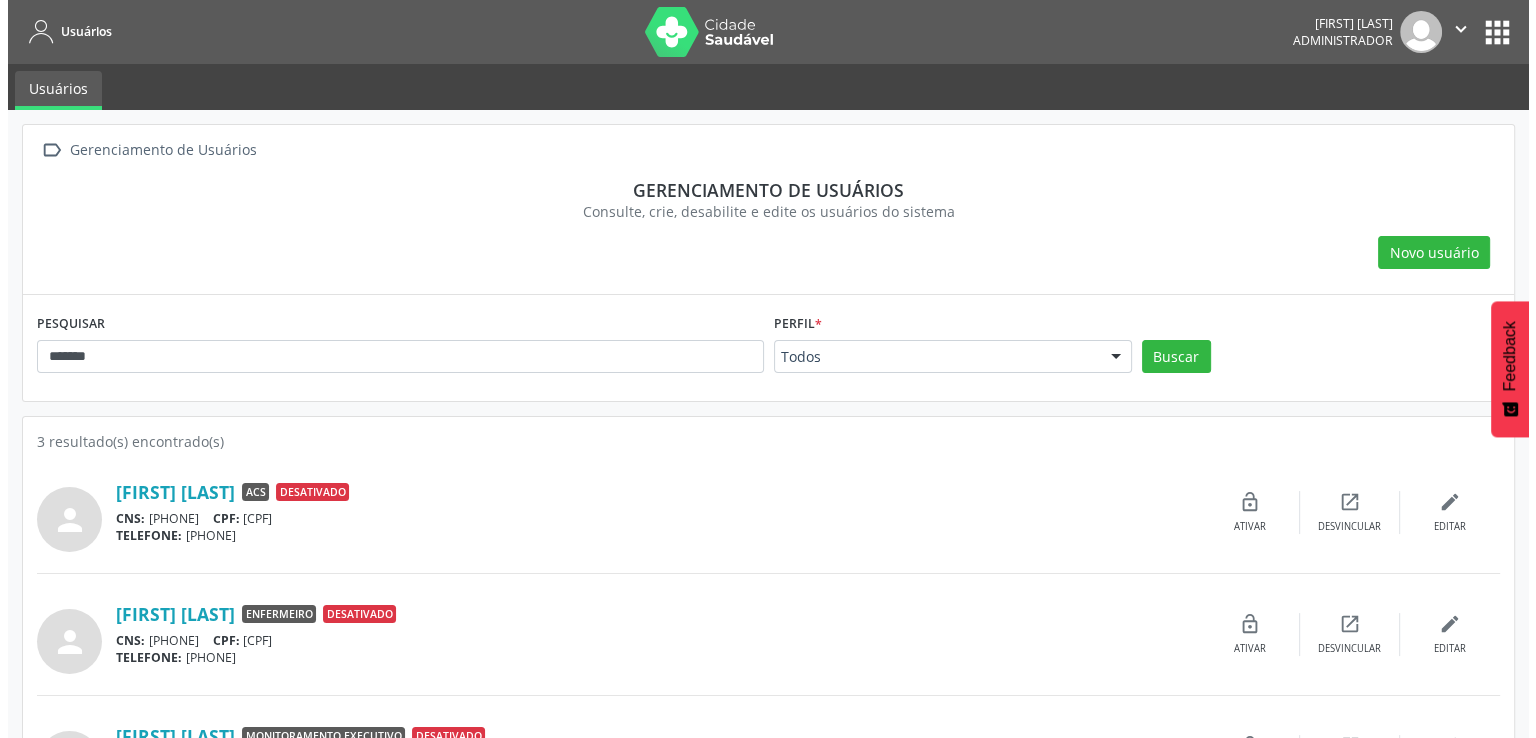 scroll, scrollTop: 85, scrollLeft: 0, axis: vertical 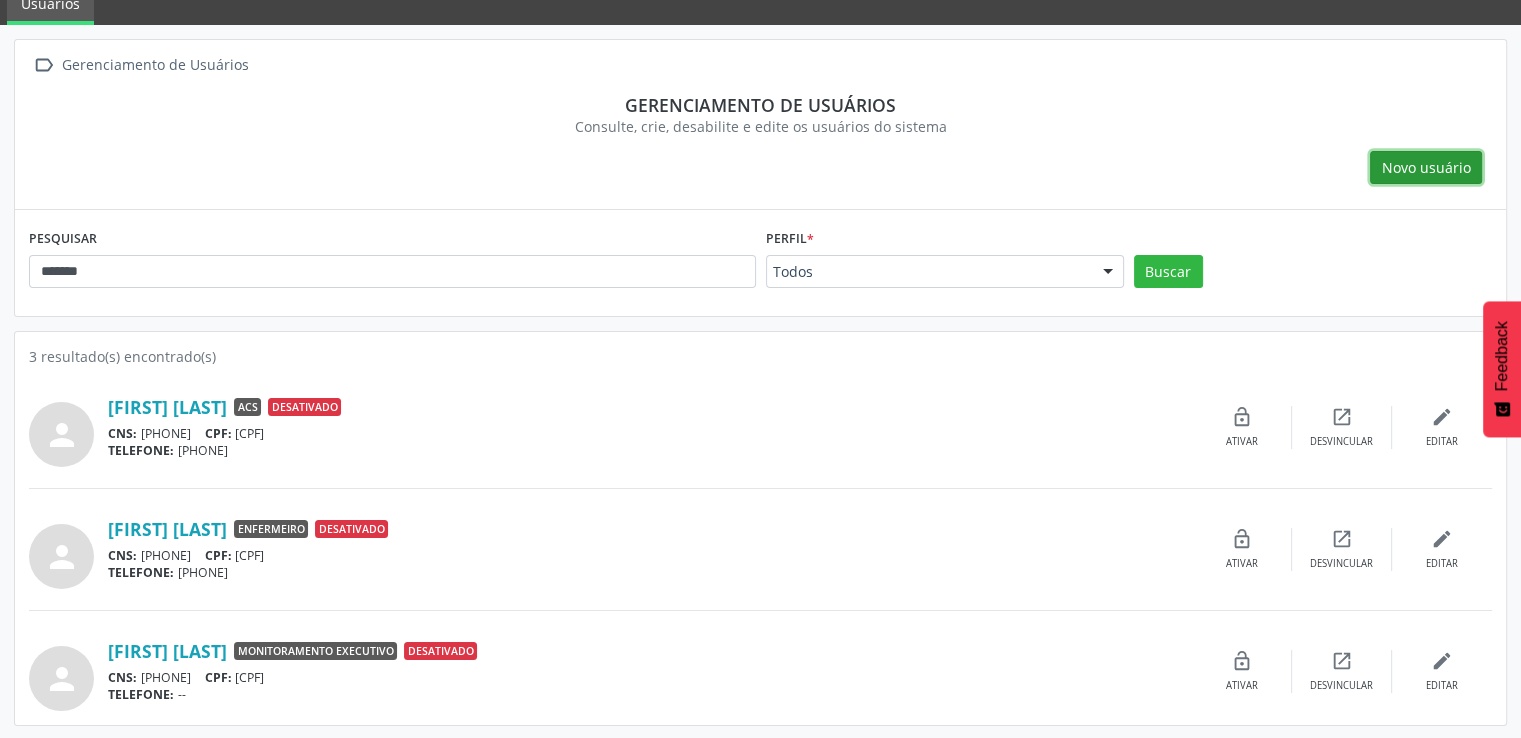 click on "Novo usuário" at bounding box center (1426, 167) 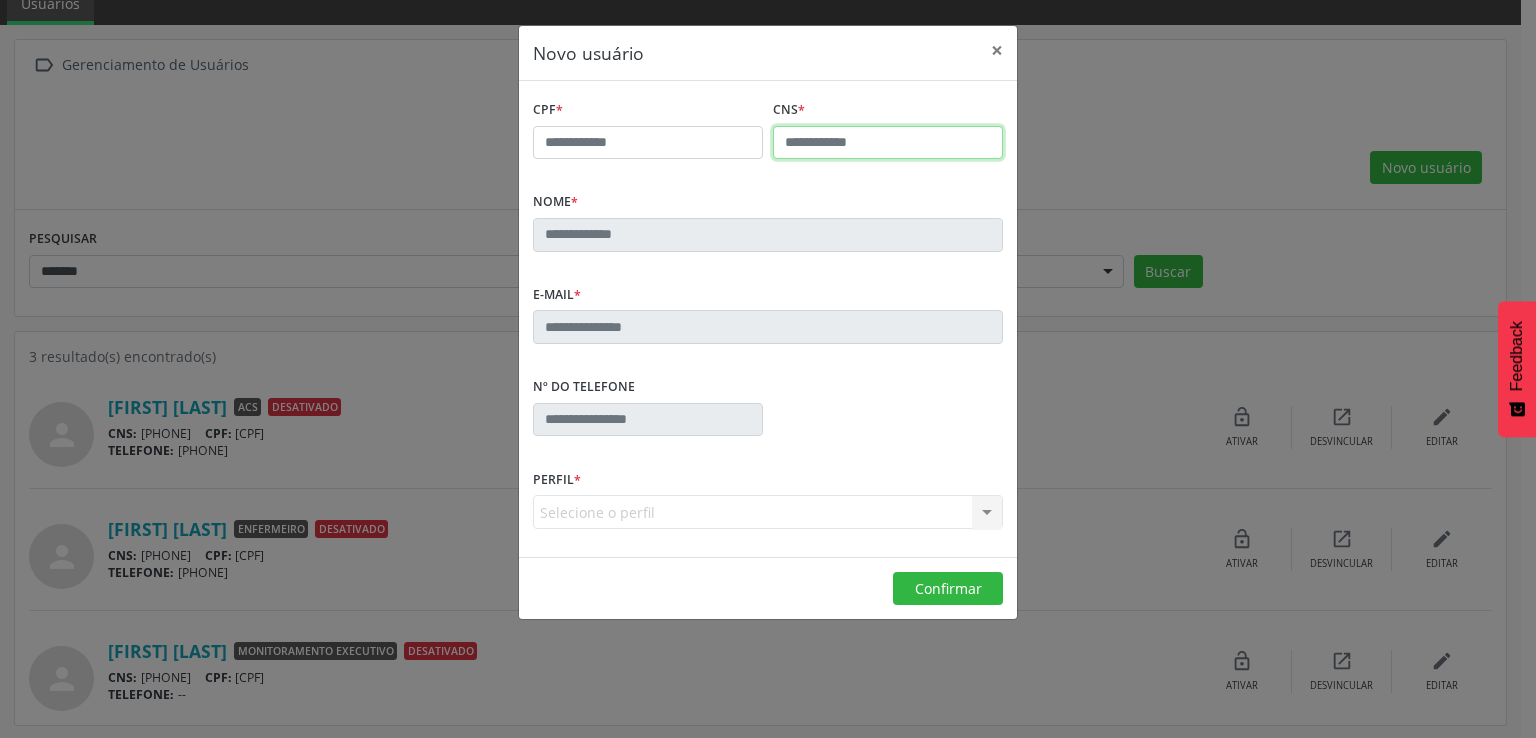 click at bounding box center [888, 143] 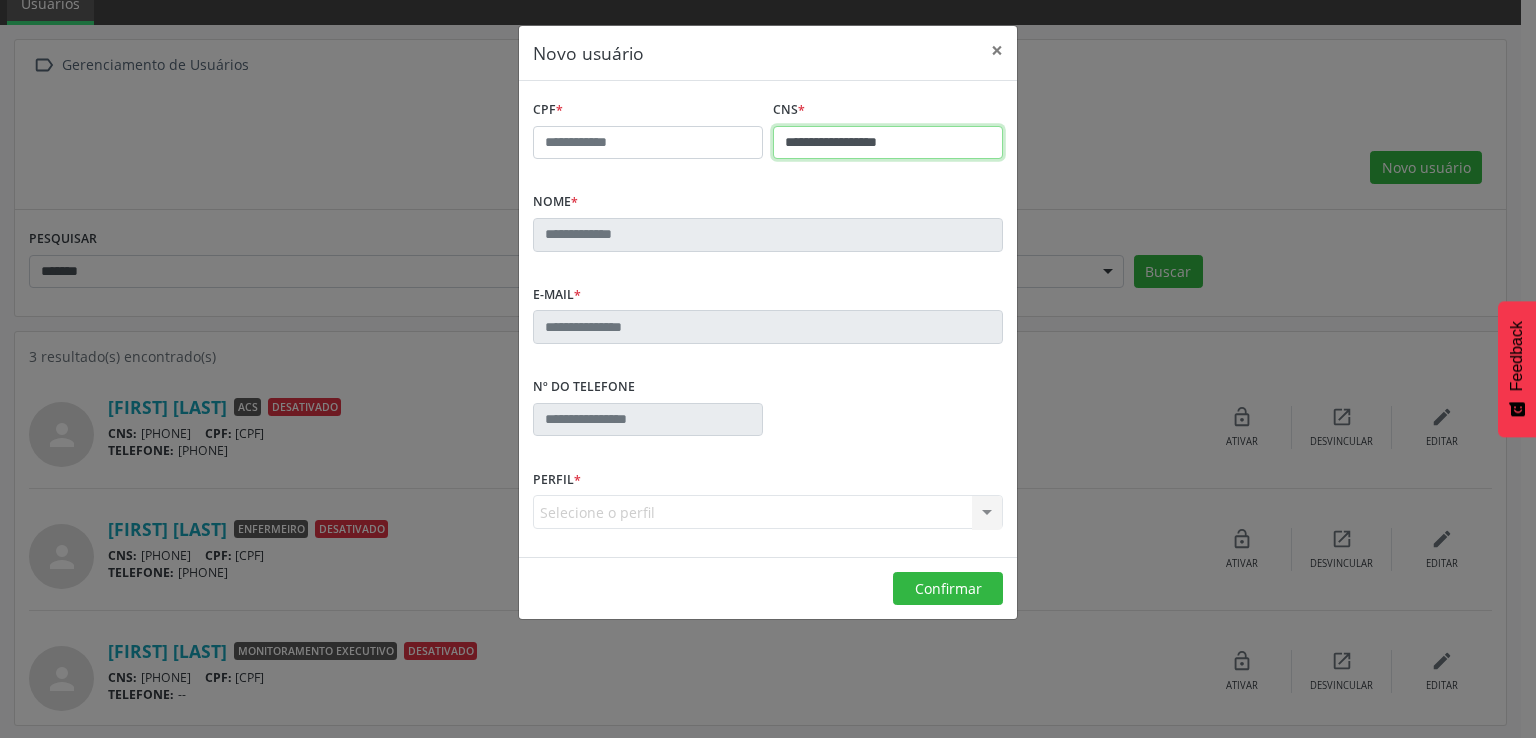 type on "**********" 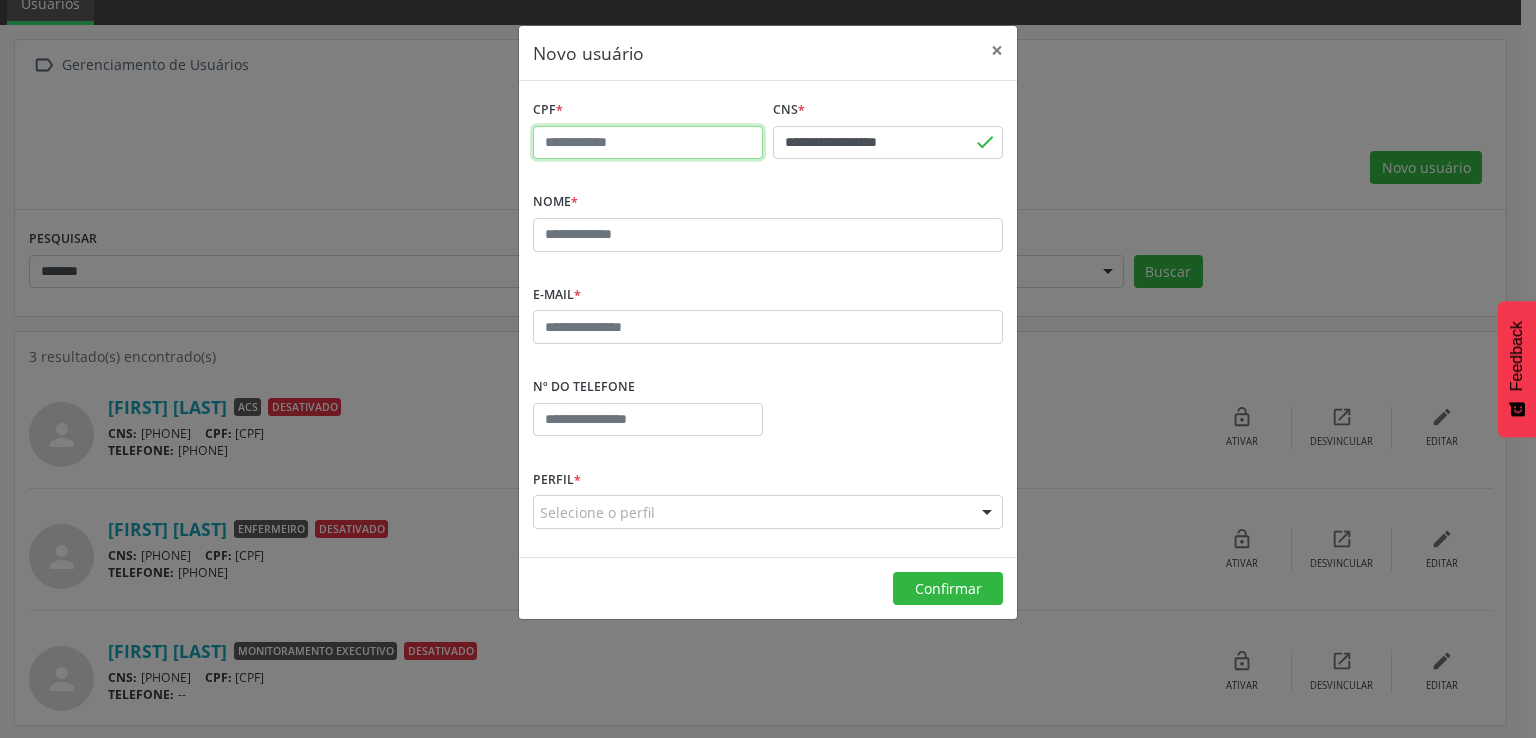 click at bounding box center [648, 143] 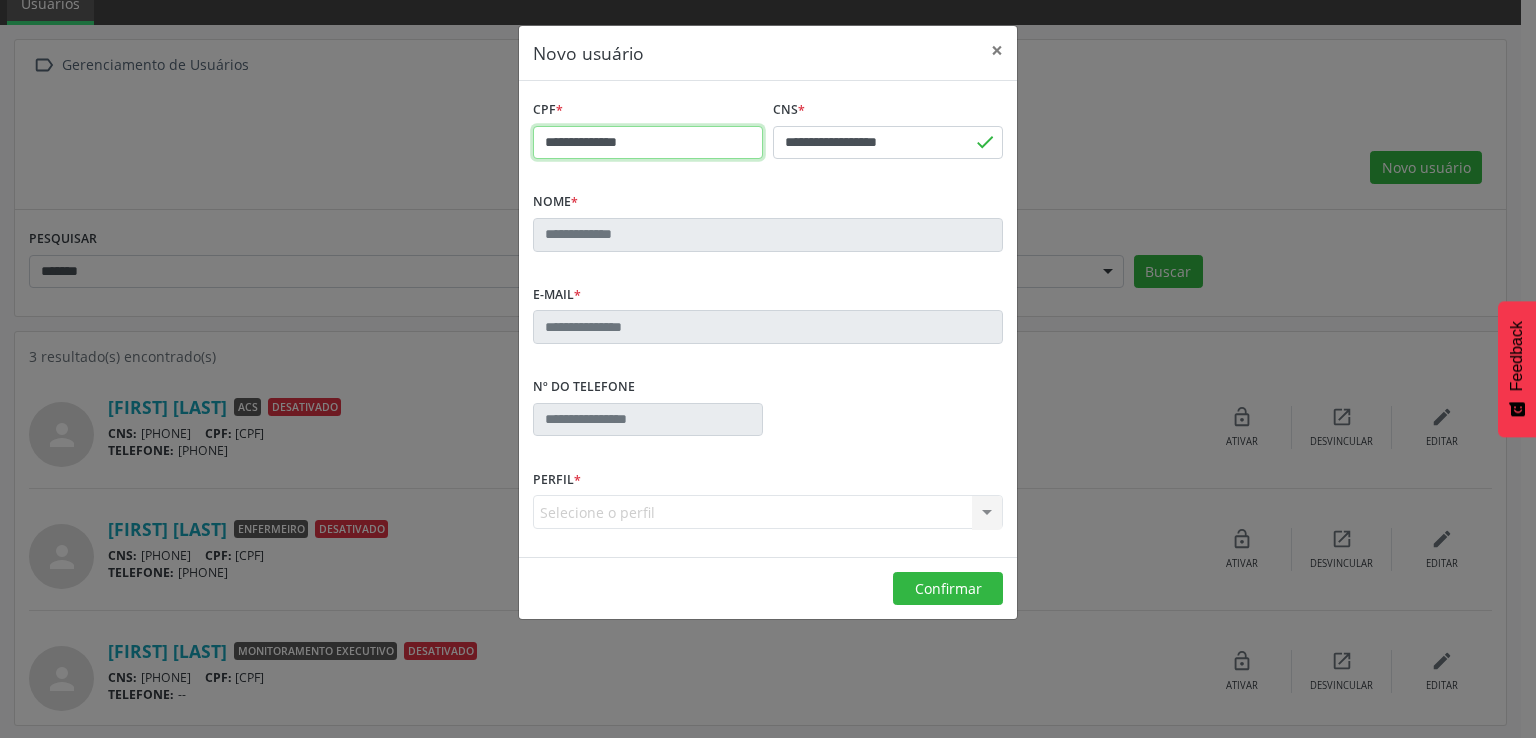 type on "**********" 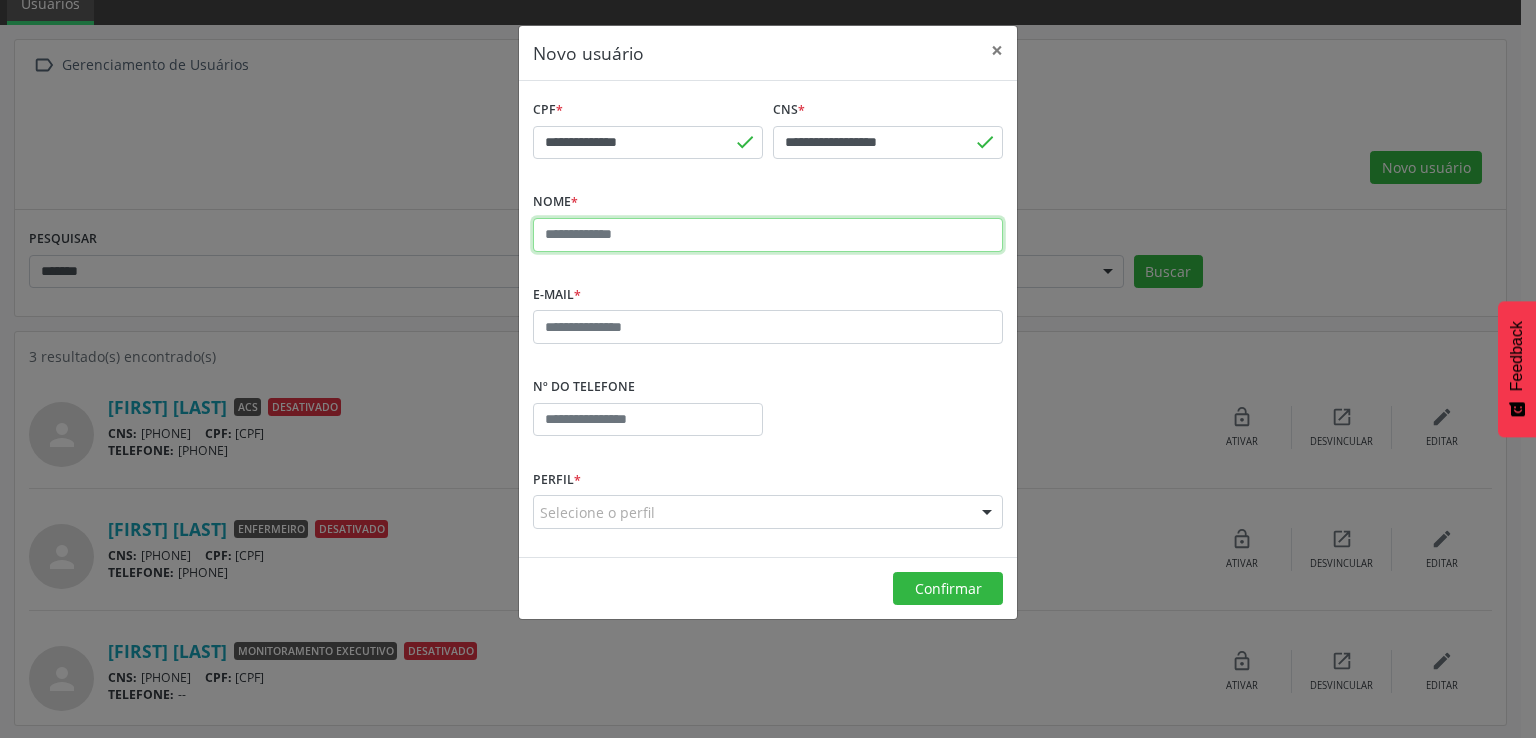 click at bounding box center (768, 235) 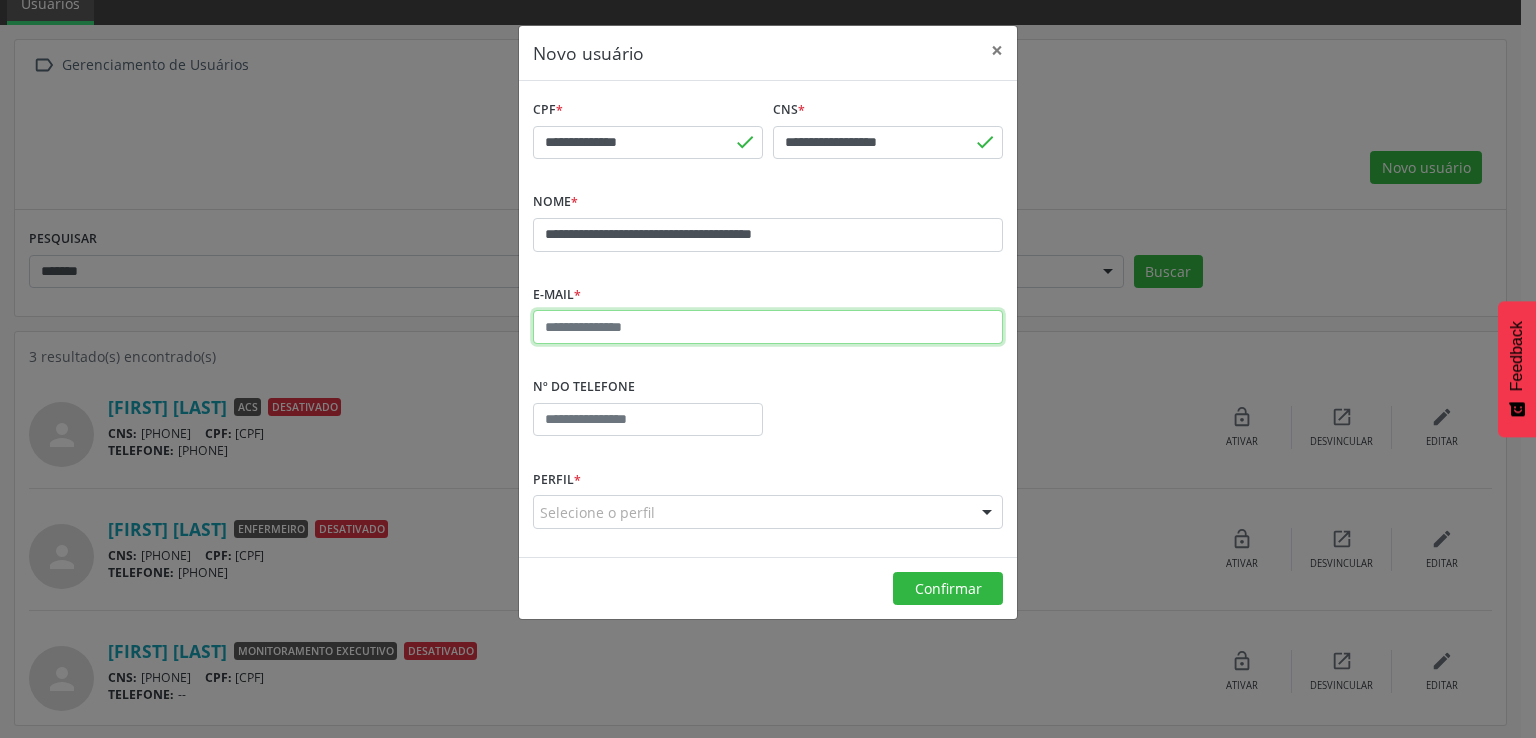 click at bounding box center [768, 327] 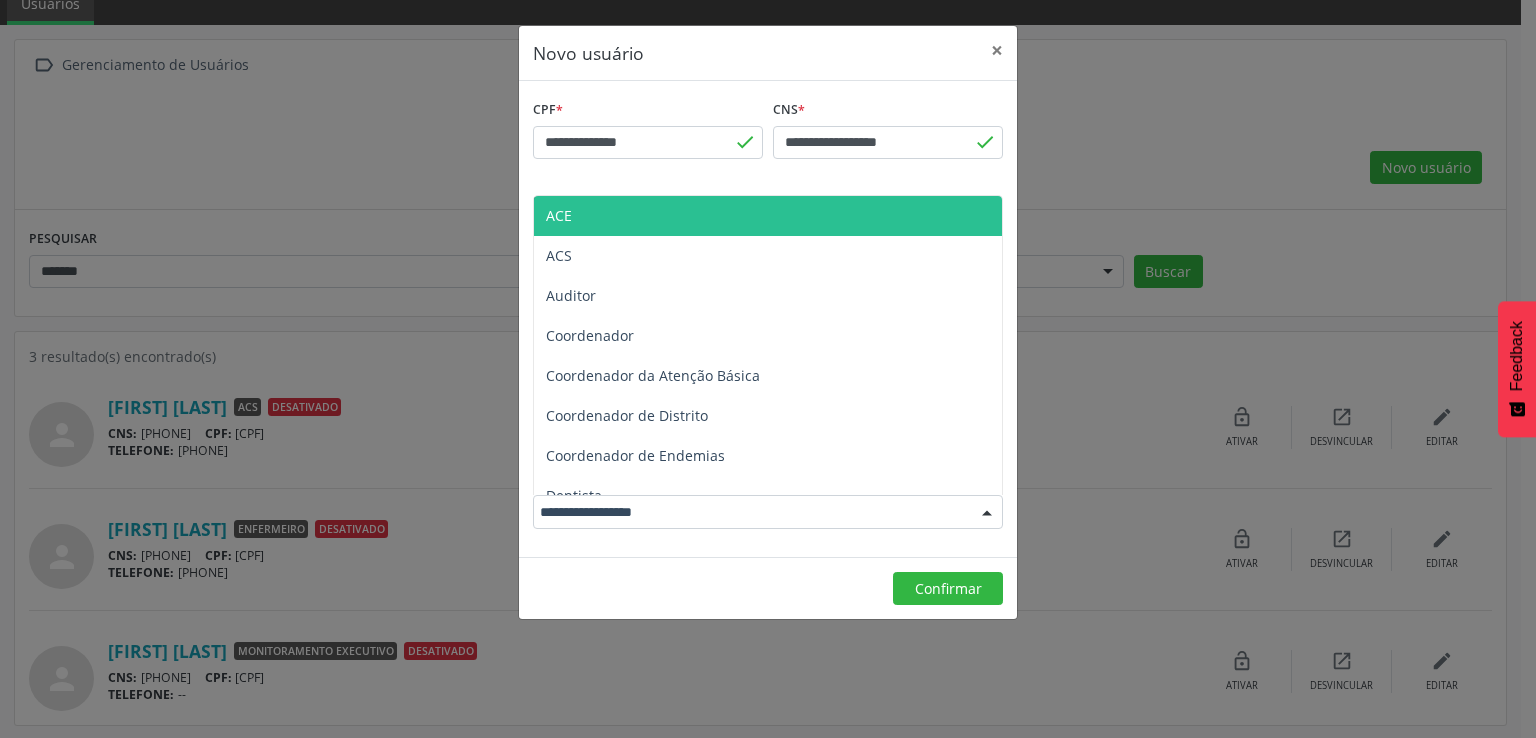 click at bounding box center [768, 512] 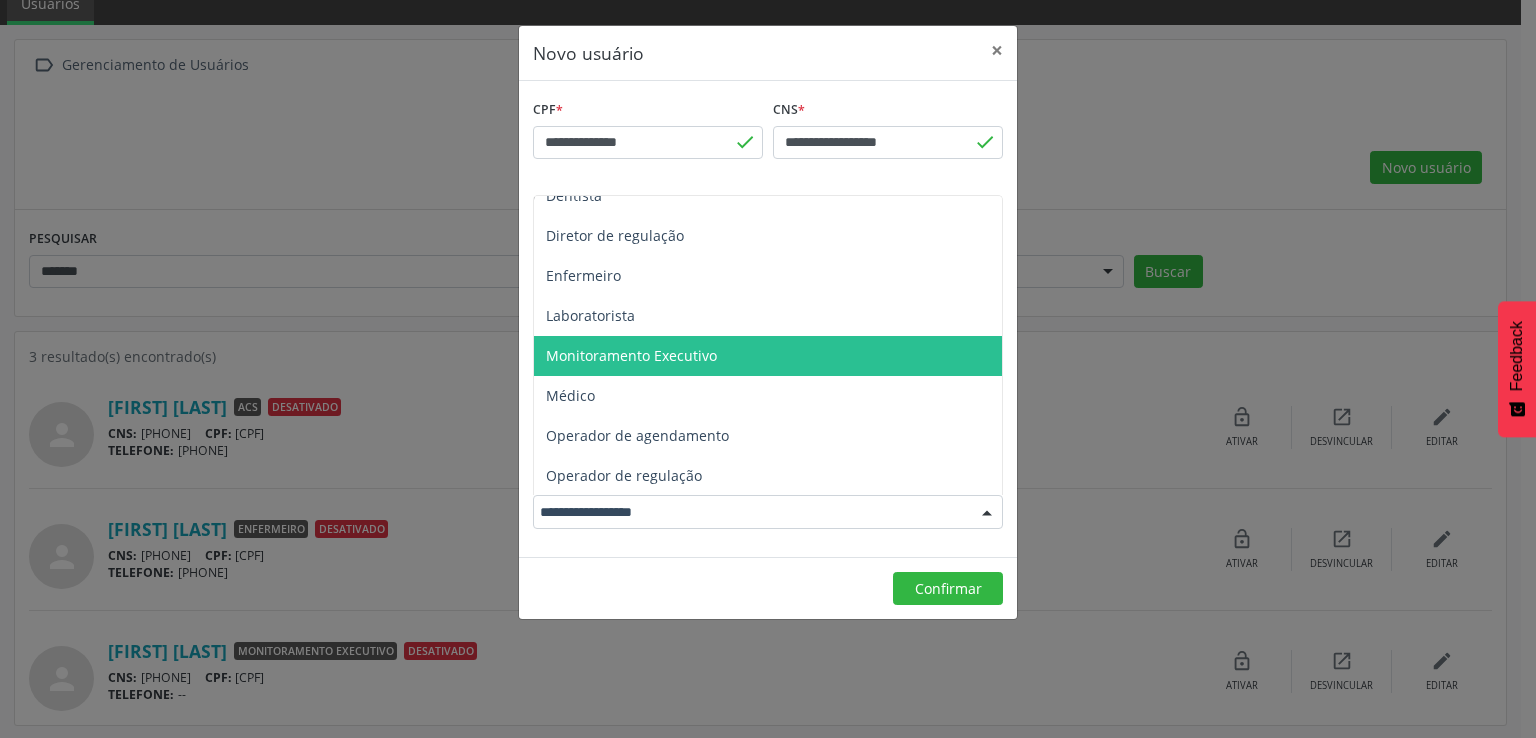 scroll, scrollTop: 200, scrollLeft: 0, axis: vertical 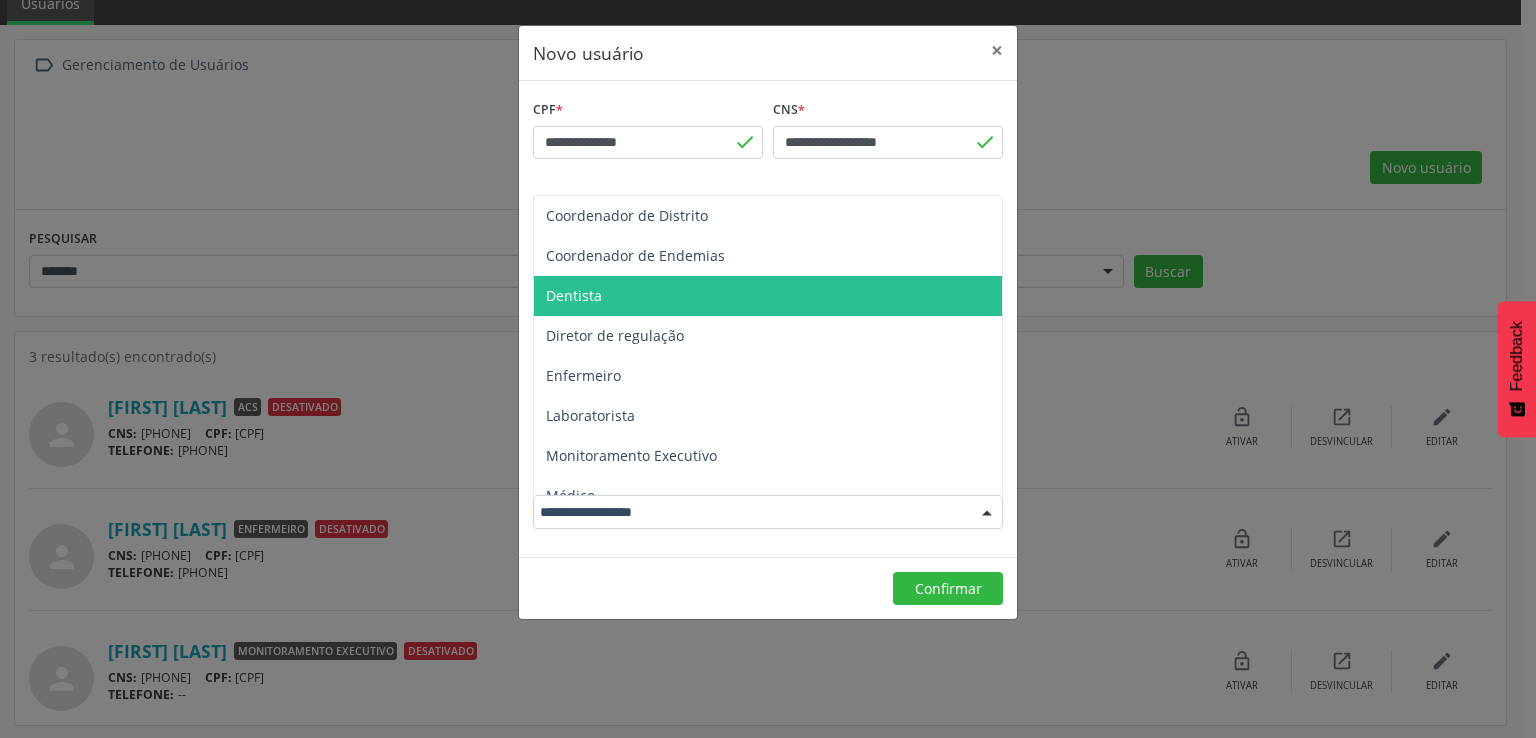 click on "Dentista" at bounding box center [768, 296] 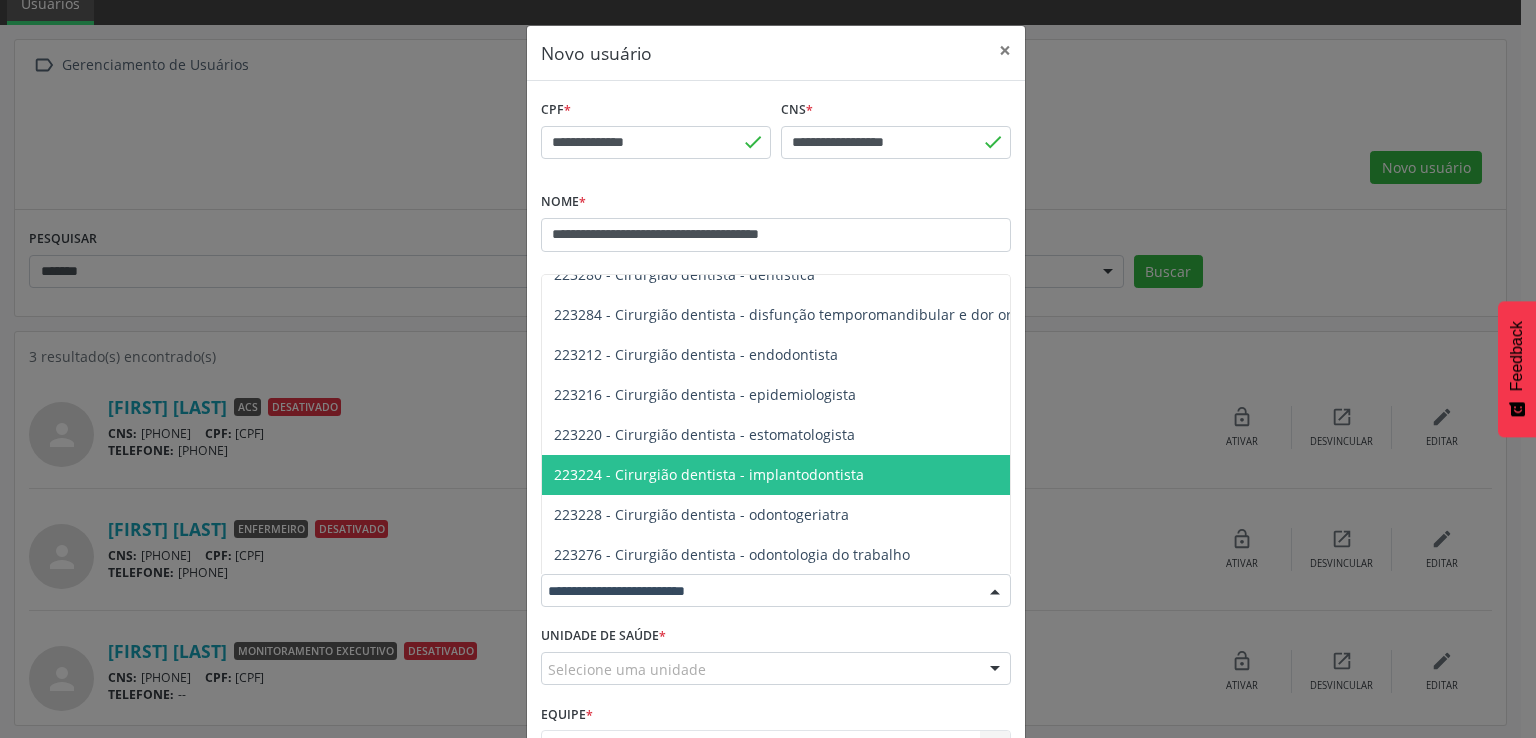 scroll, scrollTop: 200, scrollLeft: 0, axis: vertical 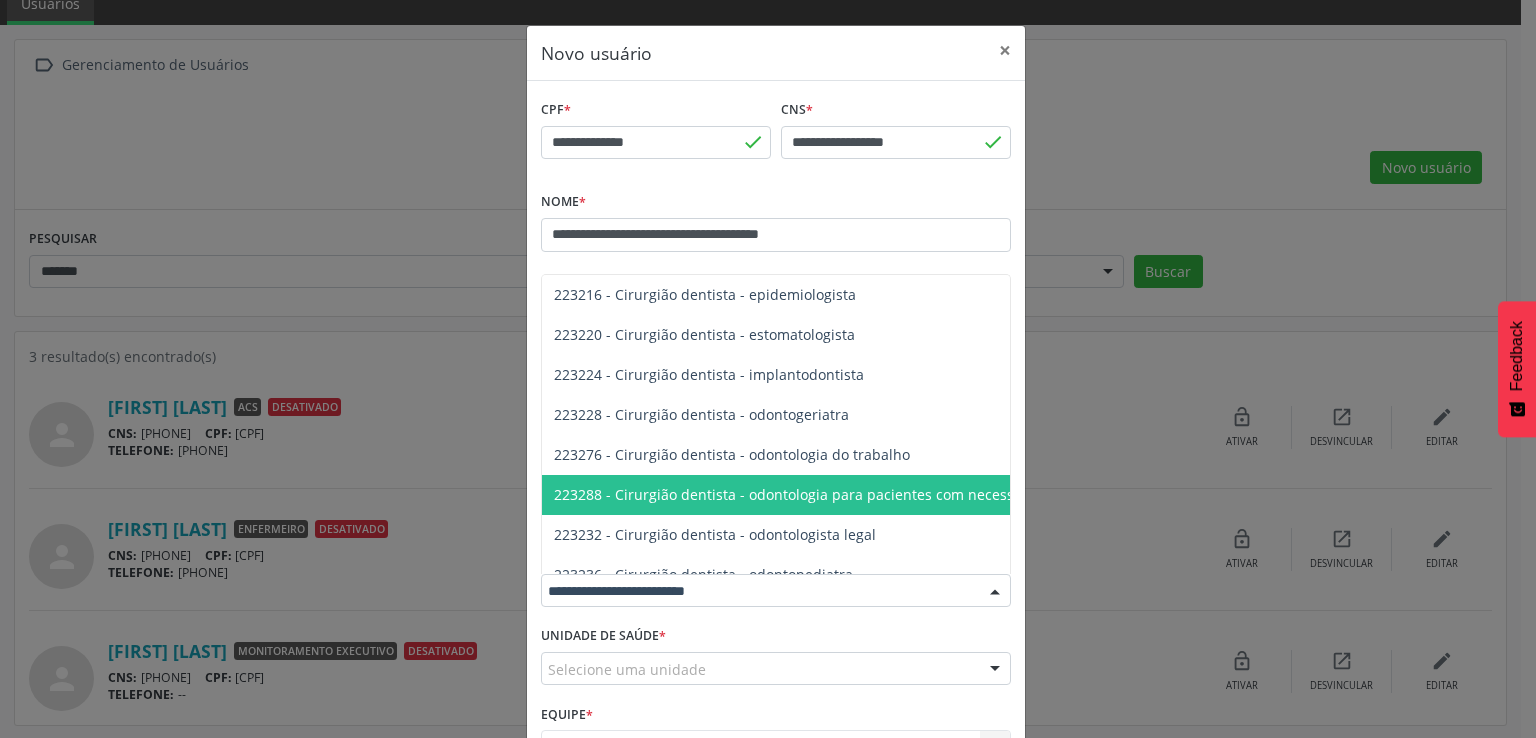 click on "223288 - Cirurgião dentista - odontologia para pacientes com necessidades especiais" at bounding box center (839, 494) 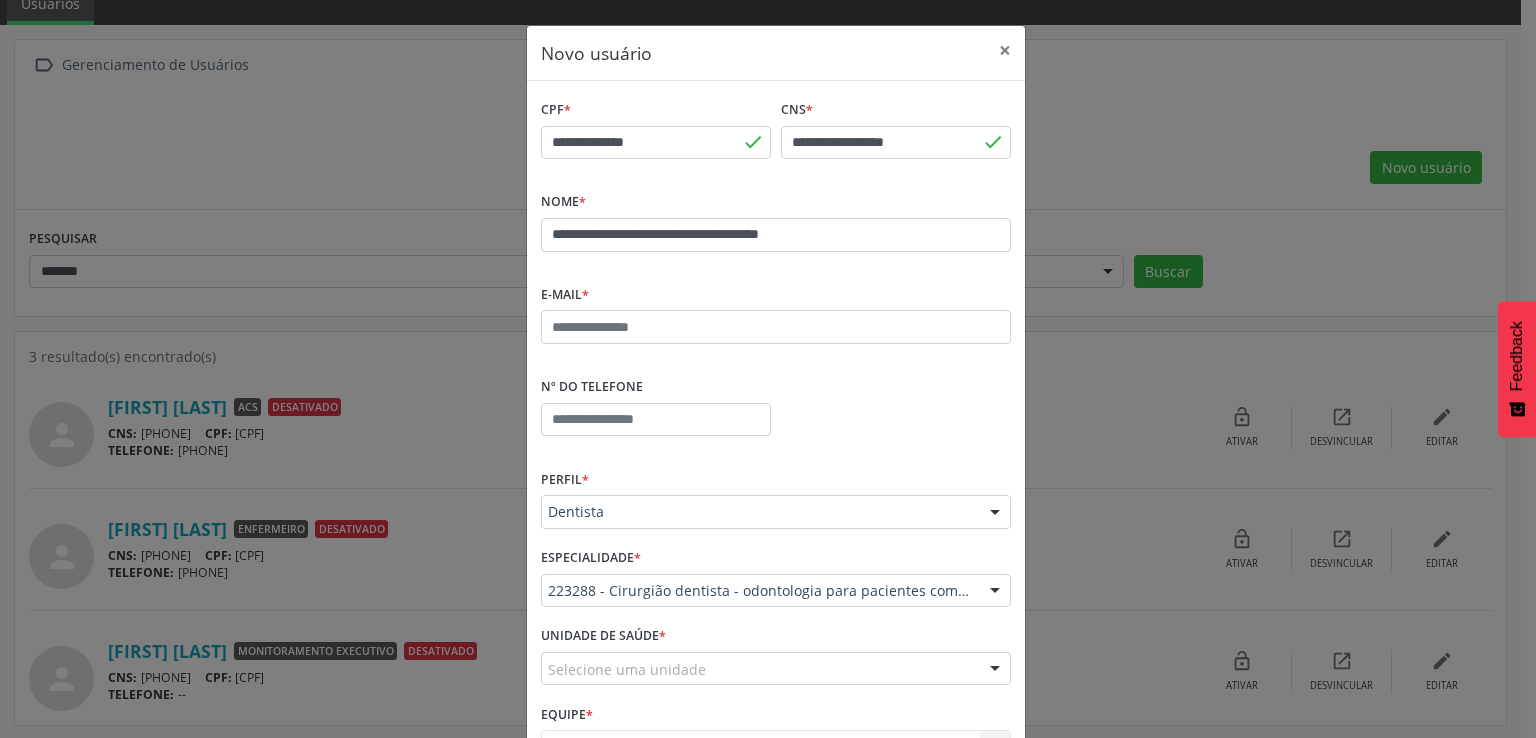 click on "Selecione uma unidade" at bounding box center [776, 669] 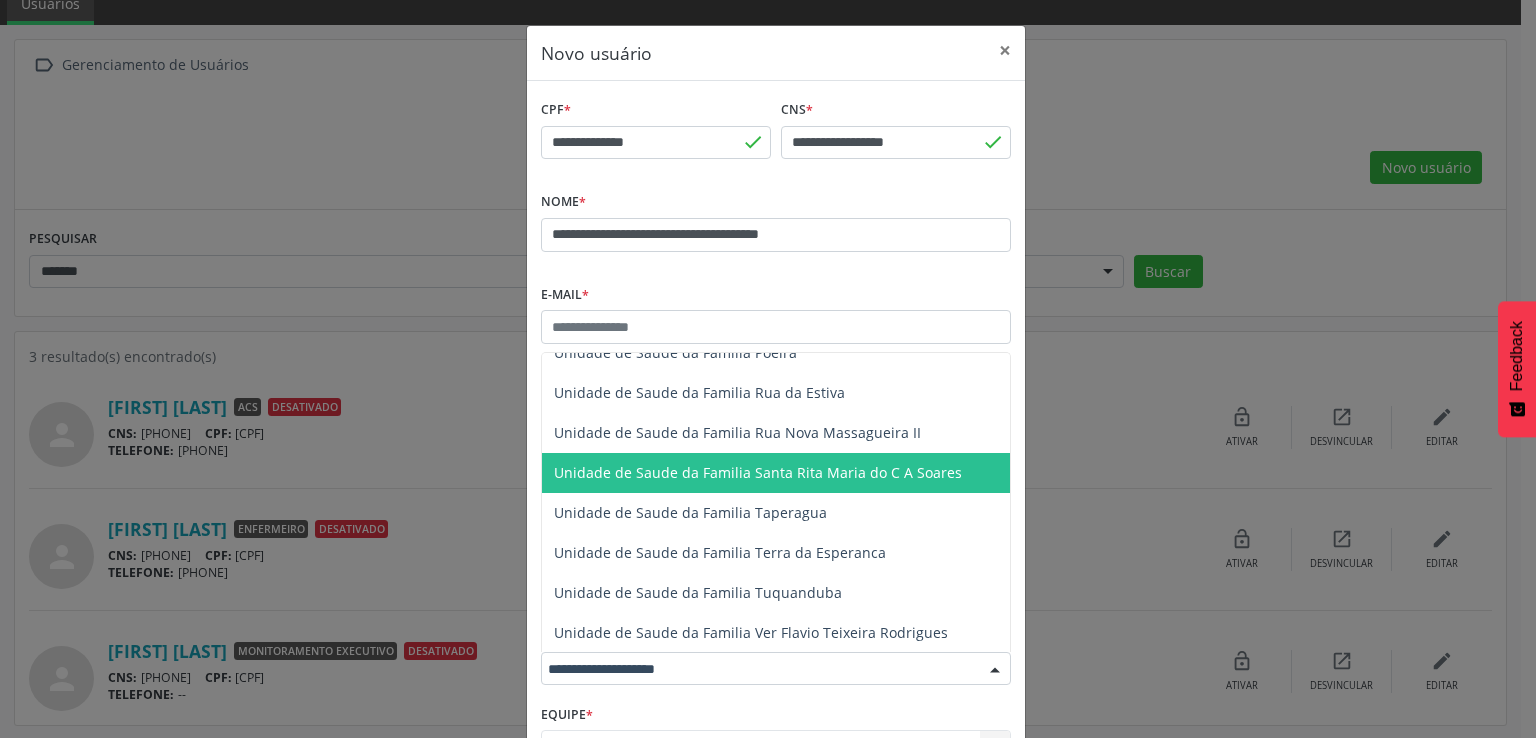scroll, scrollTop: 0, scrollLeft: 0, axis: both 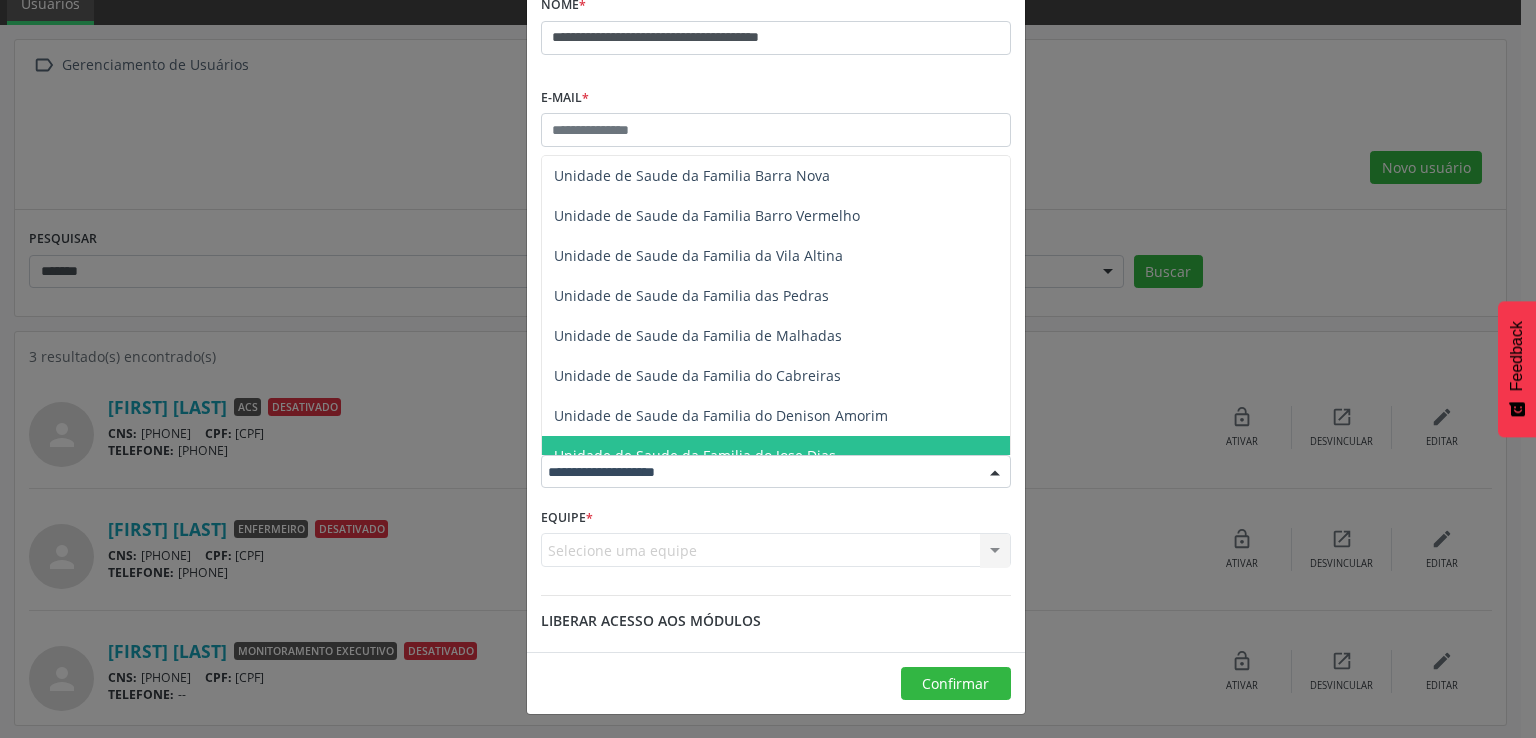 click at bounding box center (776, 472) 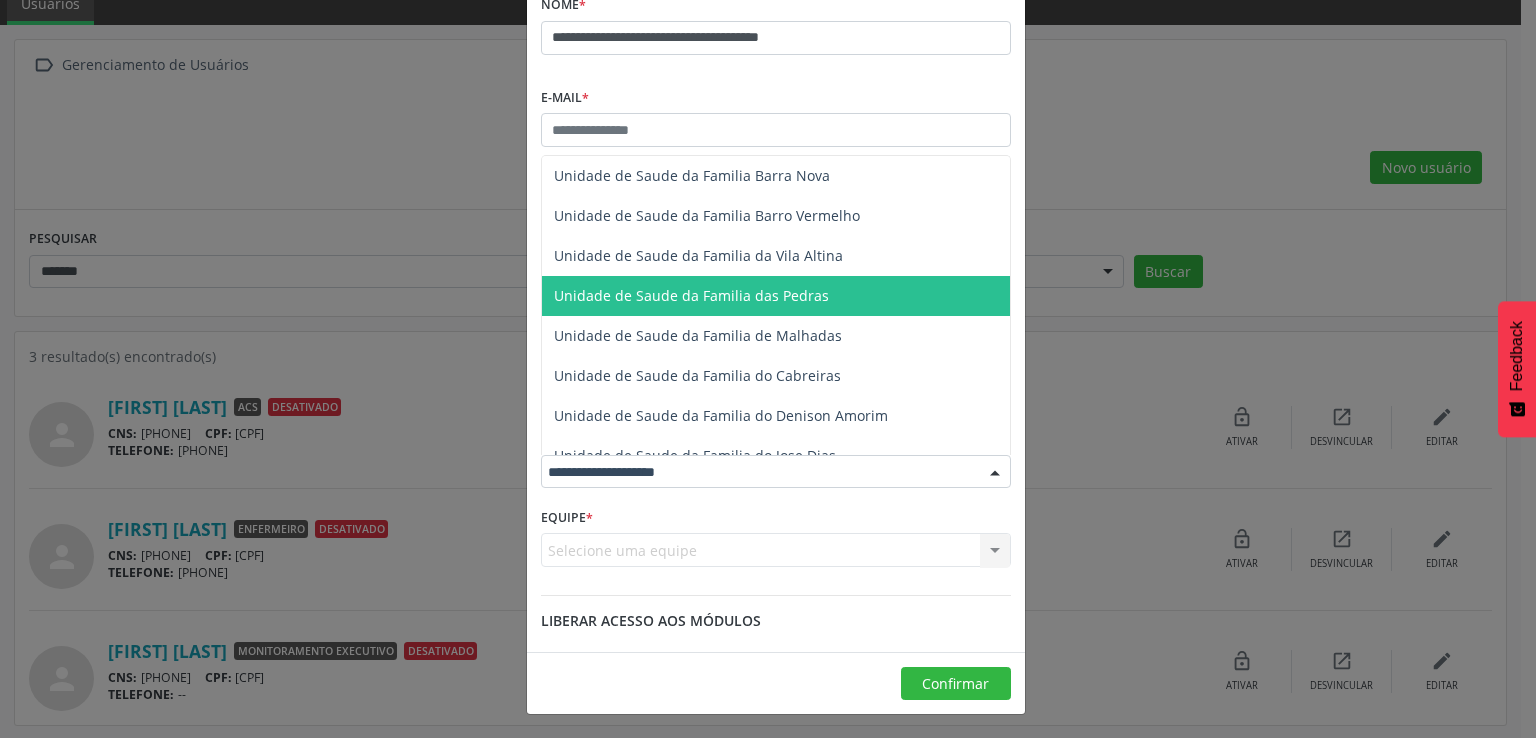 scroll, scrollTop: 0, scrollLeft: 0, axis: both 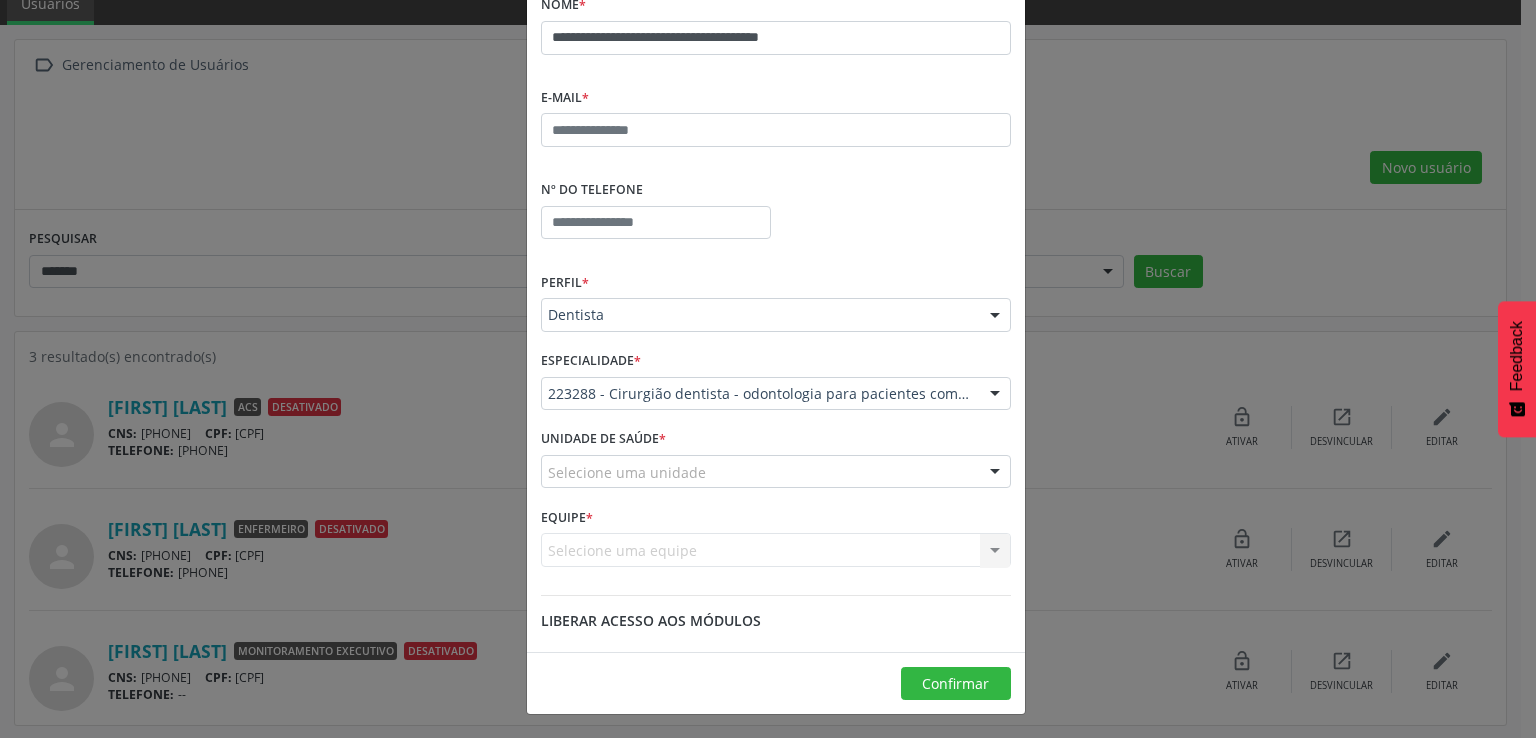 click on "Equipe
*
Selecione uma equipe
Nenhum resultado encontrado para: "   "
Não há nenhuma opção para ser exibida." at bounding box center (776, 541) 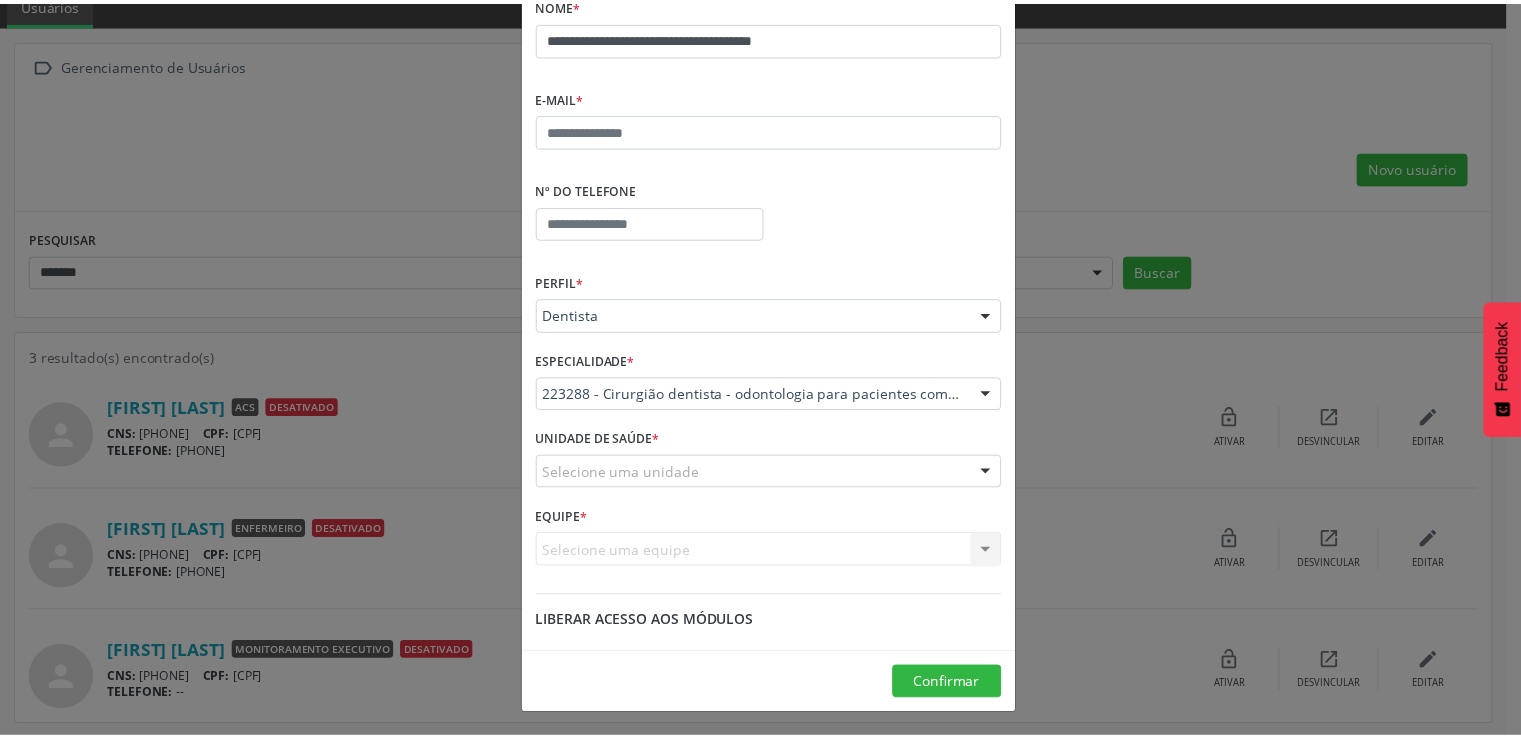 scroll, scrollTop: 0, scrollLeft: 0, axis: both 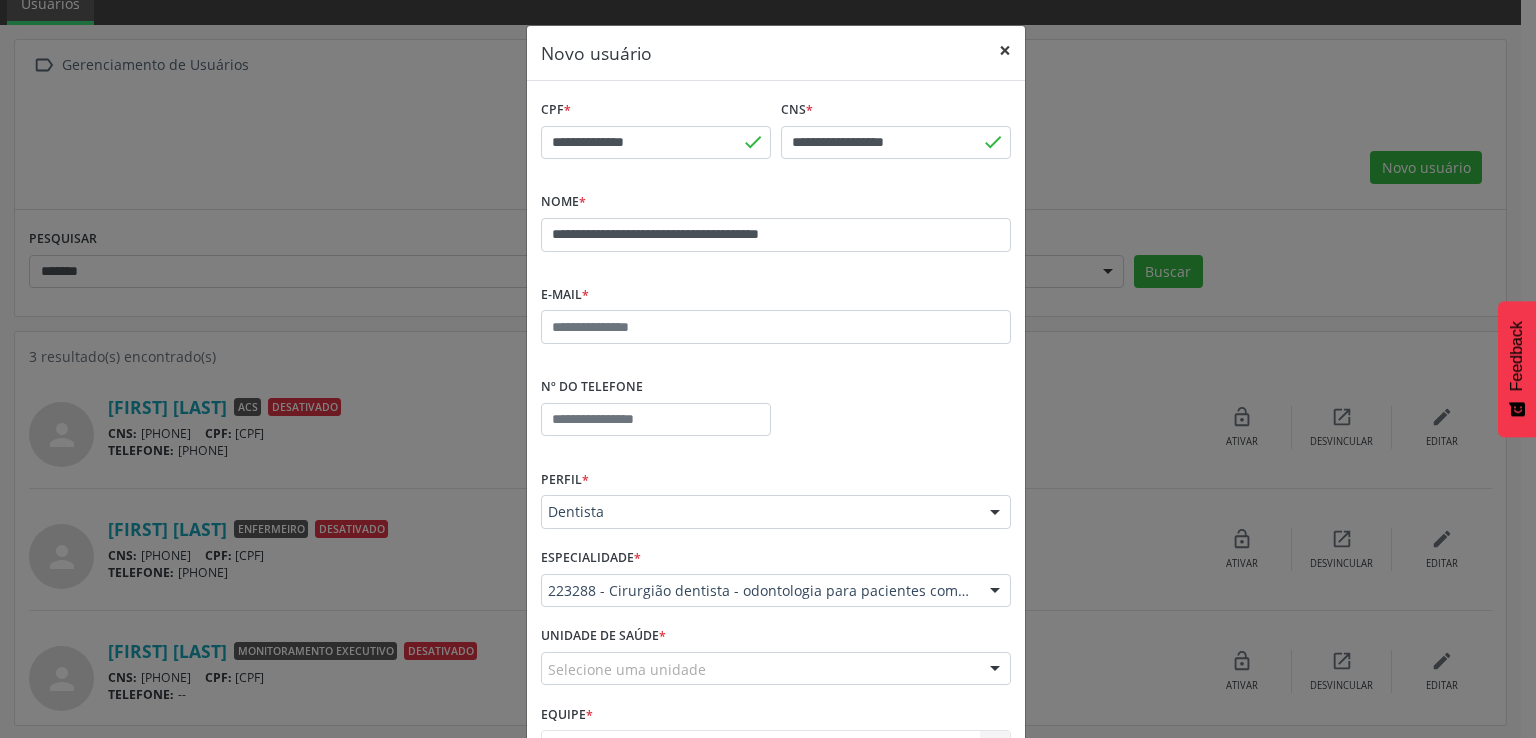 click on "×" at bounding box center [1005, 50] 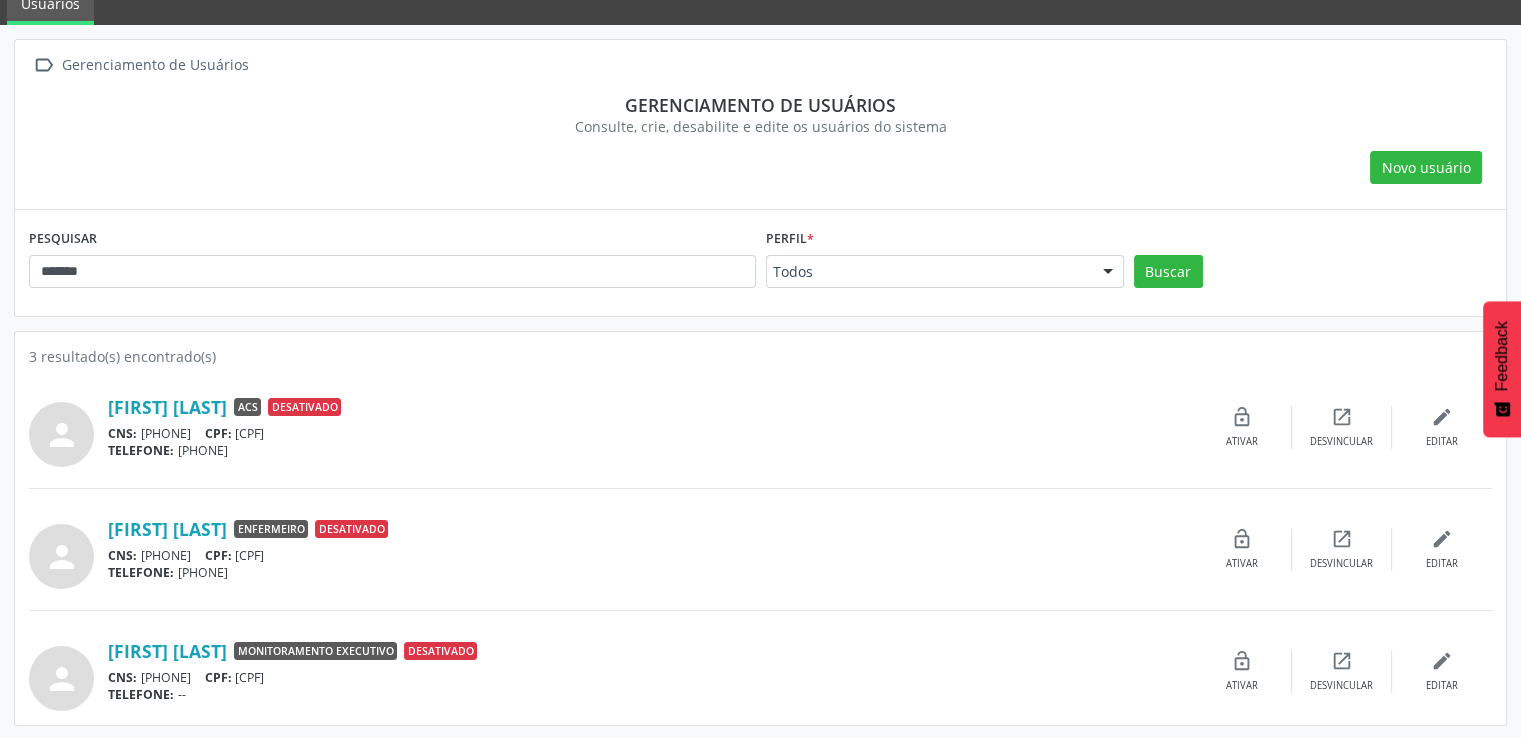 click on "Consulte, crie, desabilite e edite os usuários do sistema" at bounding box center (760, 126) 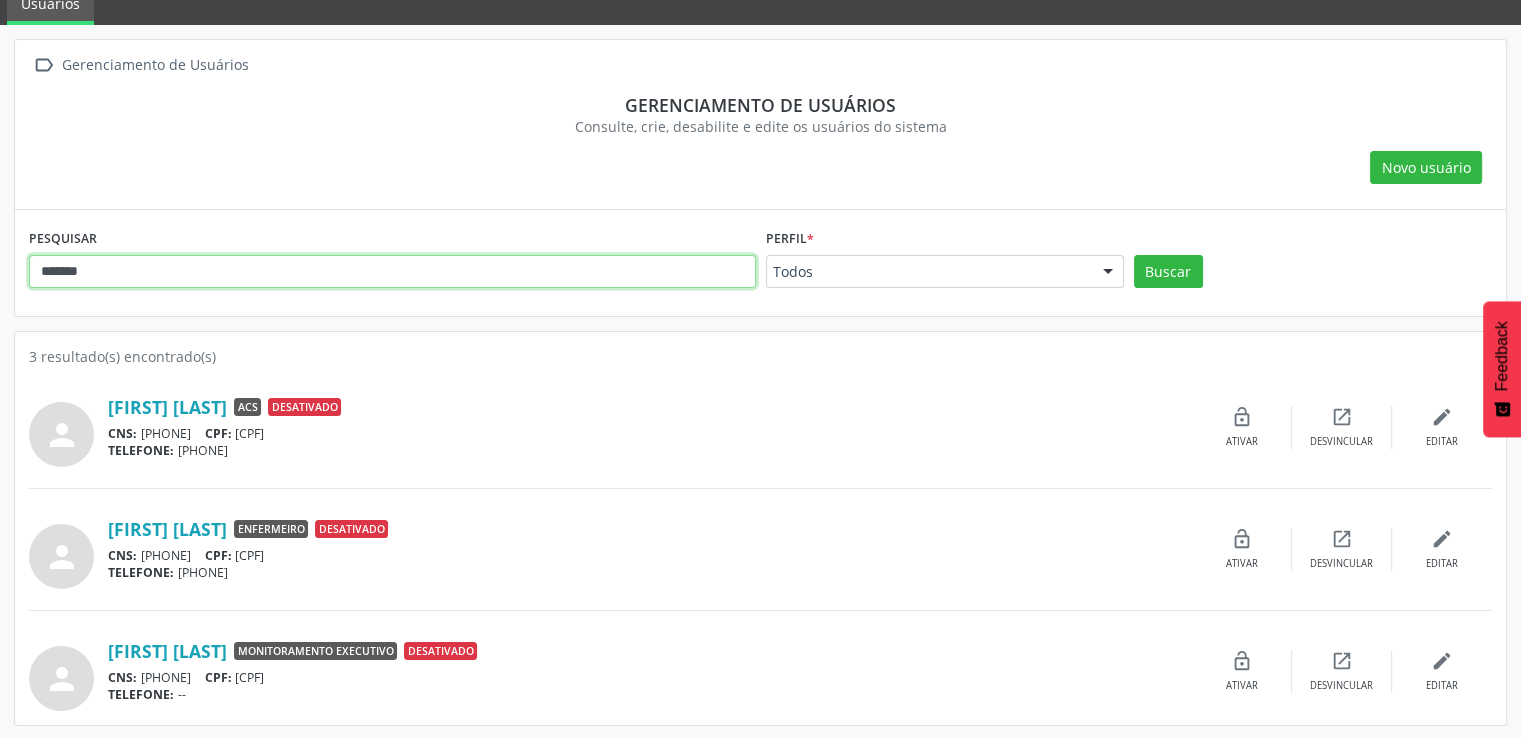 drag, startPoint x: 444, startPoint y: 280, endPoint x: 438, endPoint y: 263, distance: 18.027756 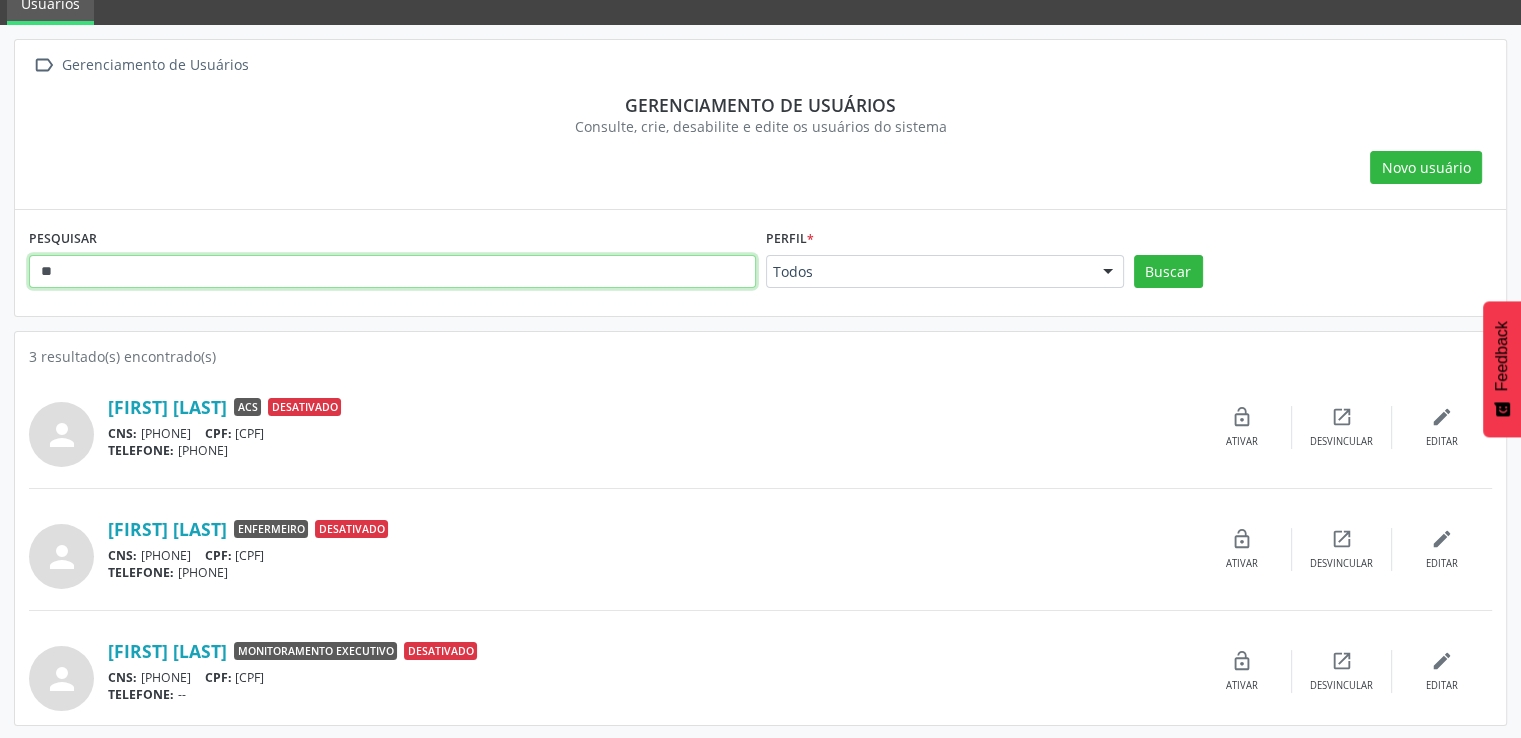 type on "*" 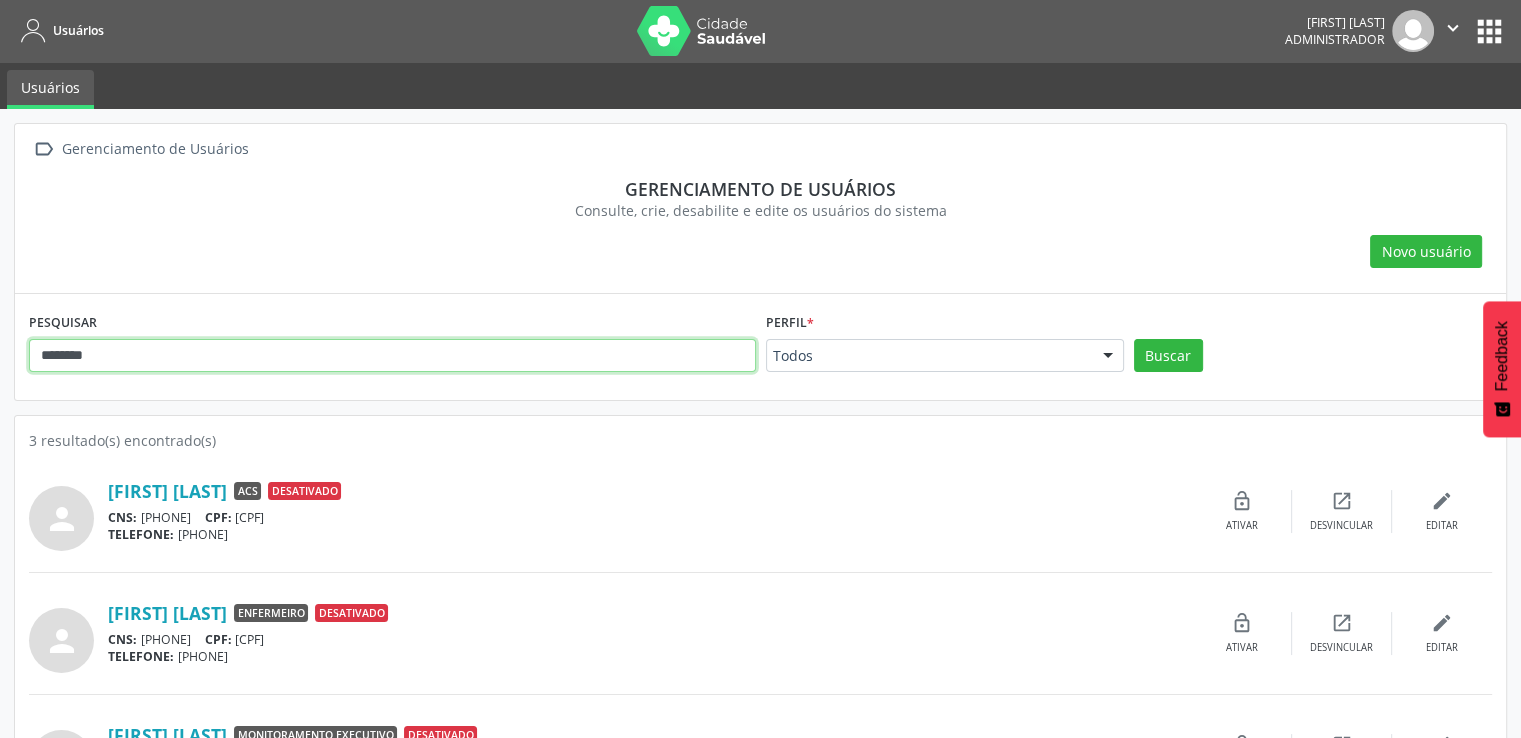 scroll, scrollTop: 0, scrollLeft: 0, axis: both 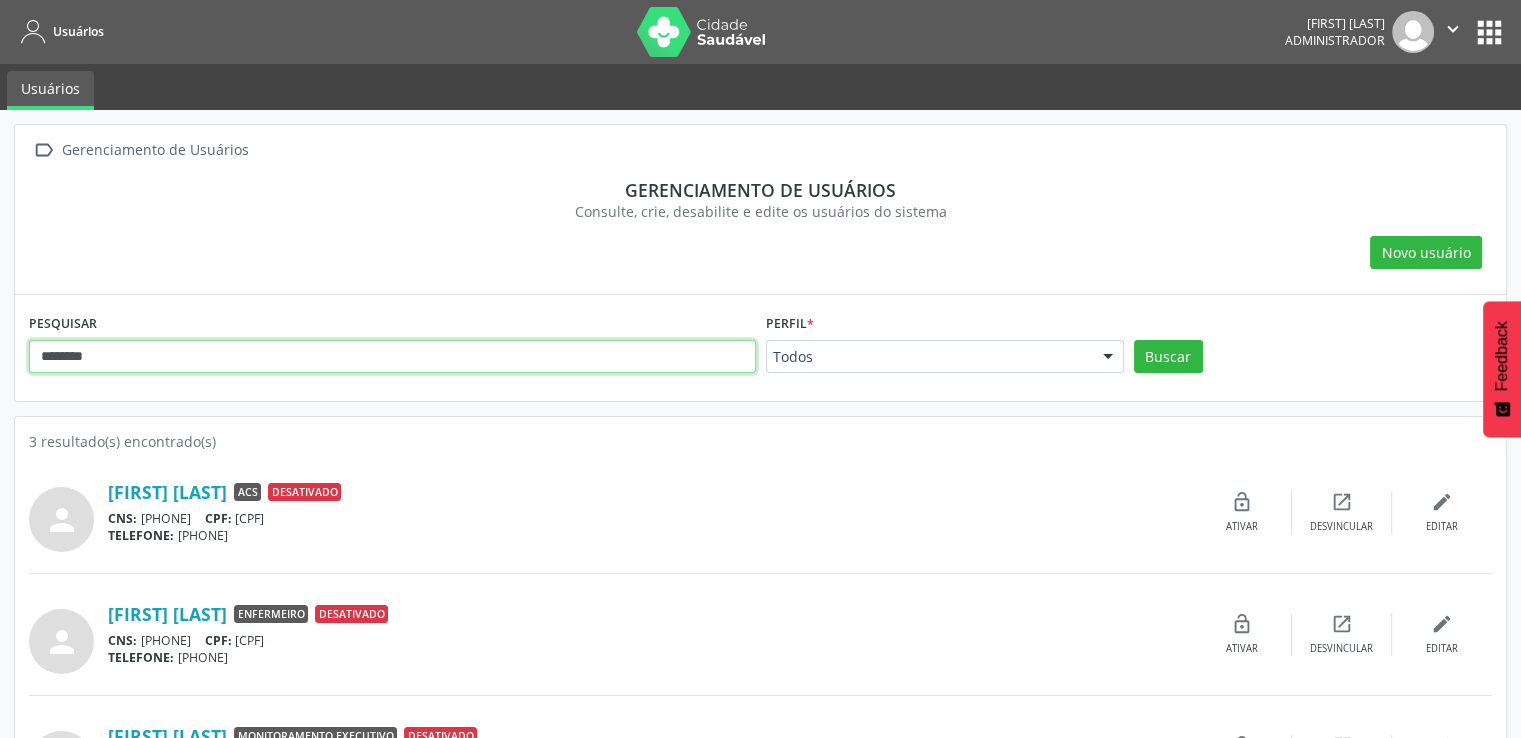 type on "*******" 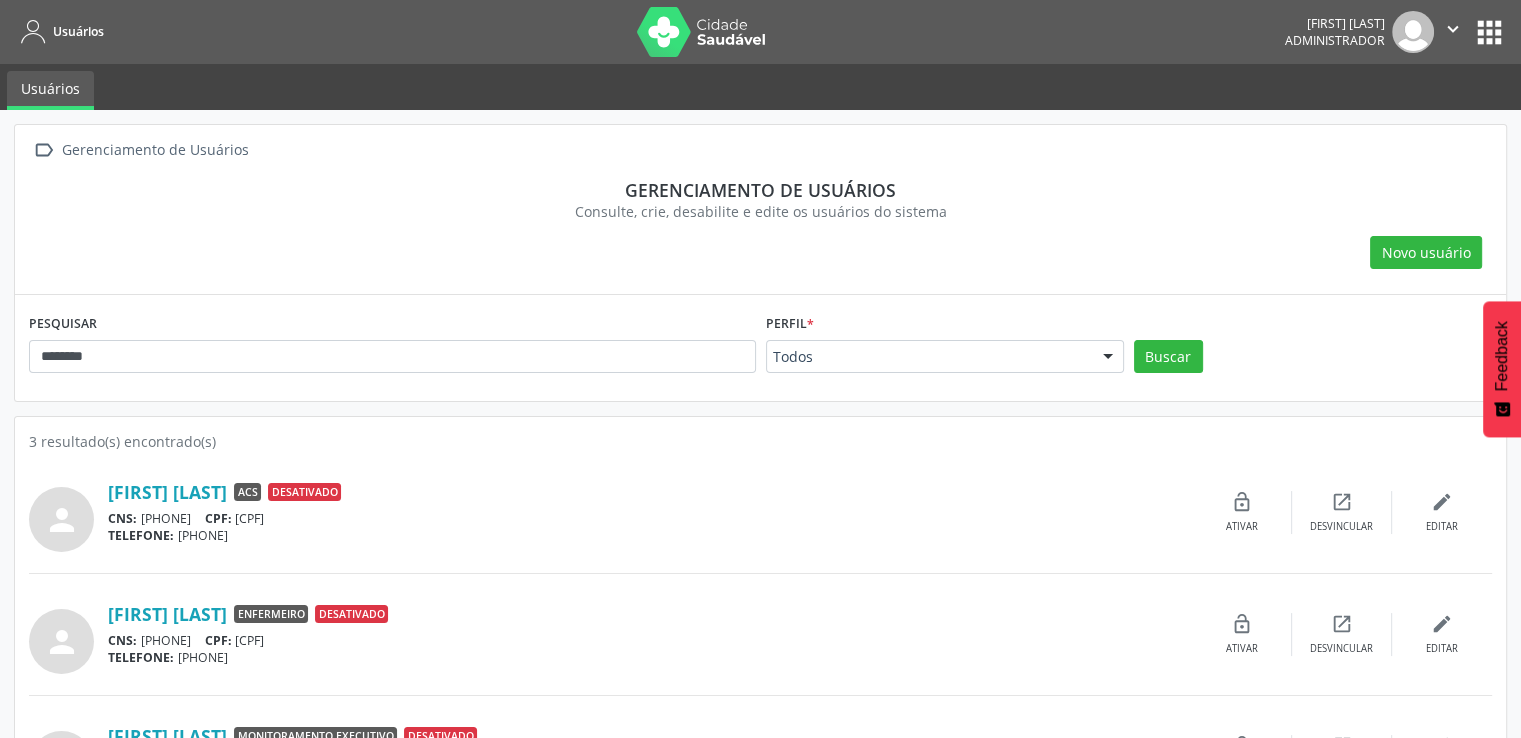 click on "apps" at bounding box center [1489, 32] 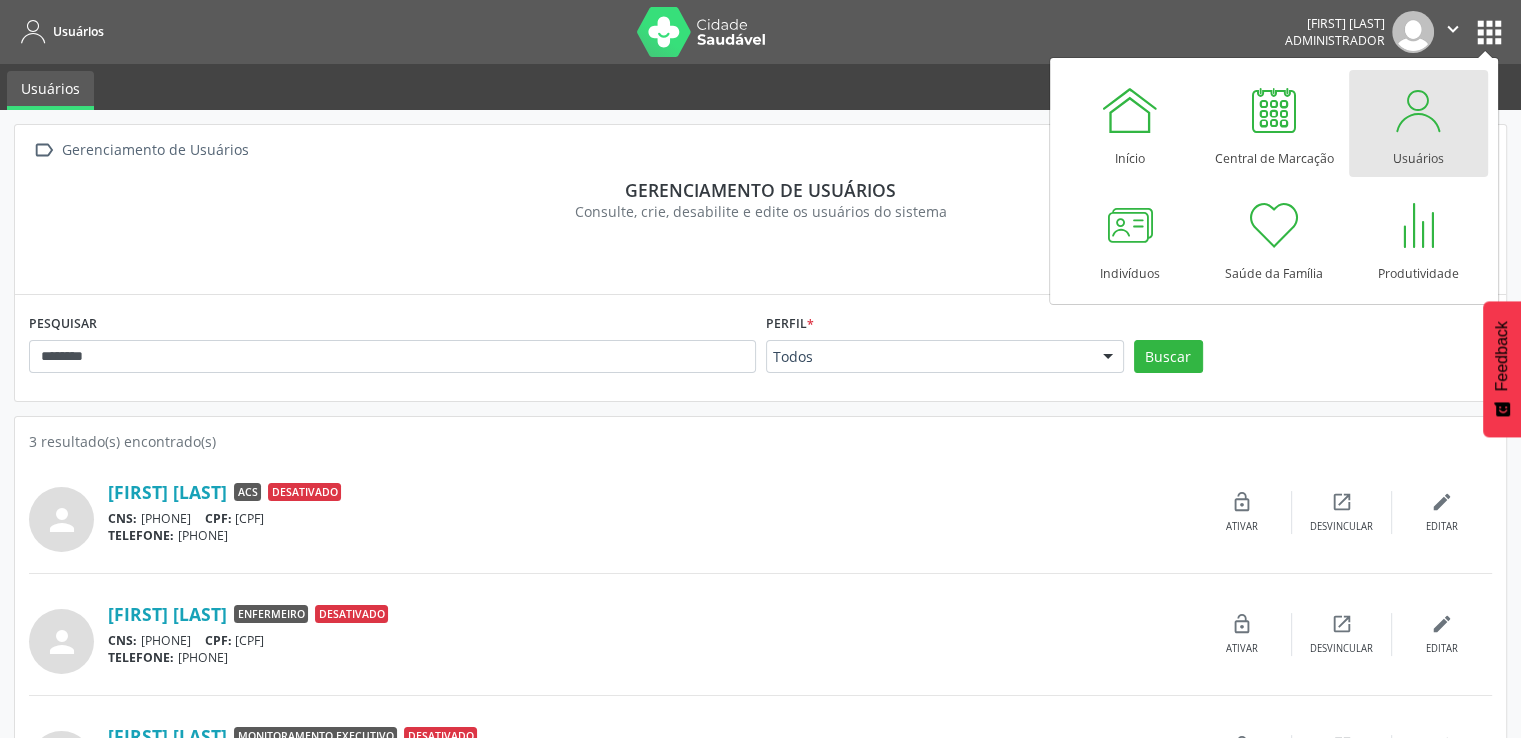 click at bounding box center (1418, 110) 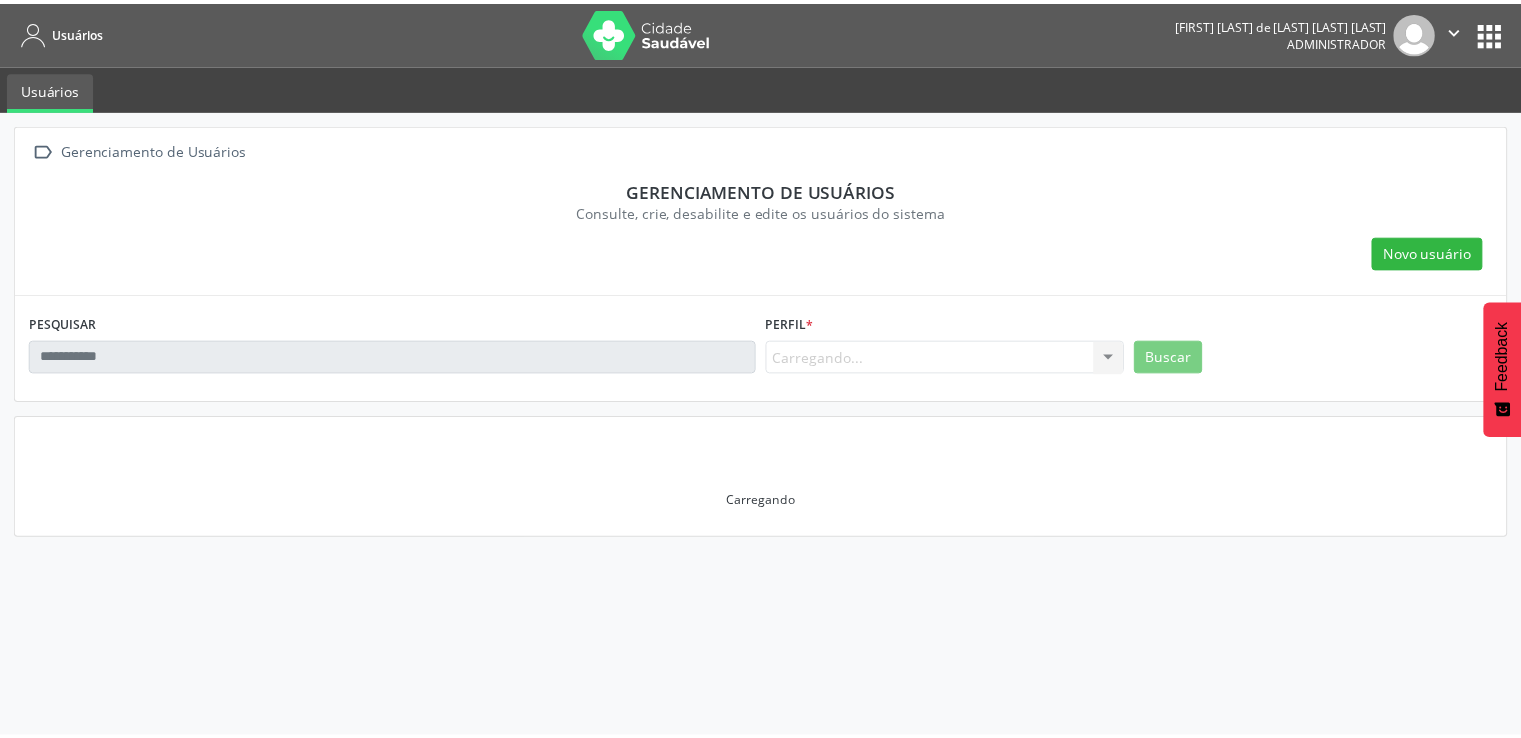 scroll, scrollTop: 0, scrollLeft: 0, axis: both 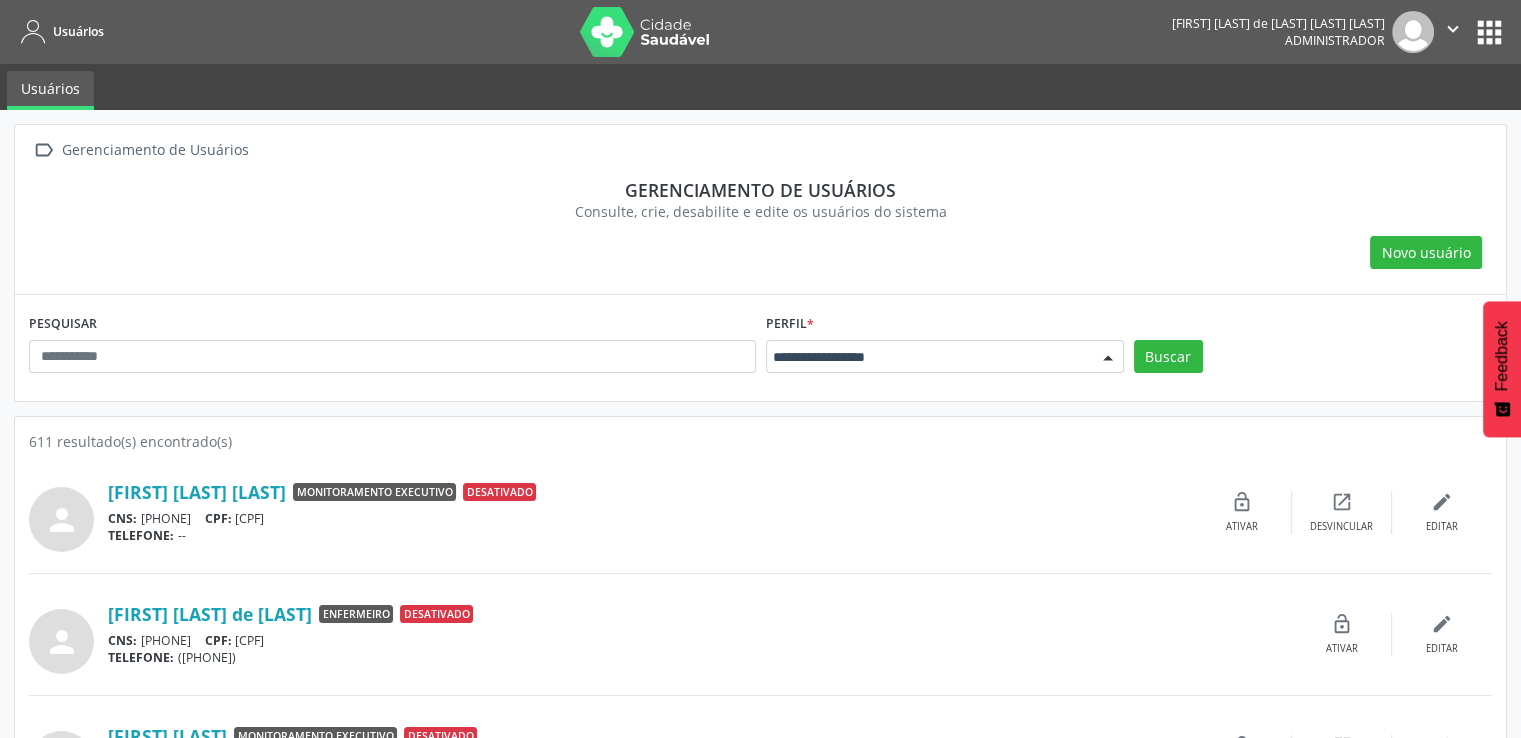 click at bounding box center (945, 357) 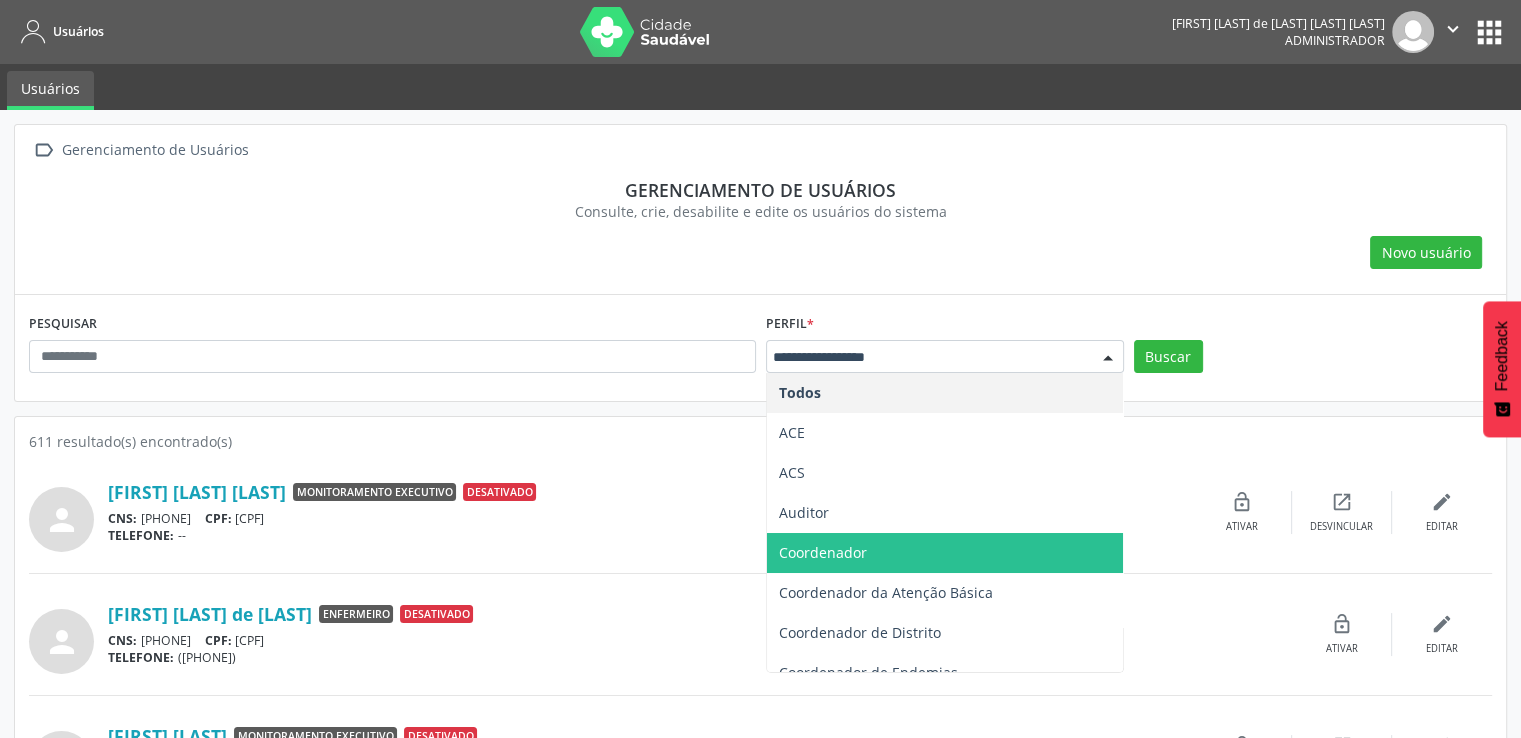 scroll, scrollTop: 200, scrollLeft: 0, axis: vertical 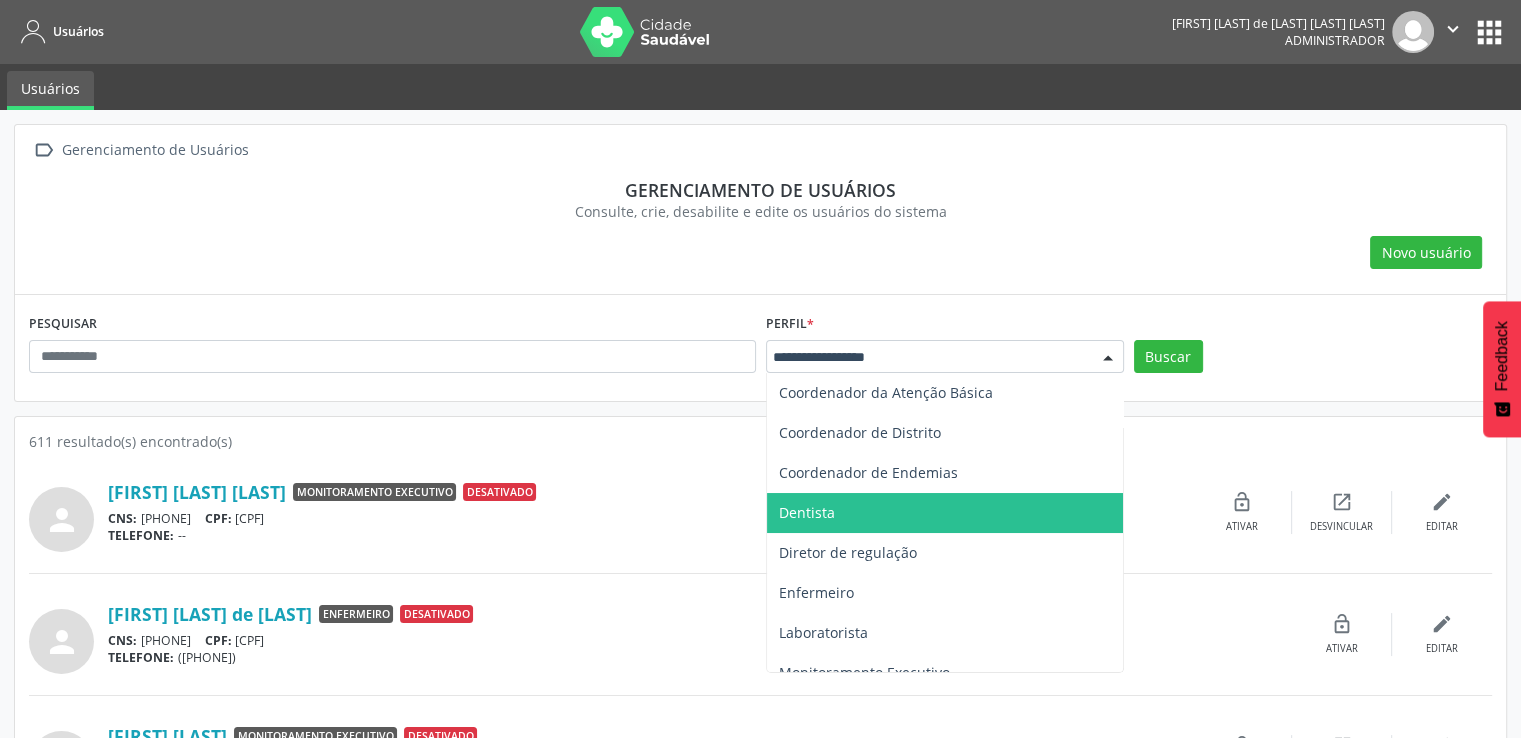 click on "Dentista" at bounding box center (945, 513) 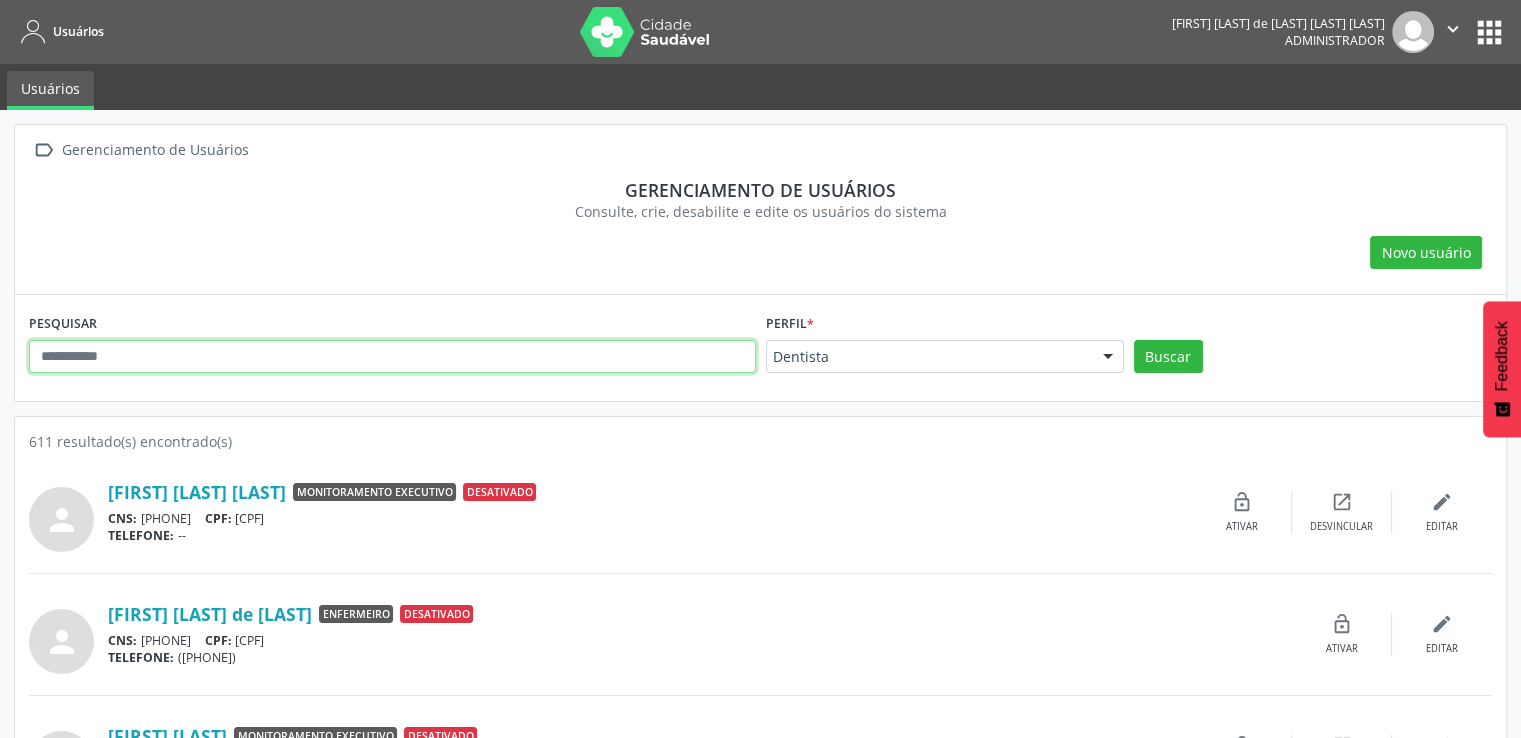 click at bounding box center (392, 357) 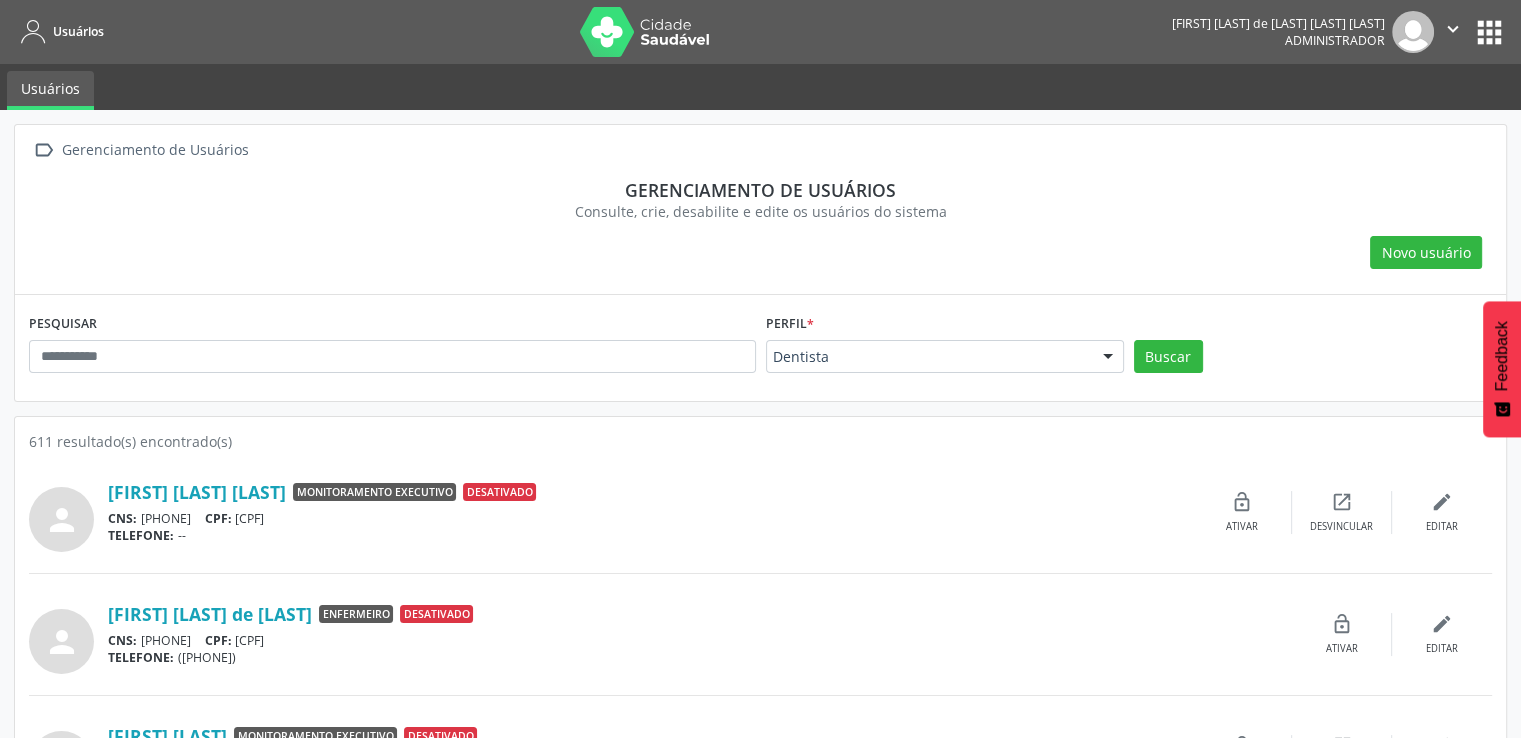 click at bounding box center [1108, 358] 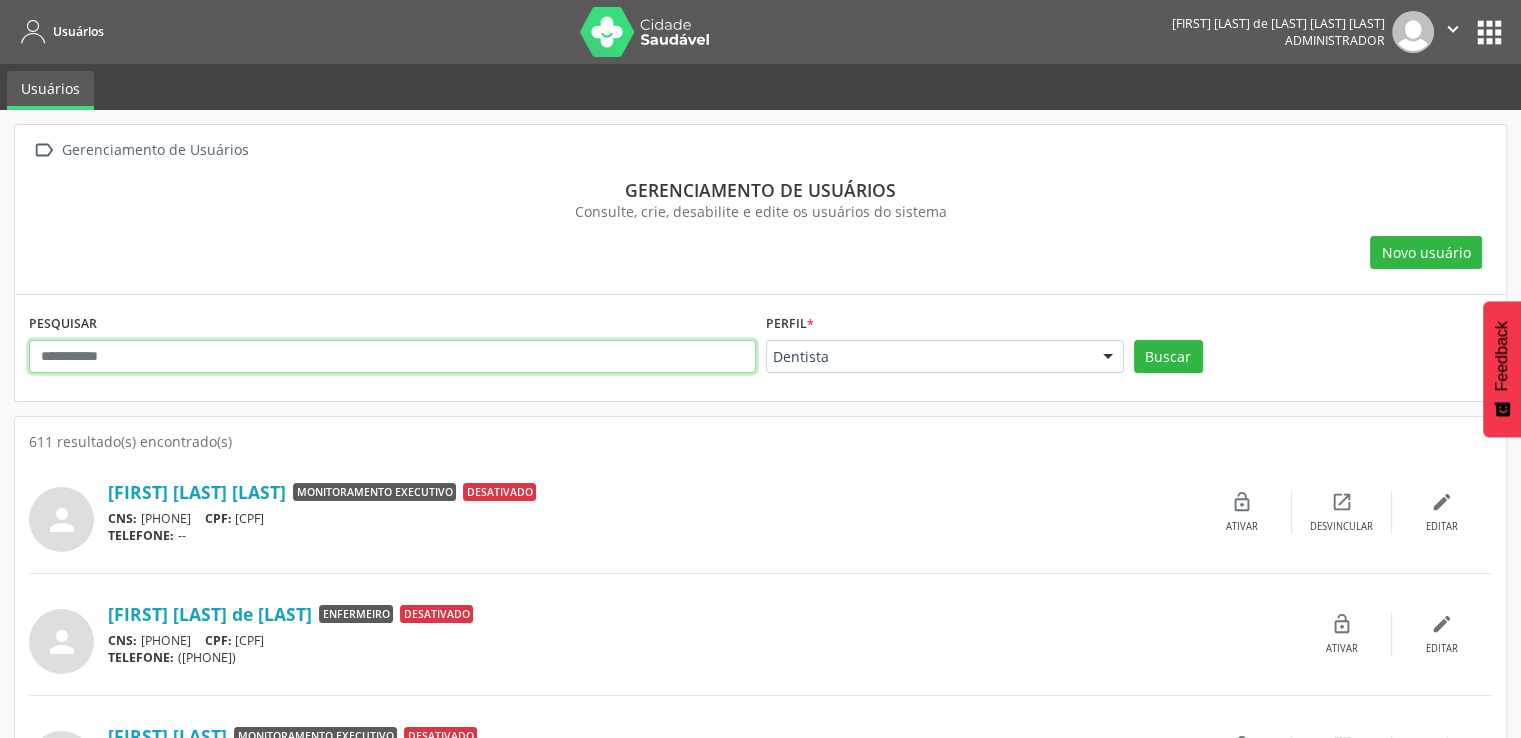 click at bounding box center [392, 357] 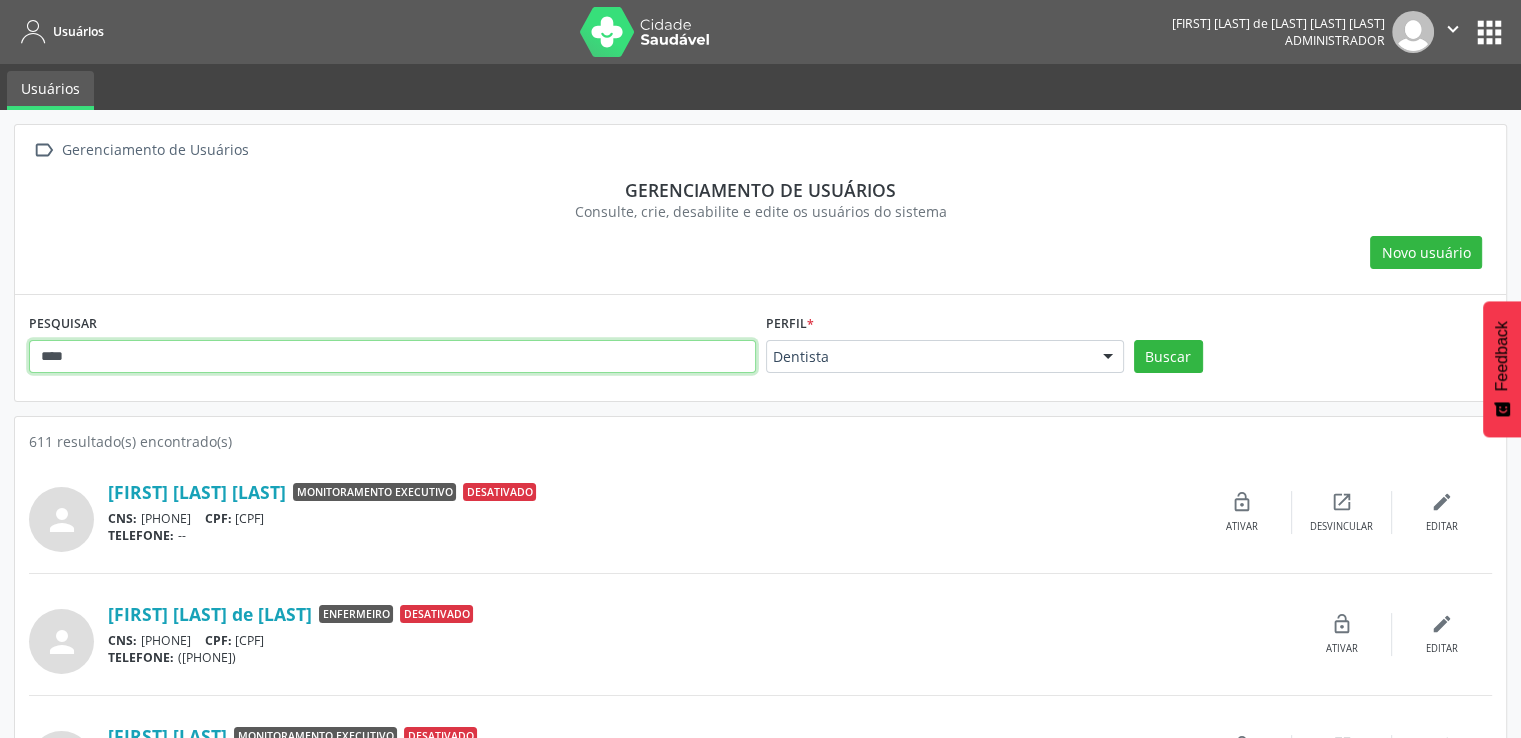 type on "****" 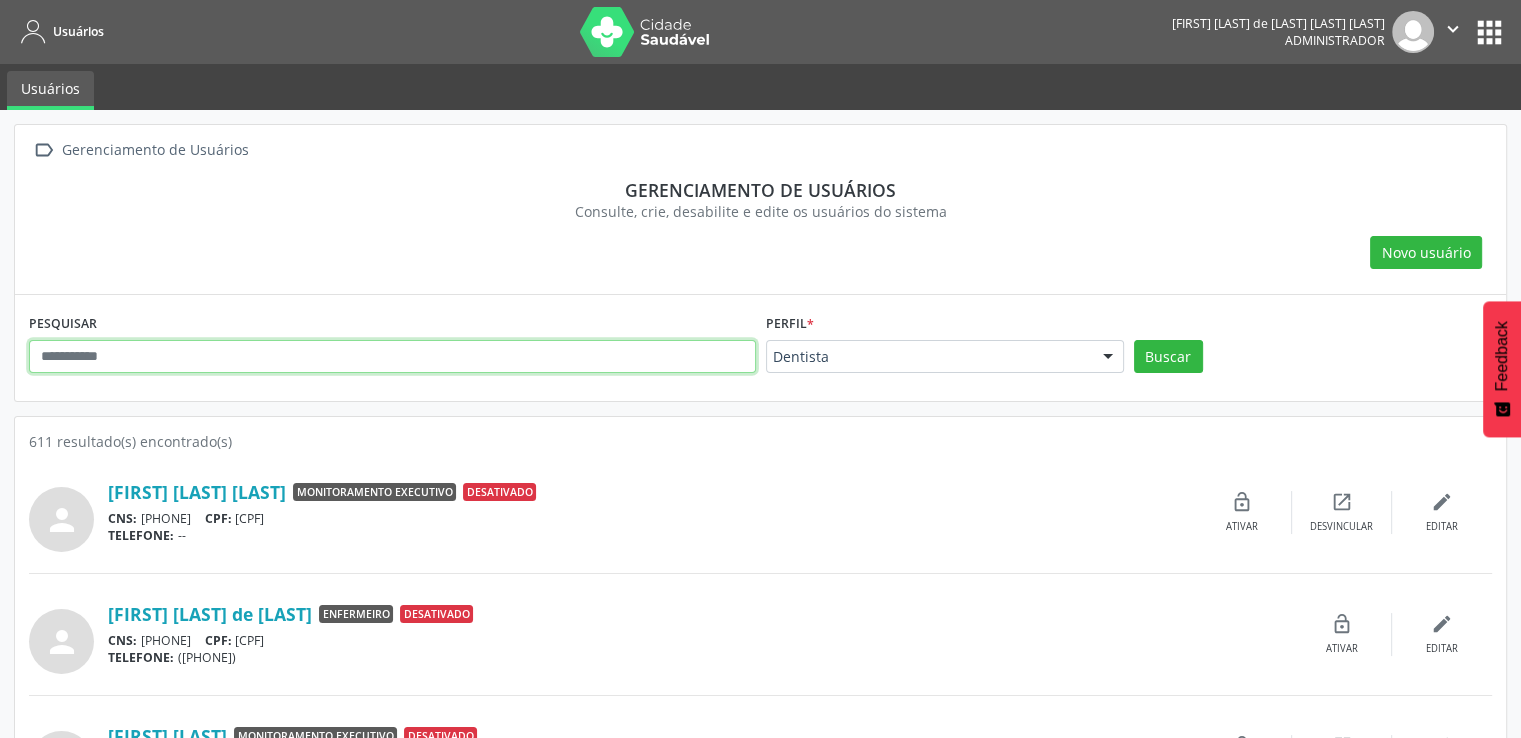 paste on "**********" 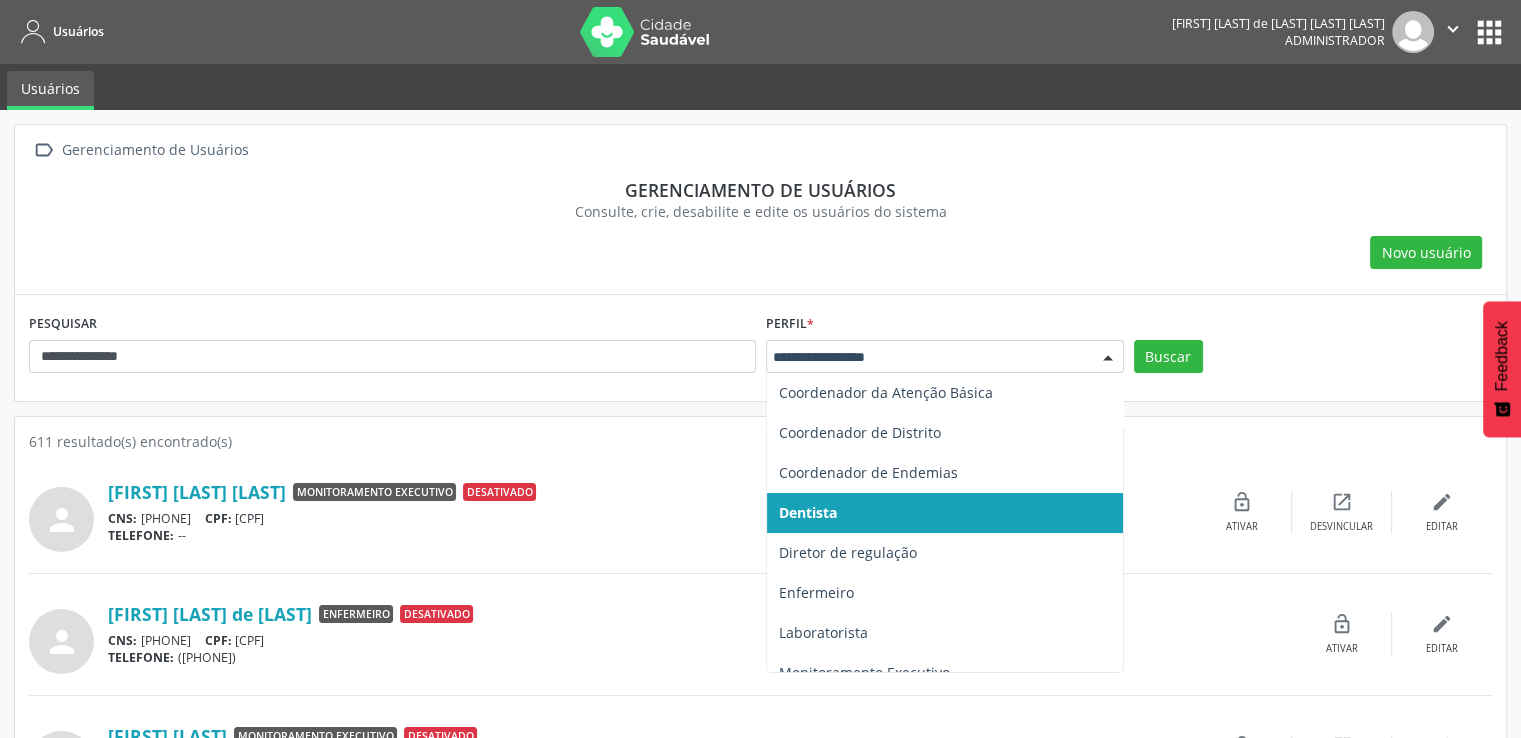 click at bounding box center [1108, 358] 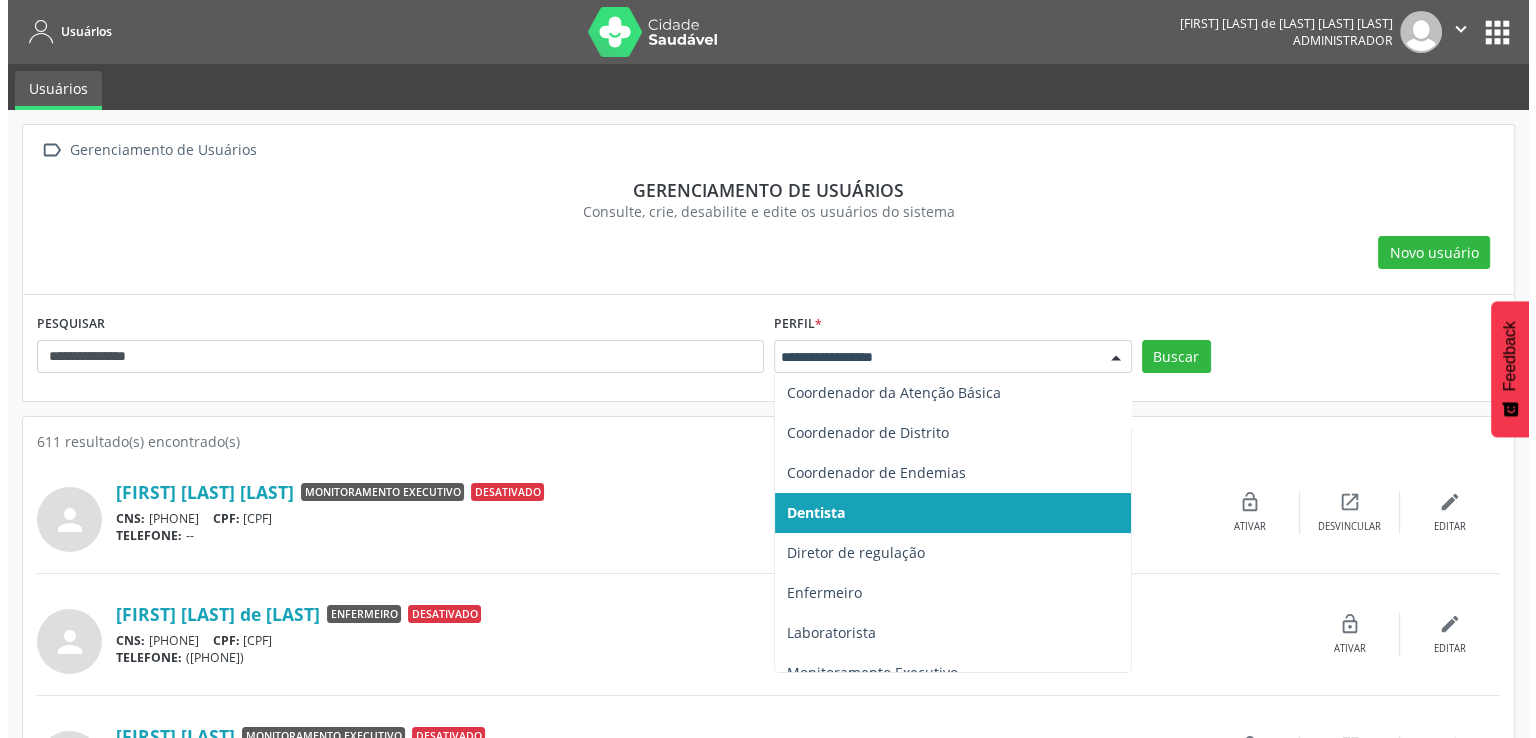 scroll, scrollTop: 0, scrollLeft: 0, axis: both 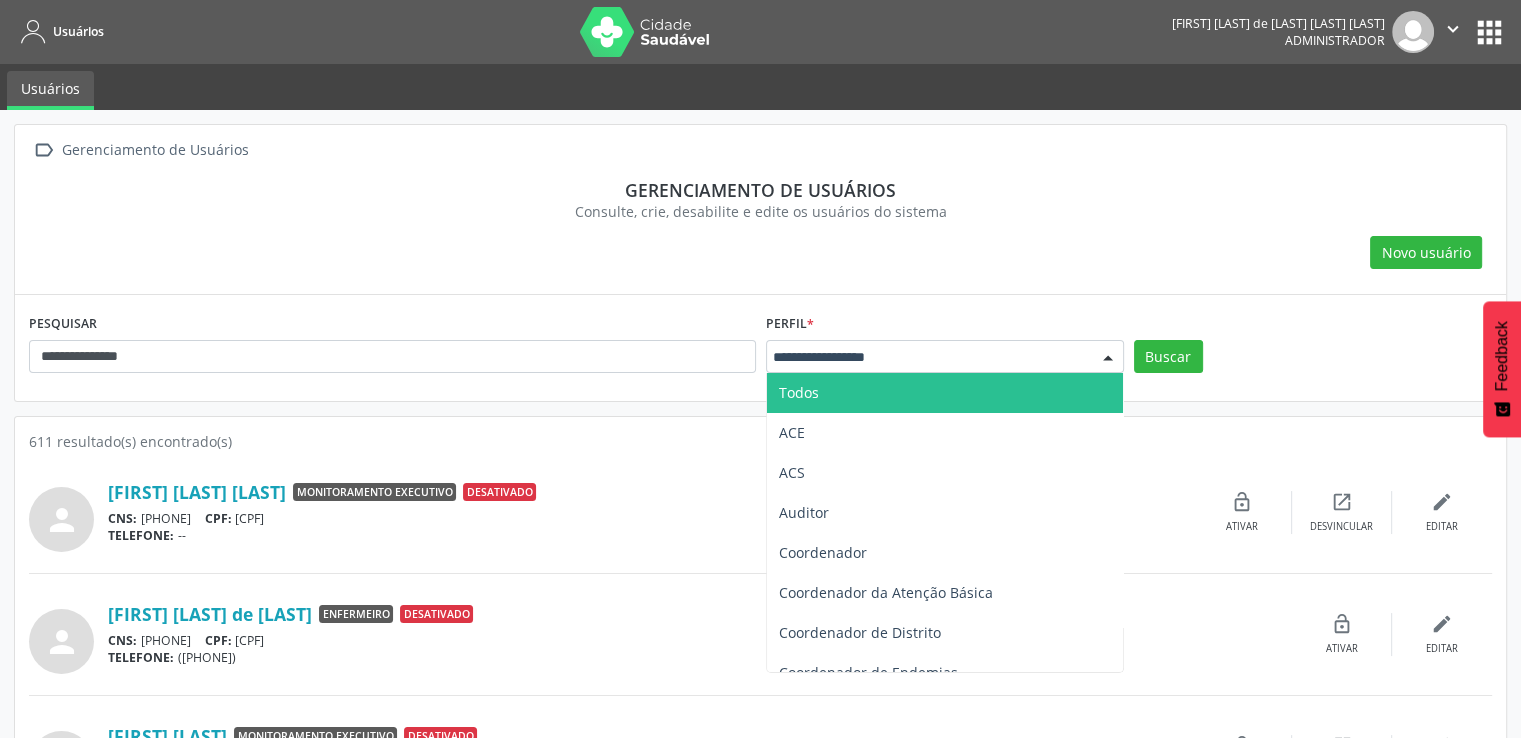 click on "Todos" at bounding box center [945, 393] 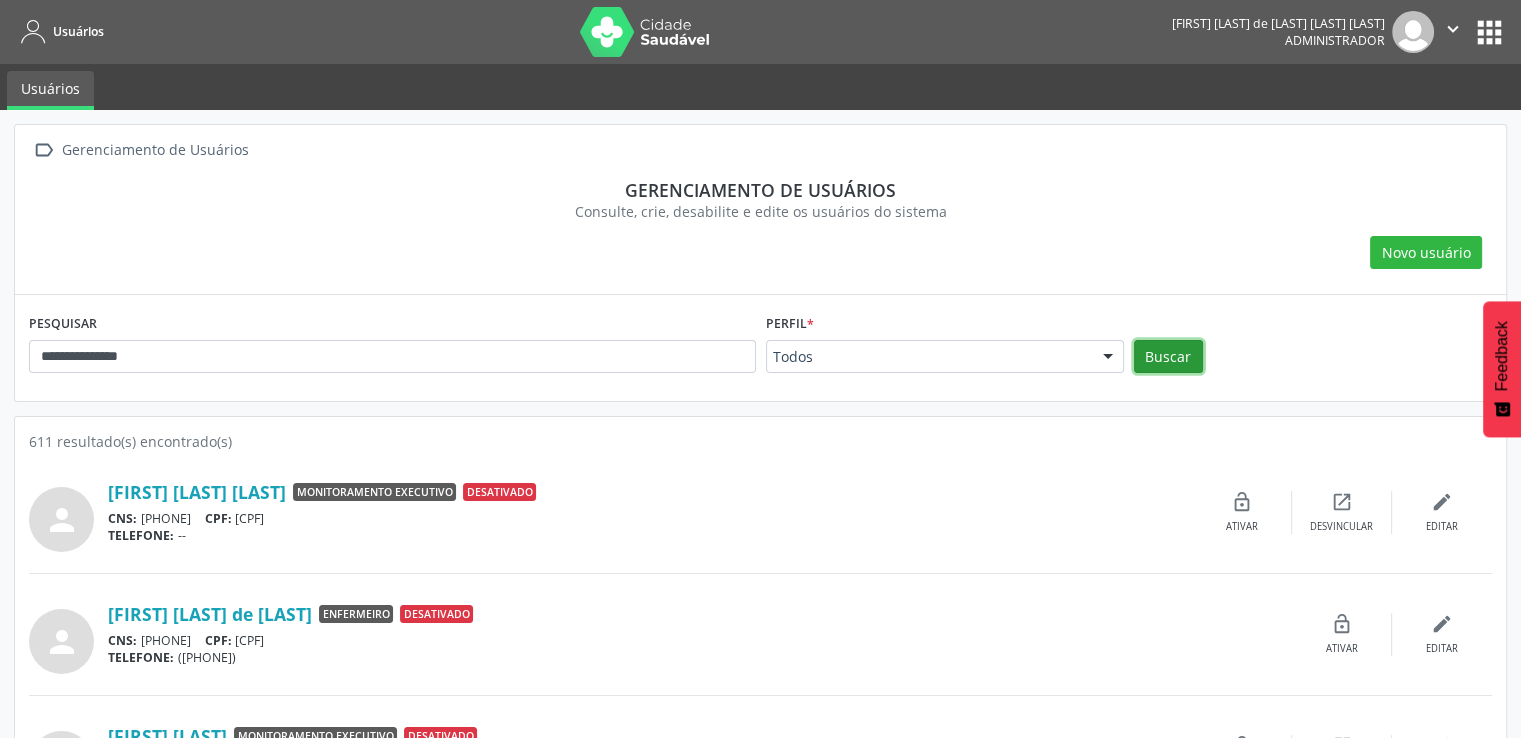 click on "Buscar" at bounding box center [1168, 357] 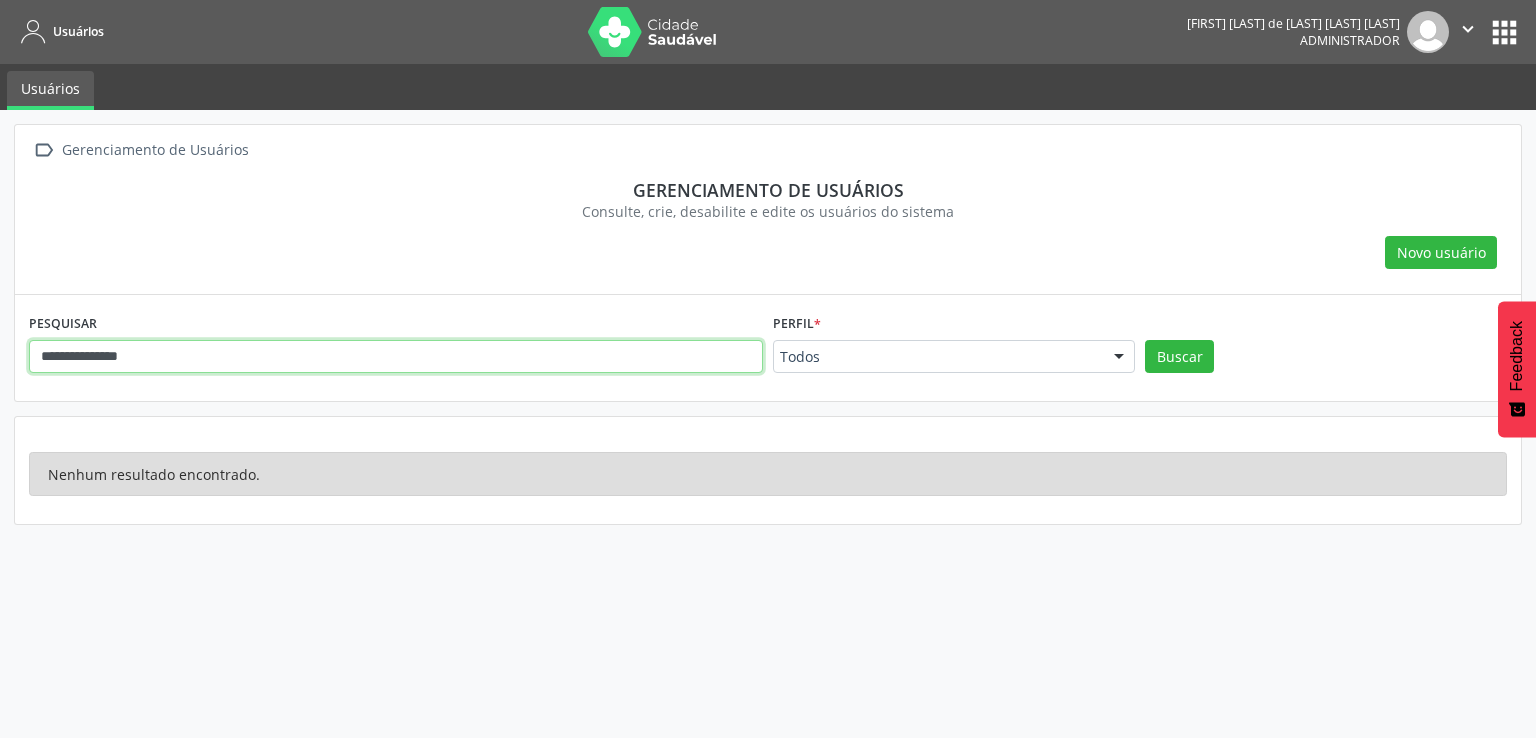 click on "**********" at bounding box center [396, 357] 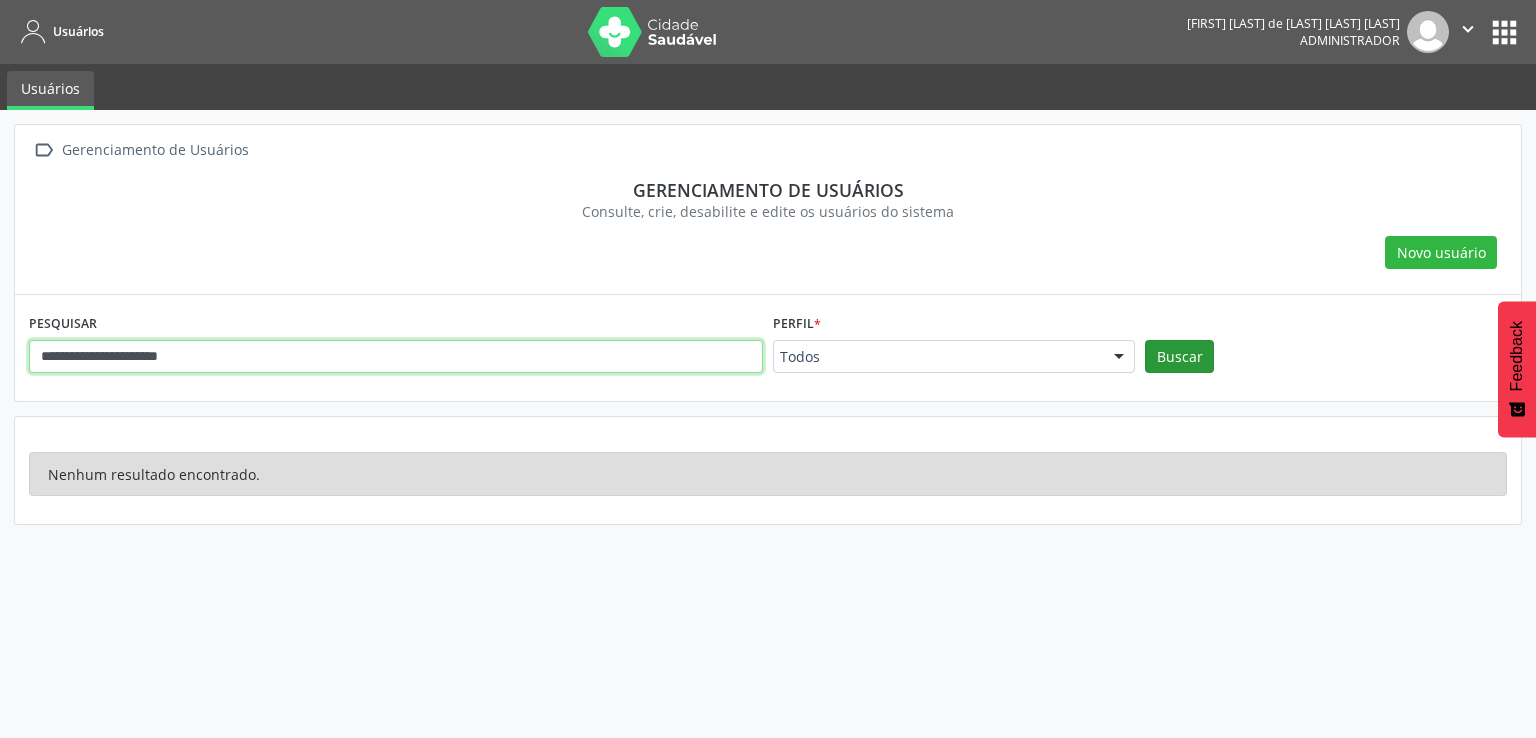 type on "**********" 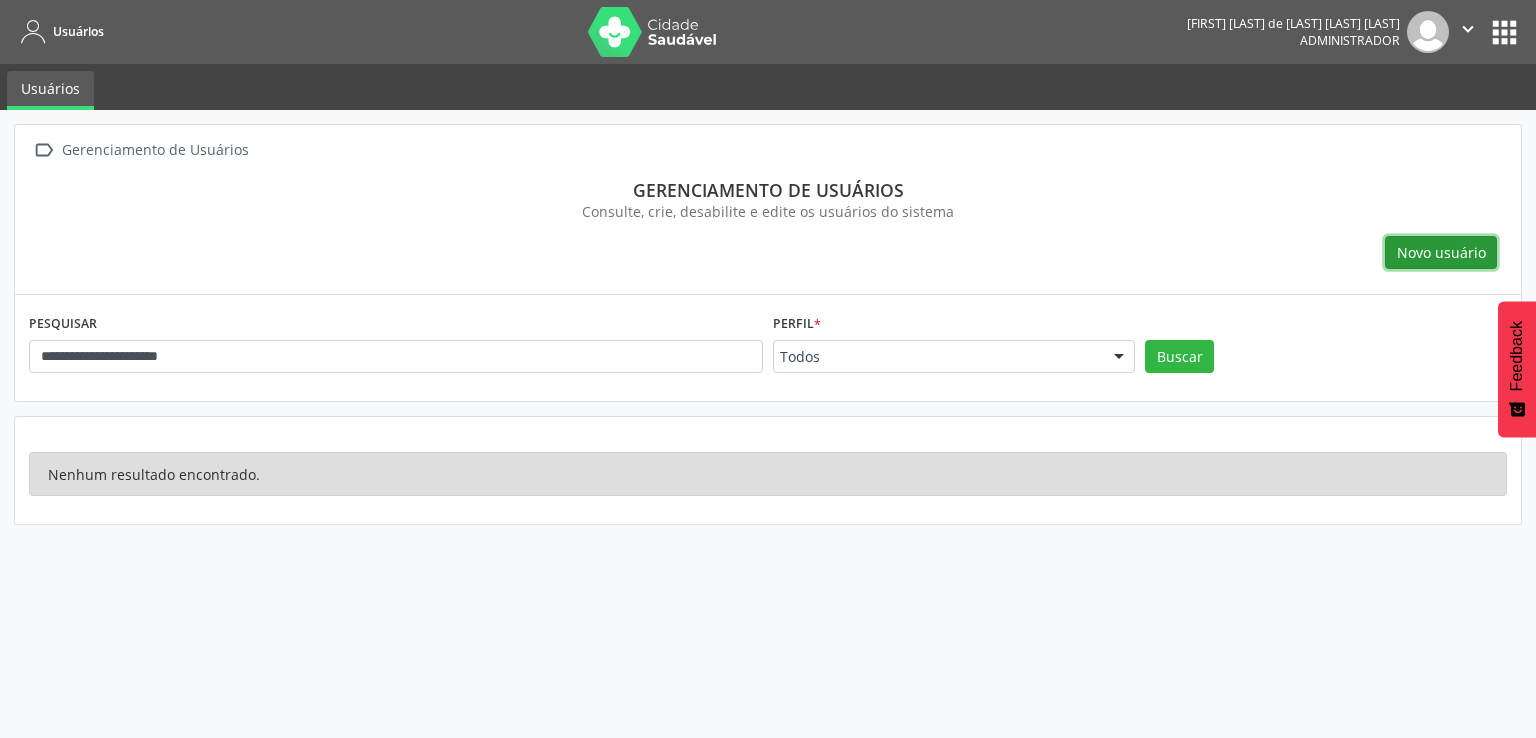 click on "Novo usuário" at bounding box center [1441, 252] 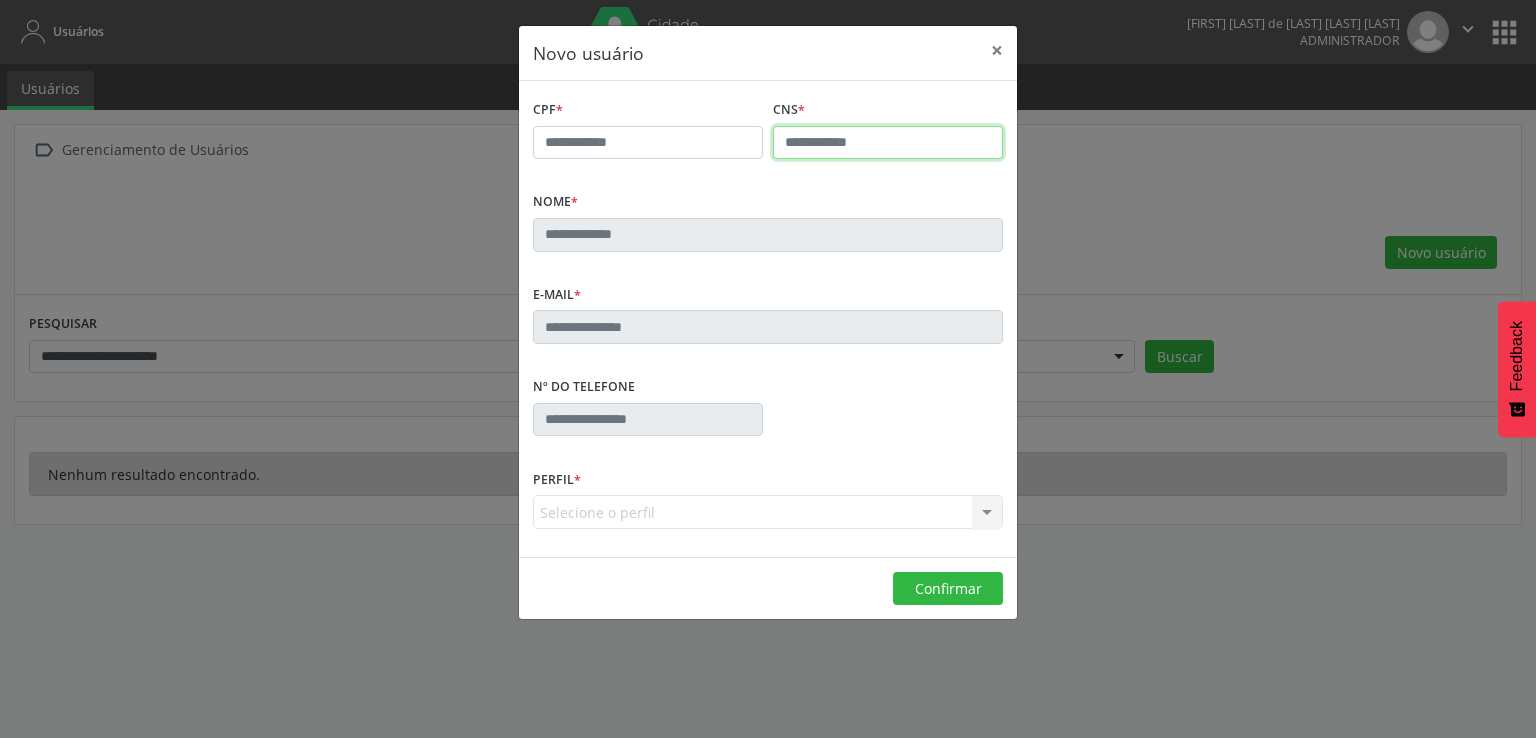 click at bounding box center [888, 143] 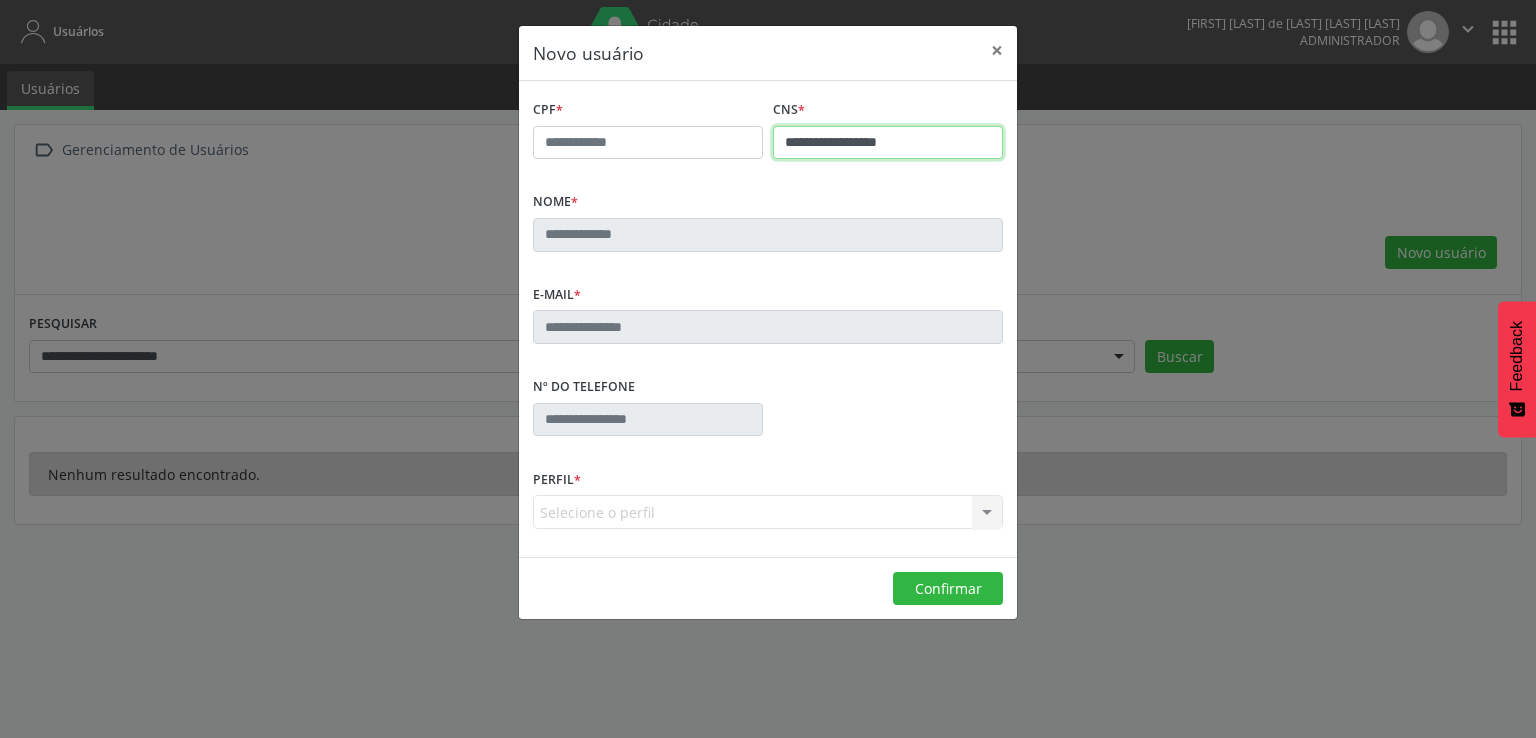 type on "**********" 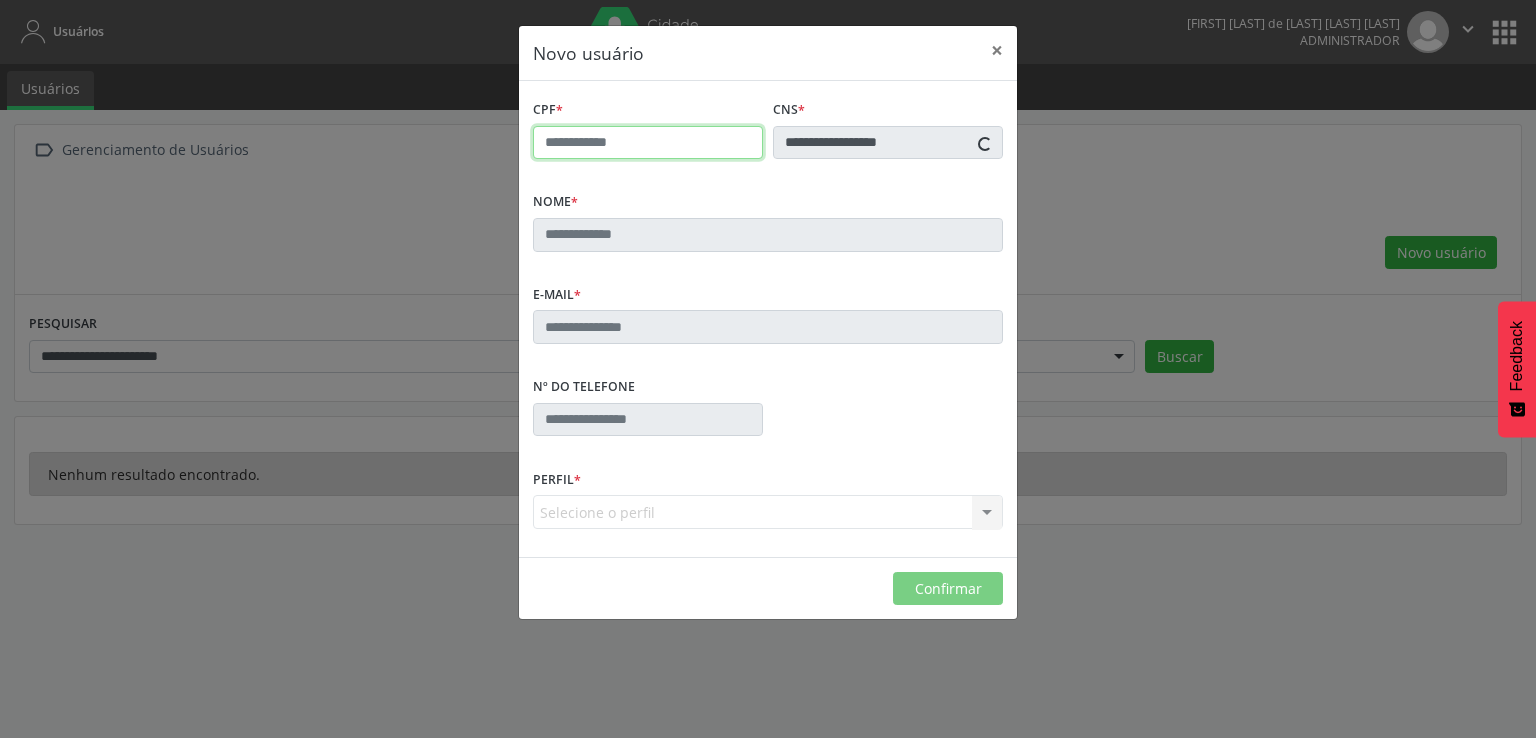 click at bounding box center [648, 143] 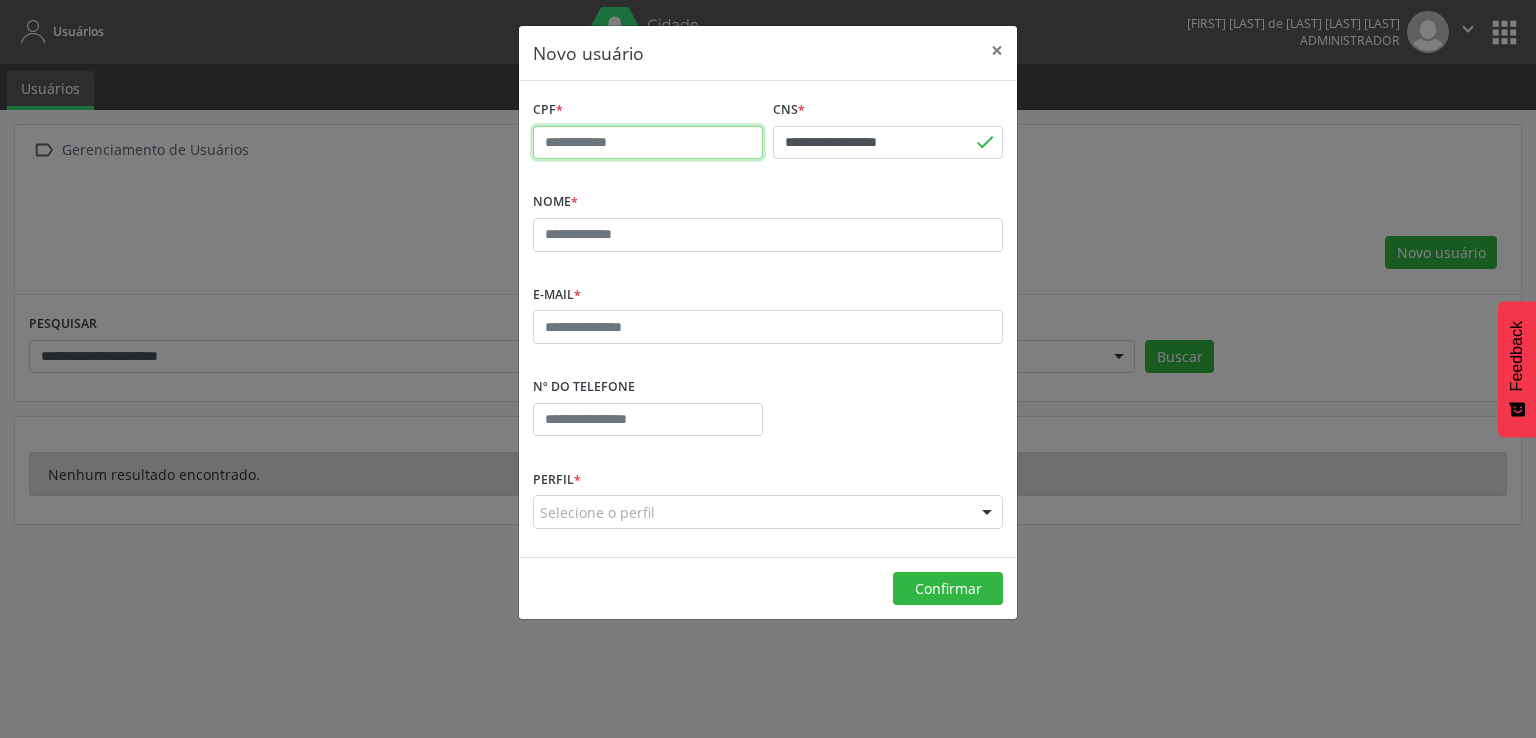 paste on "**********" 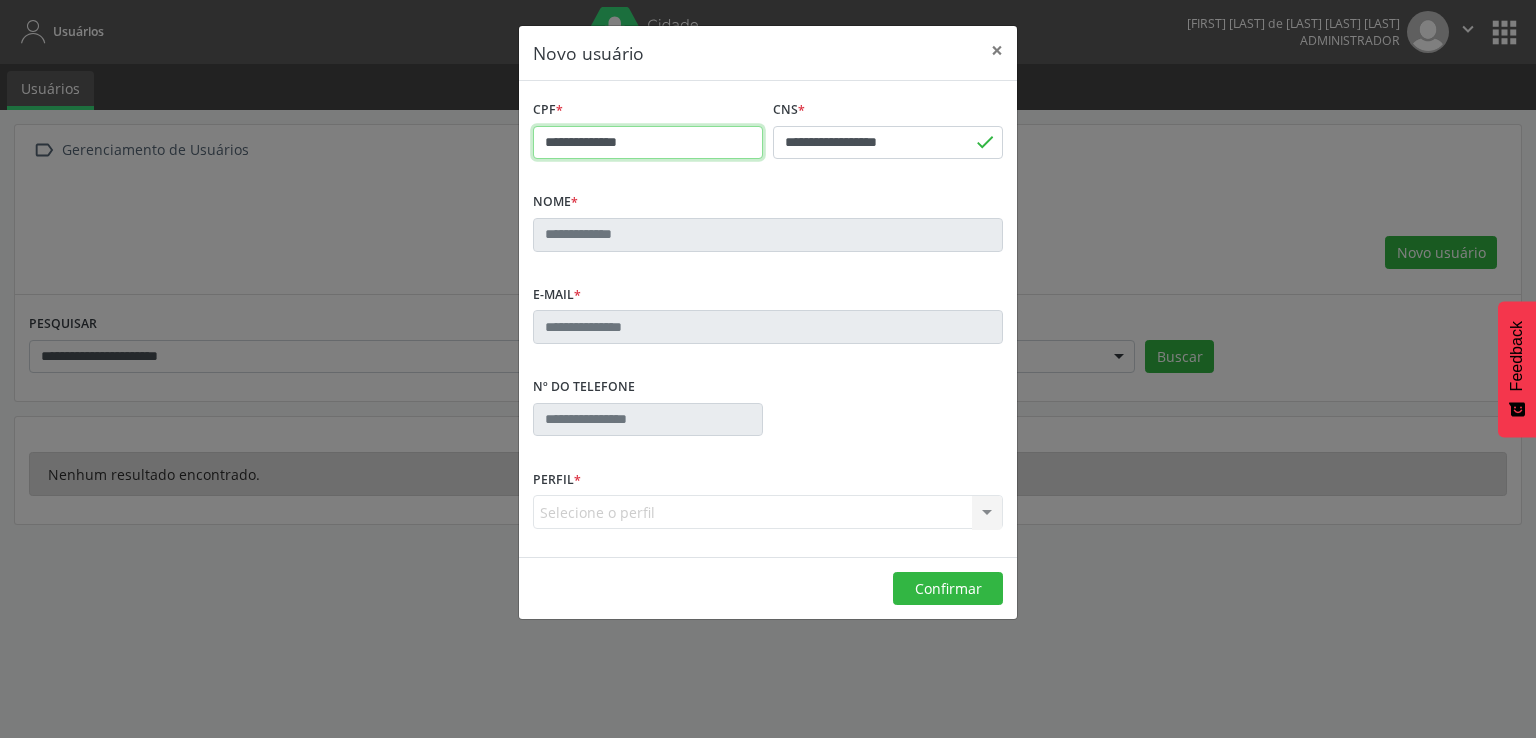 type on "**********" 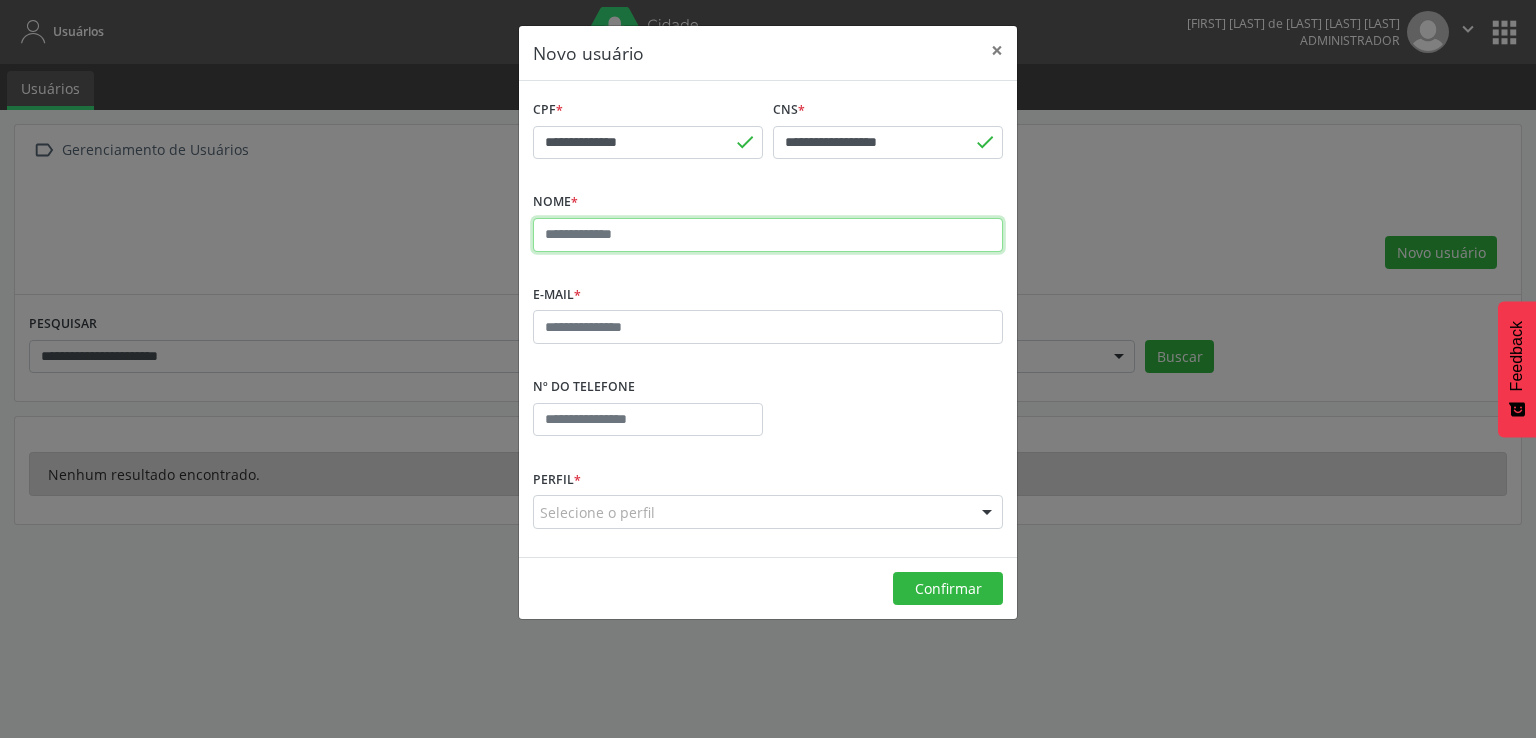 click at bounding box center (768, 235) 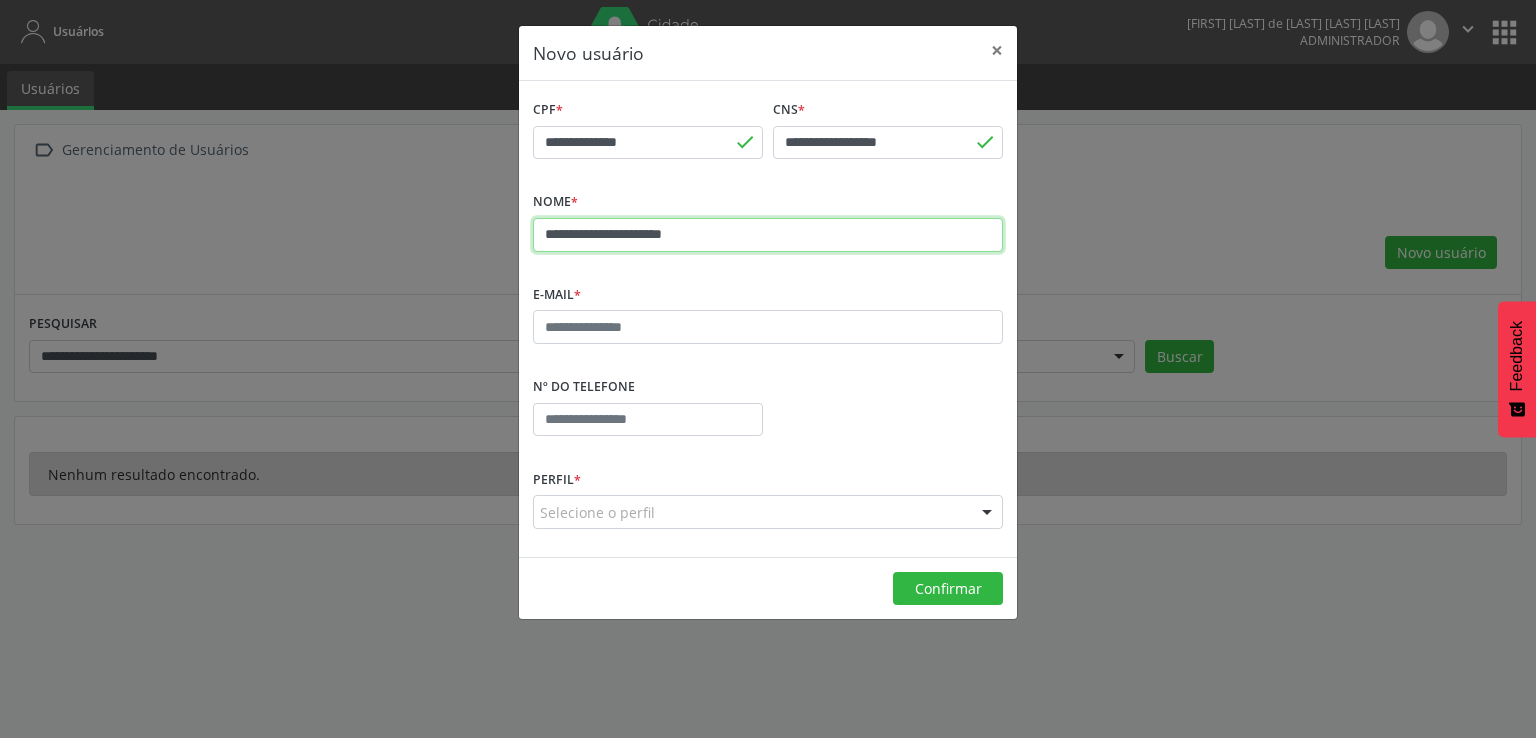 type on "**********" 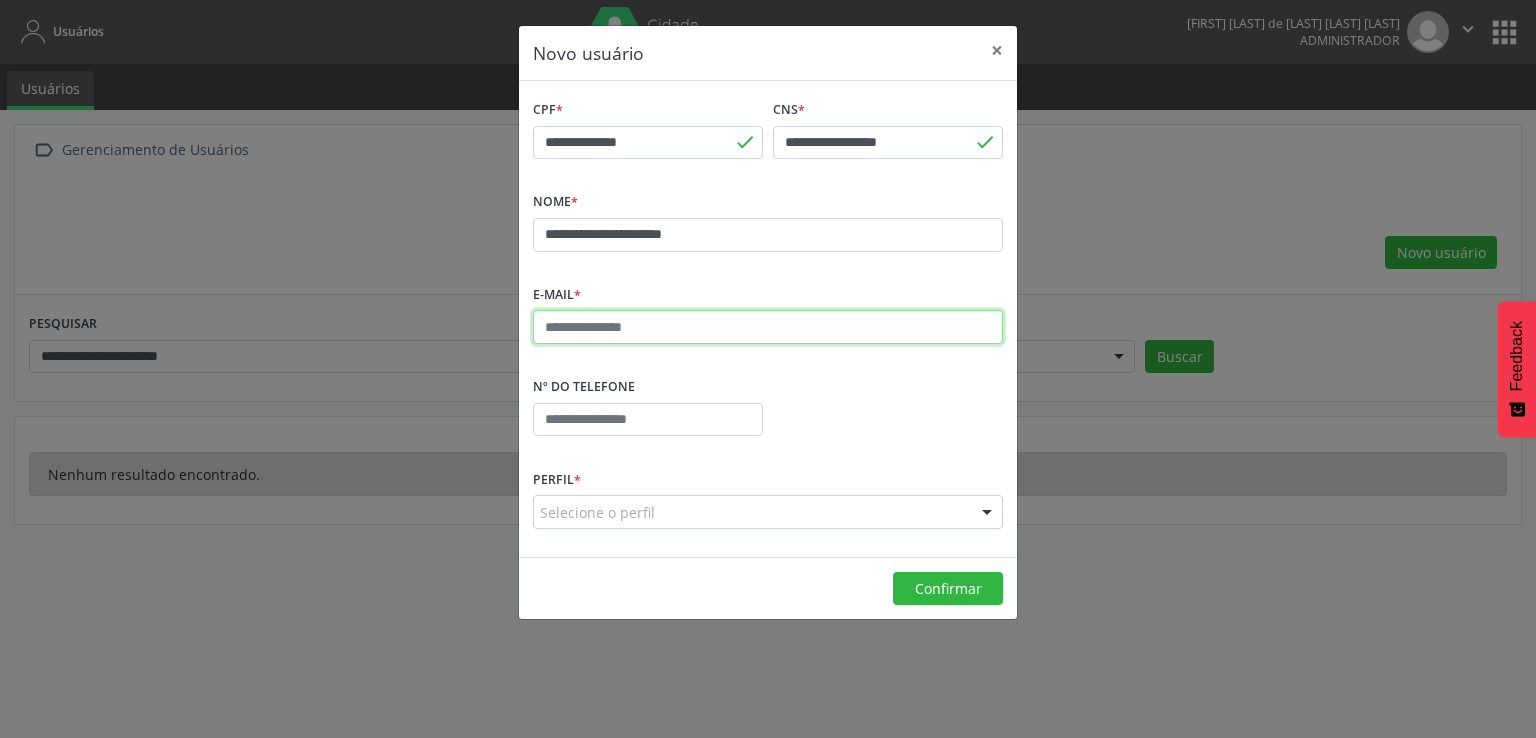 click at bounding box center (768, 327) 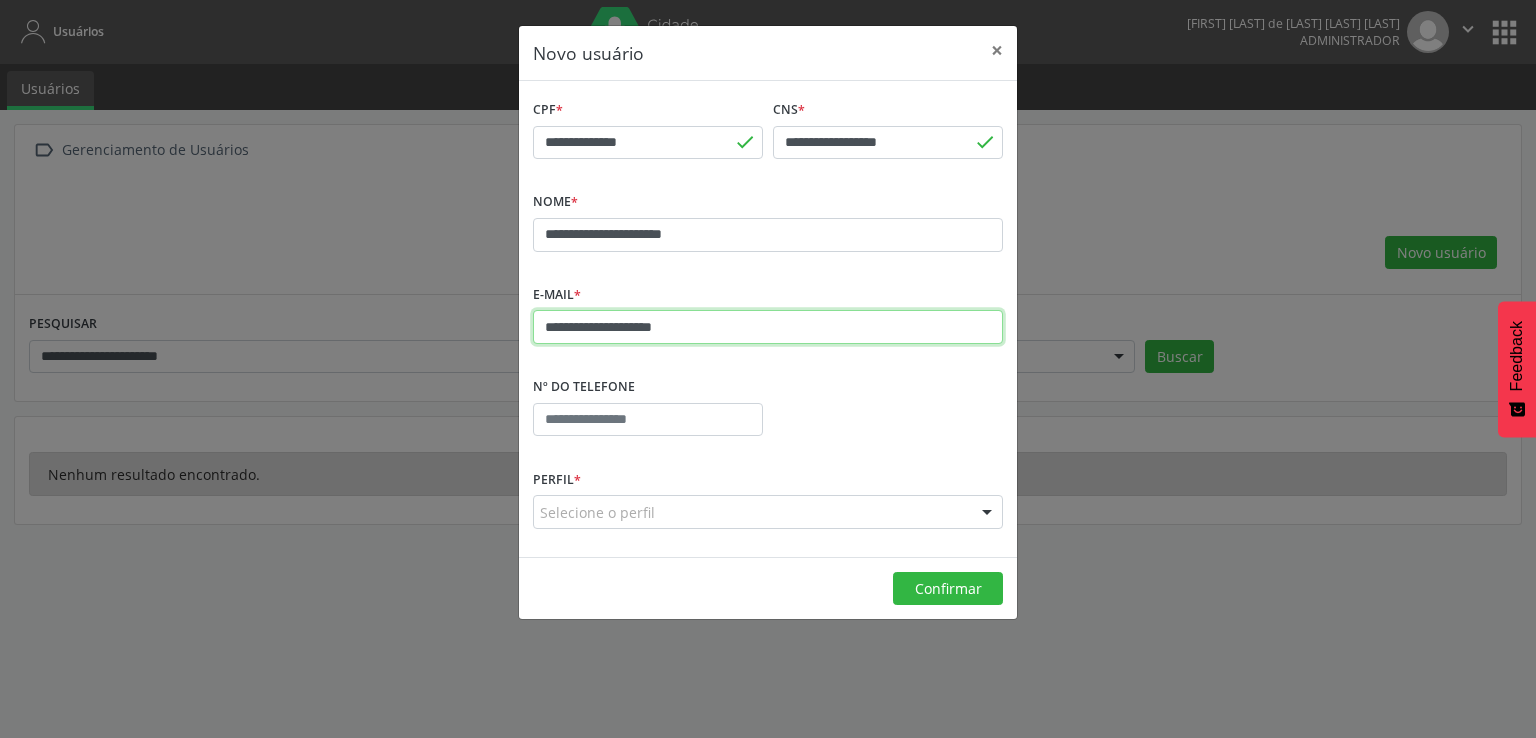 type on "**********" 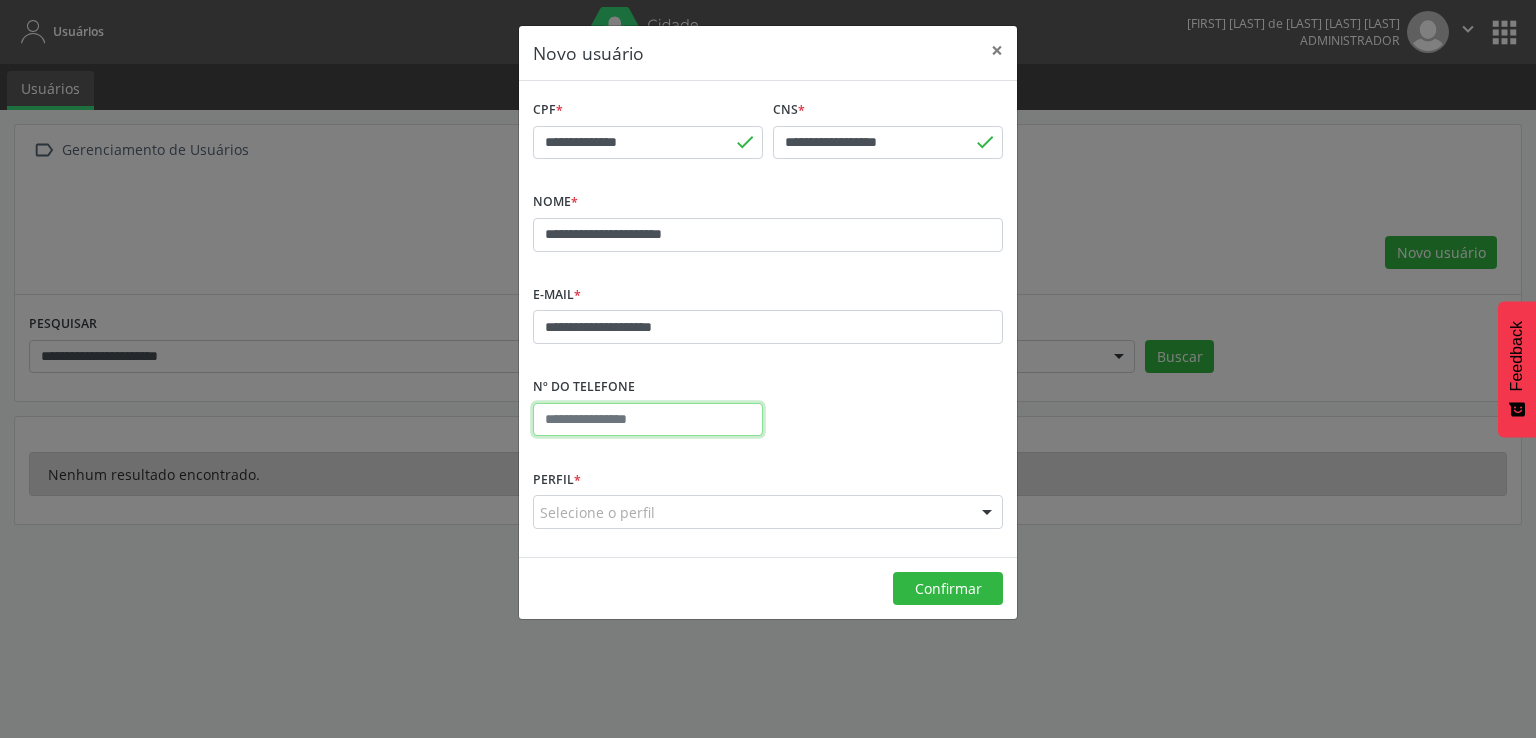 click at bounding box center [648, 420] 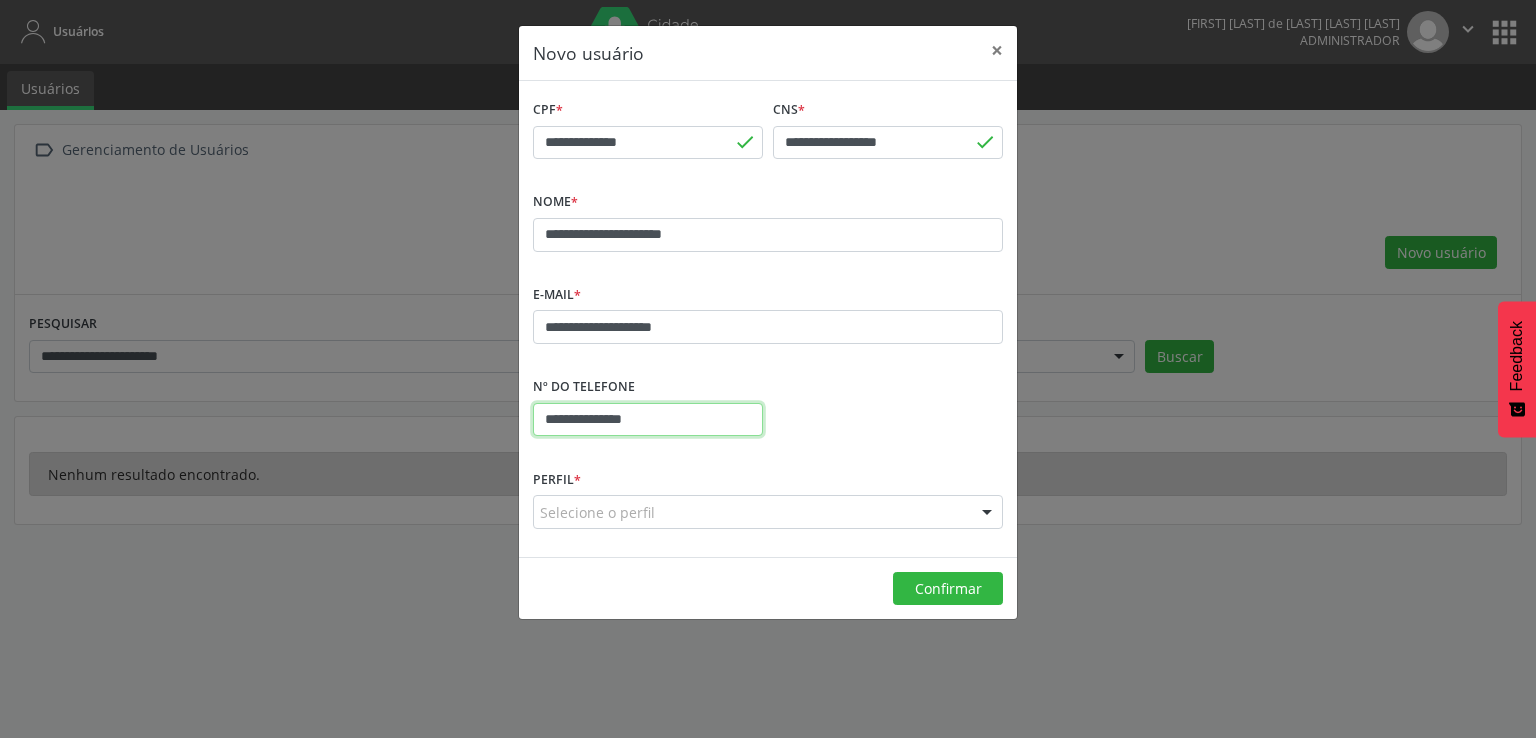 type on "**********" 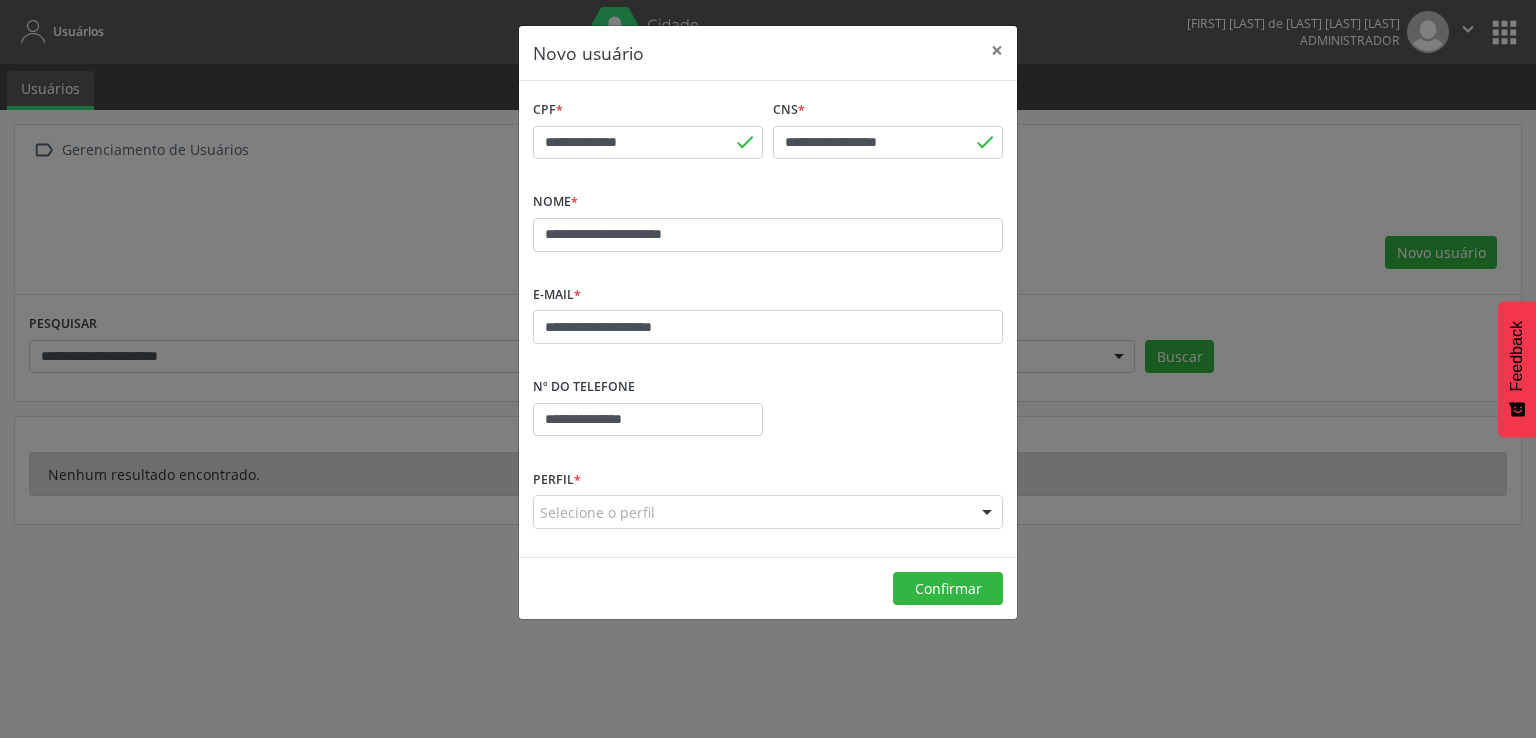 click on "Selecione o perfil" at bounding box center [768, 512] 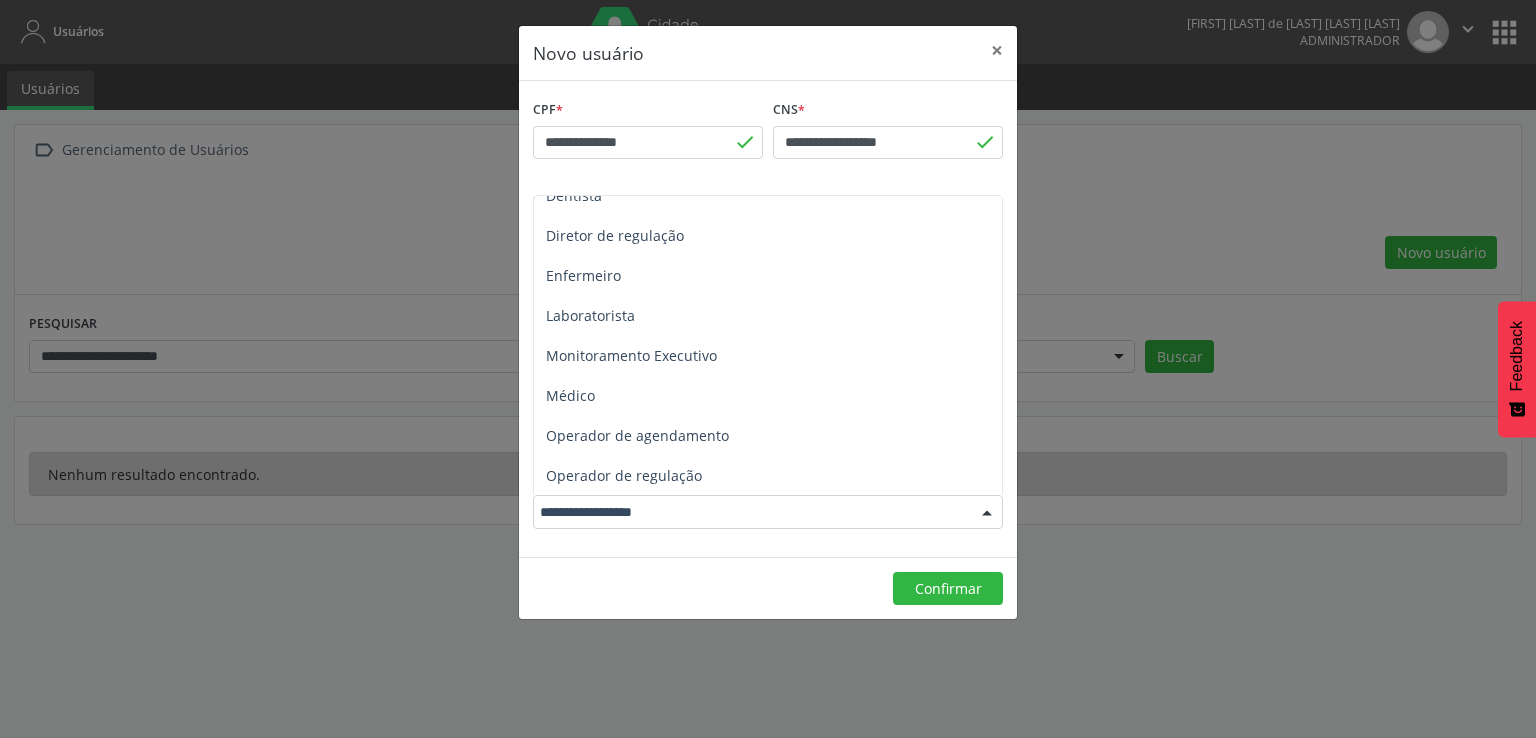 scroll, scrollTop: 400, scrollLeft: 0, axis: vertical 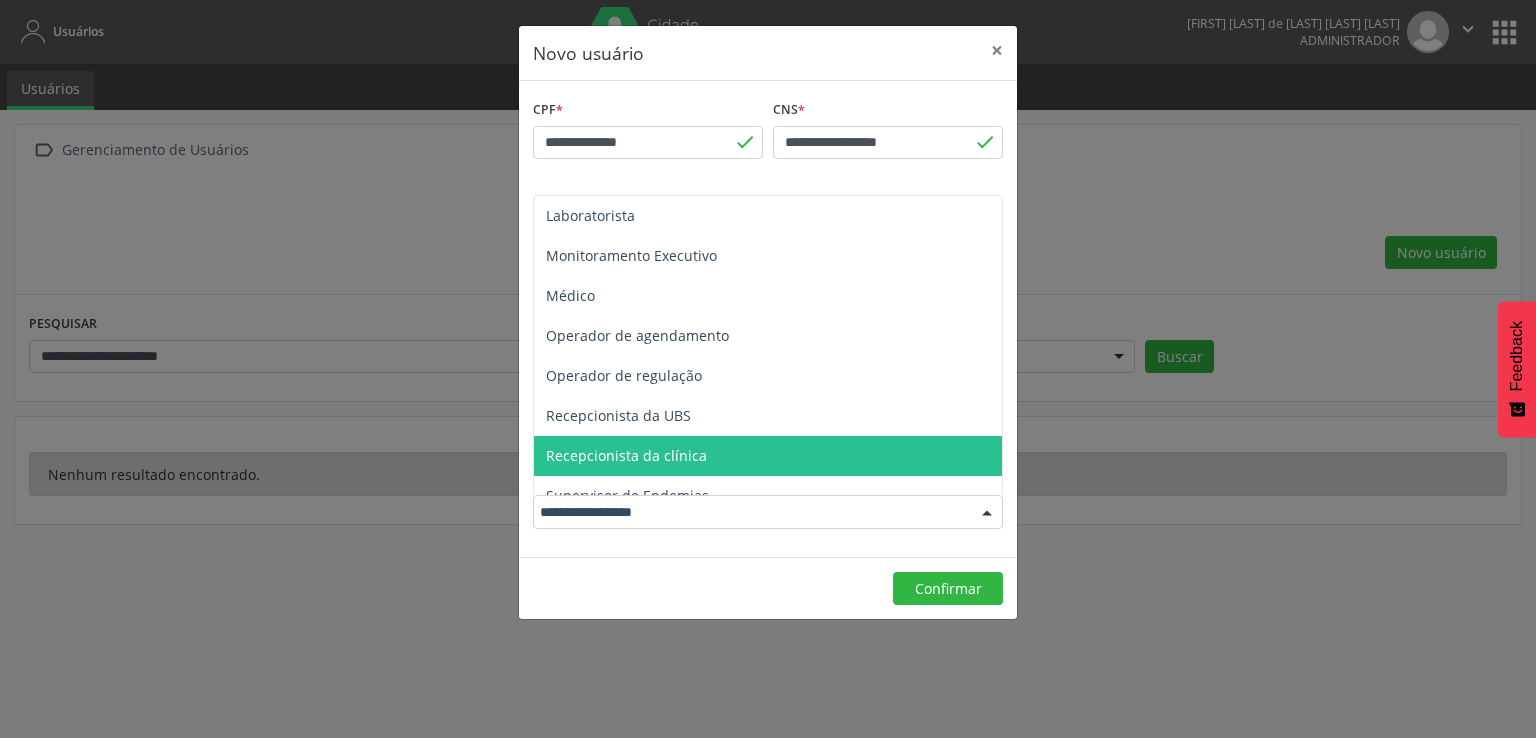 click on "Recepcionista da clínica" at bounding box center [768, 456] 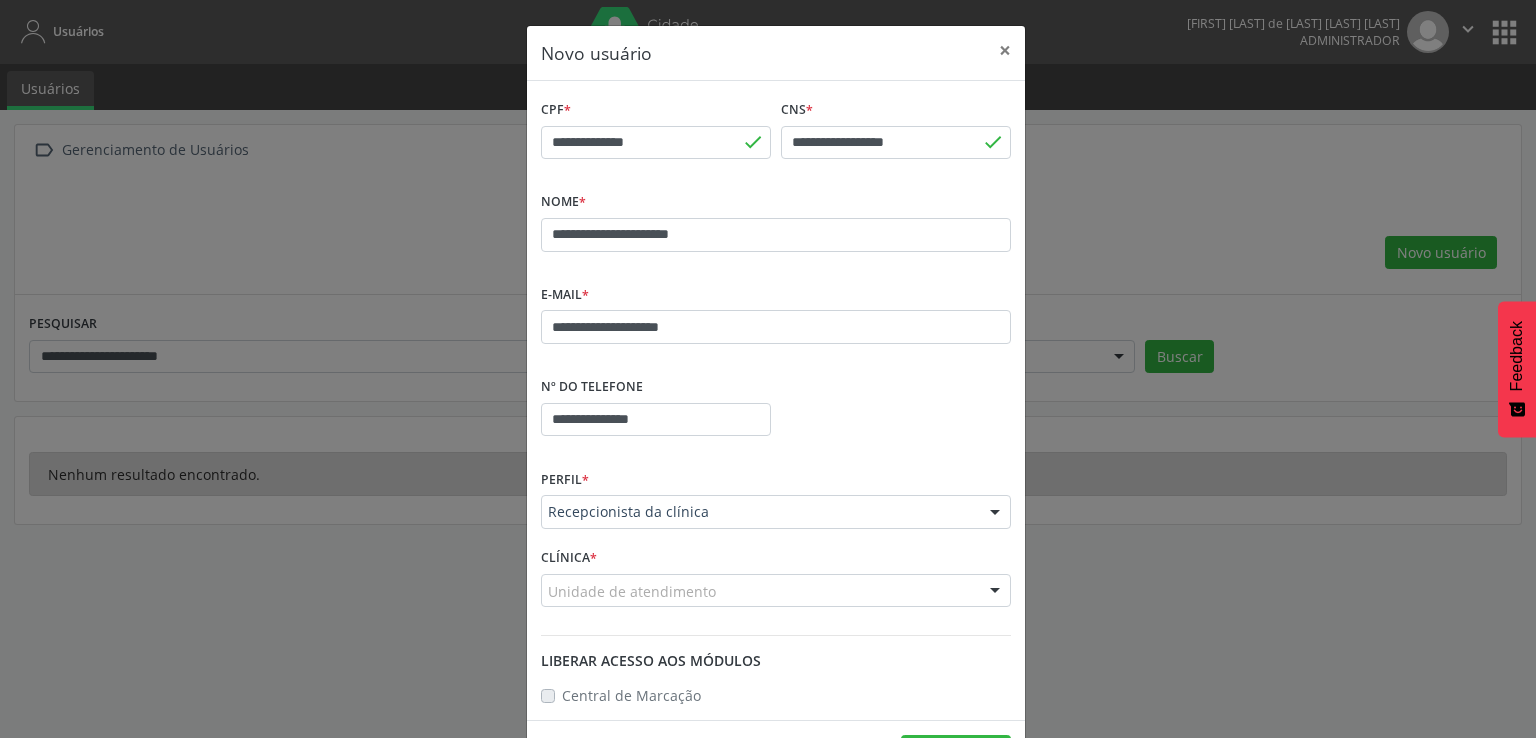 scroll, scrollTop: 68, scrollLeft: 0, axis: vertical 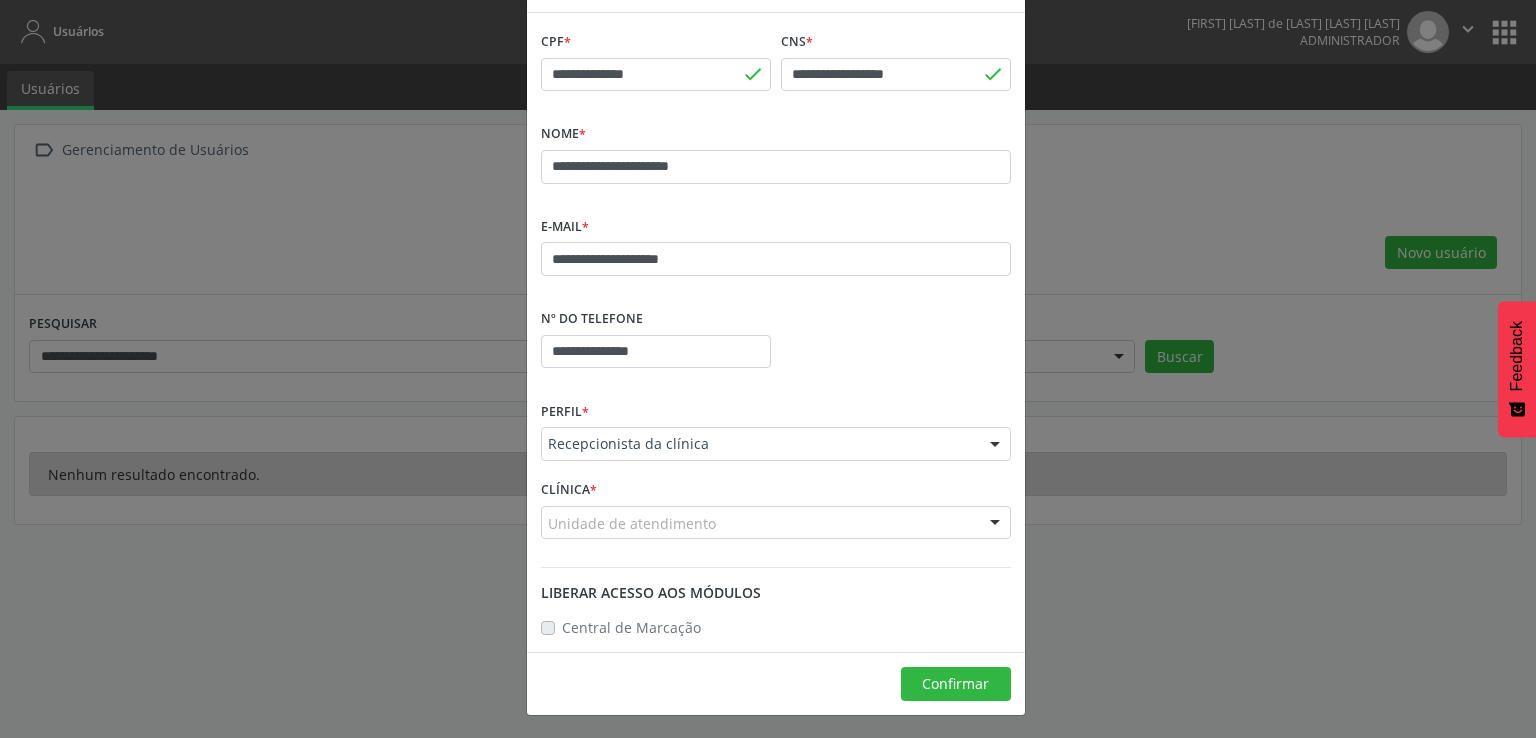 click on "Unidade de atendimento" at bounding box center (776, 523) 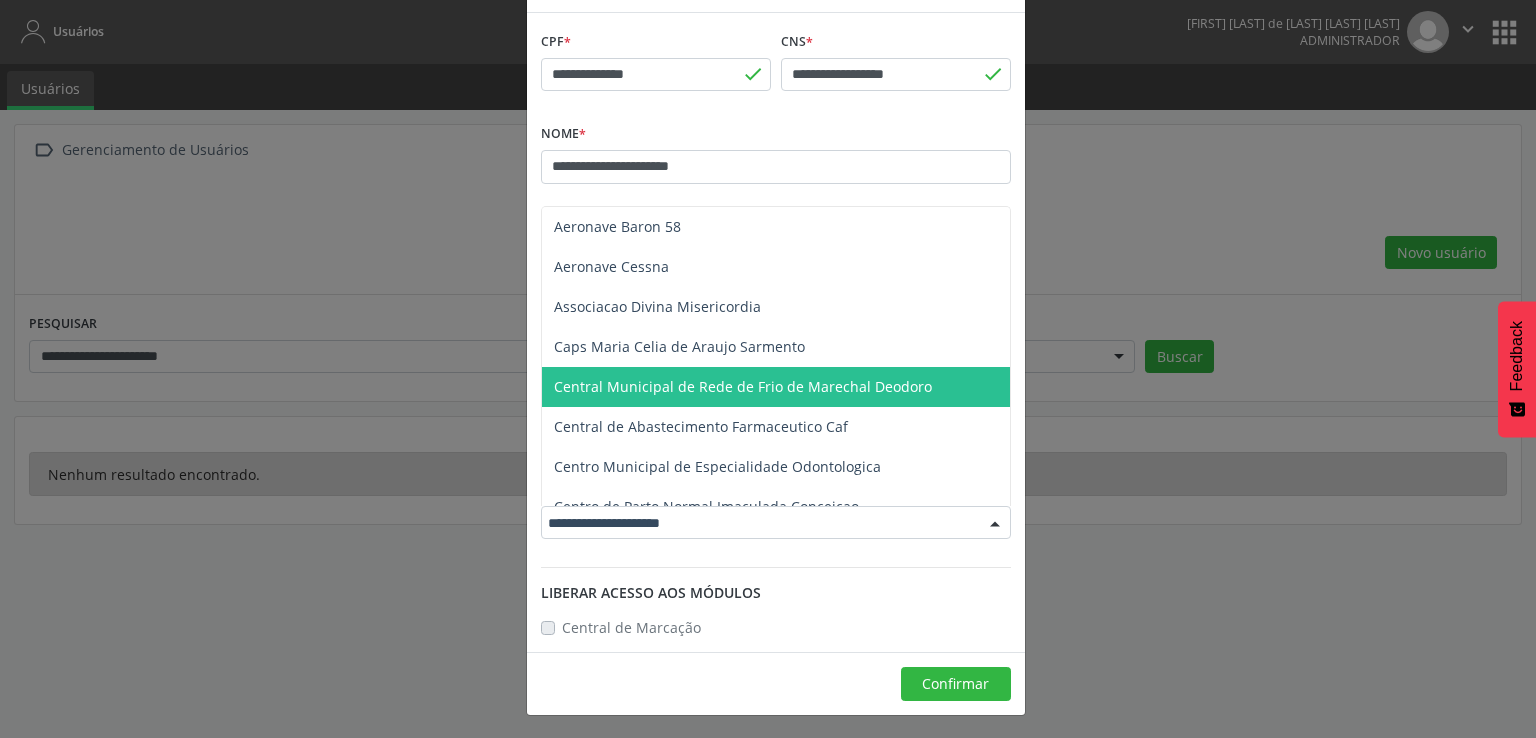 scroll, scrollTop: 100, scrollLeft: 0, axis: vertical 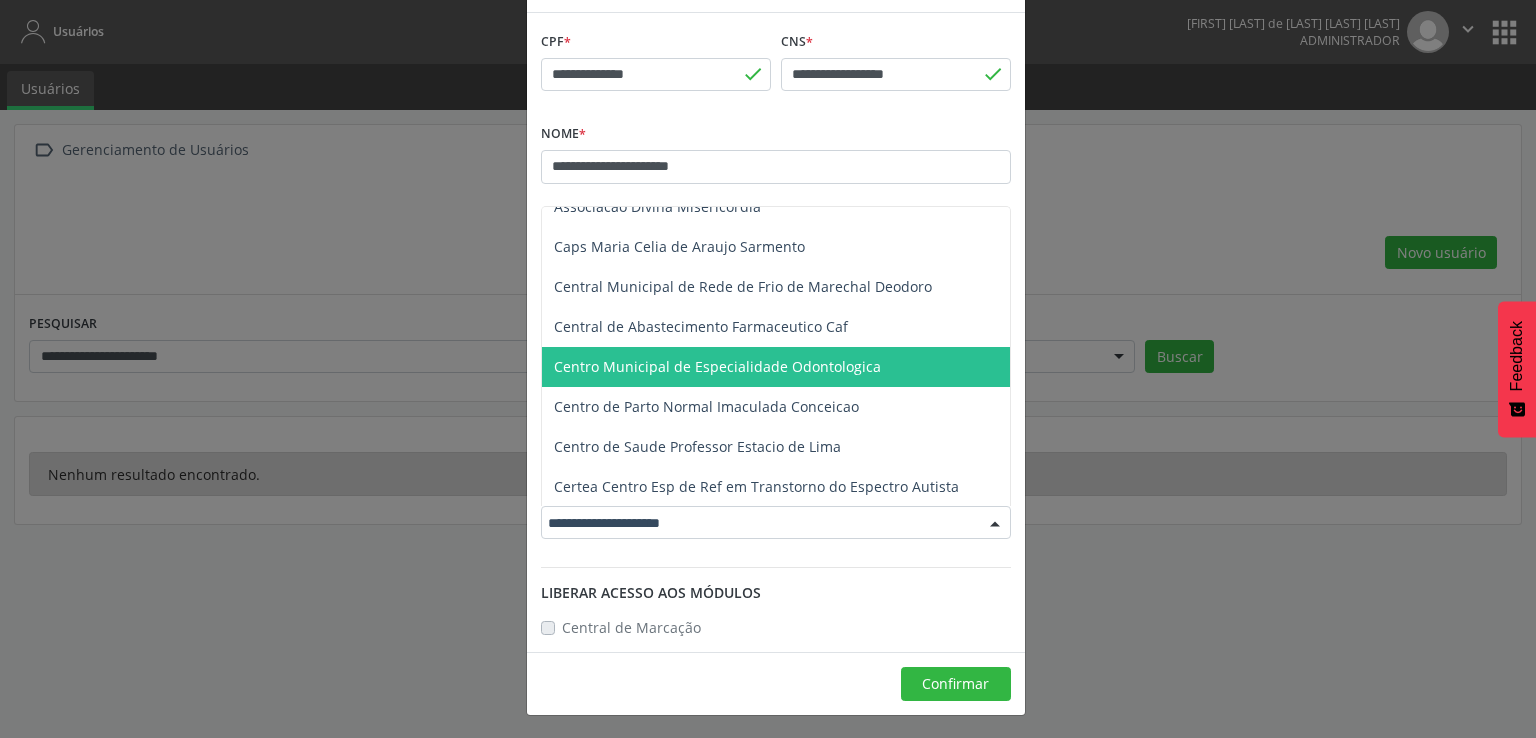click on "Centro Municipal de Especialidade Odontologica" at bounding box center (717, 366) 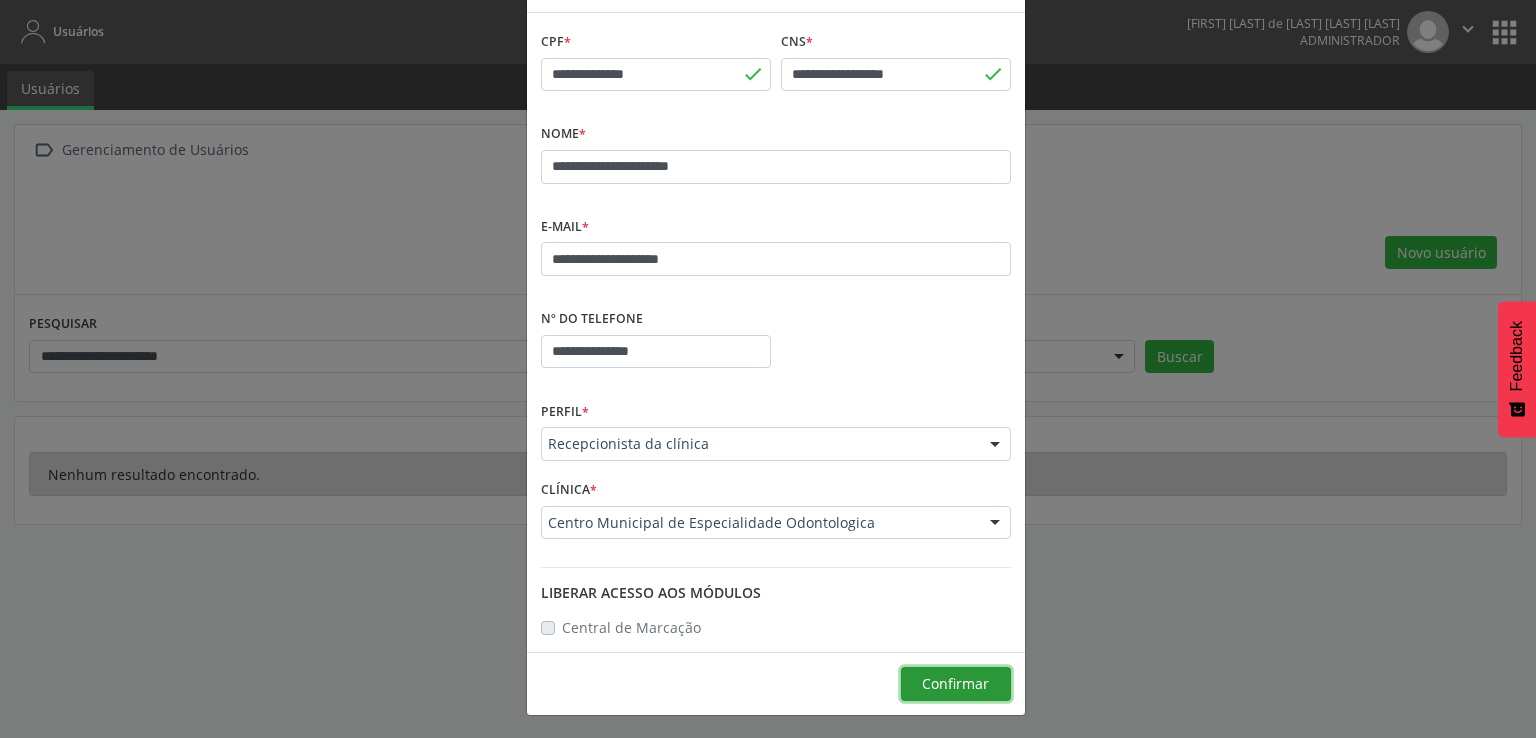 click on "Confirmar" at bounding box center (955, 683) 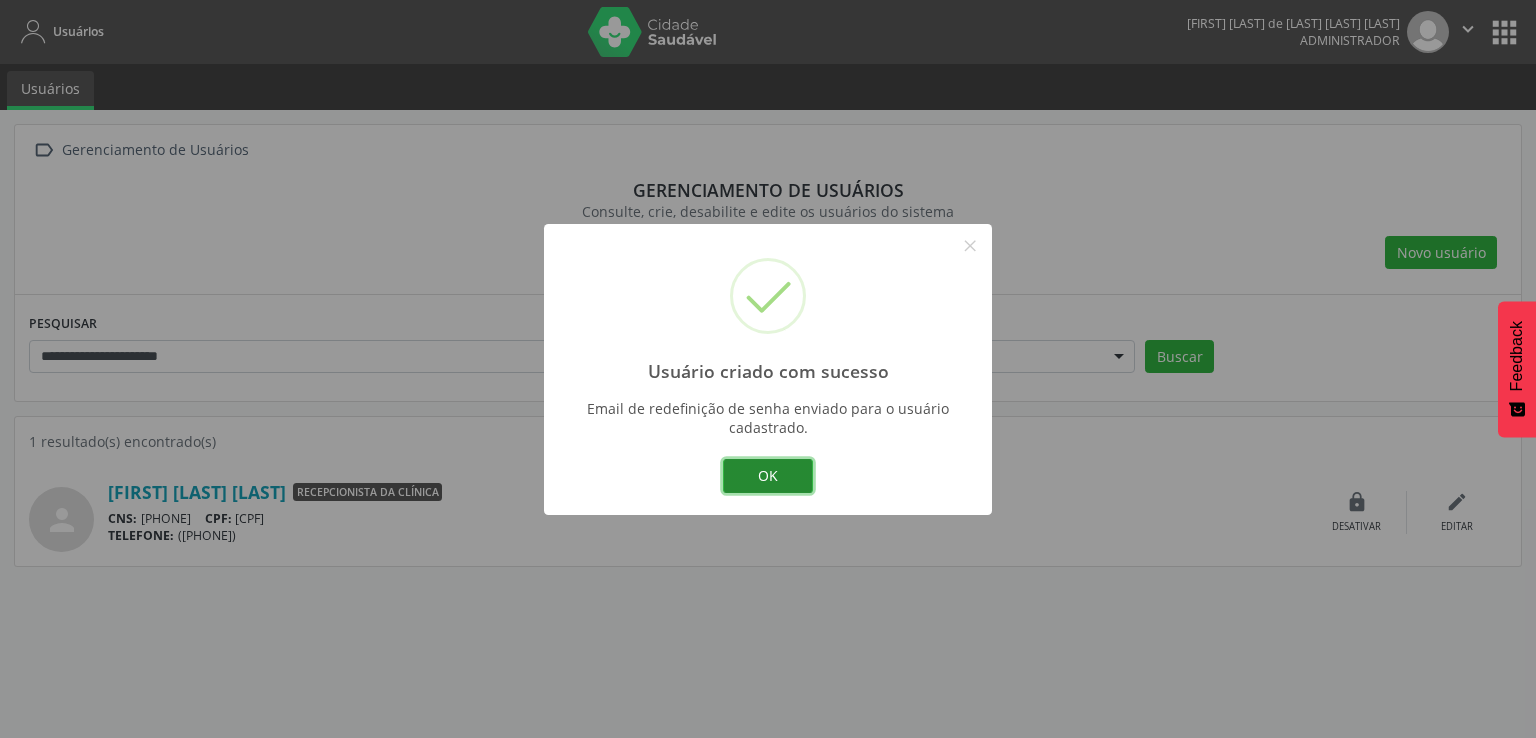 click on "OK" at bounding box center [768, 476] 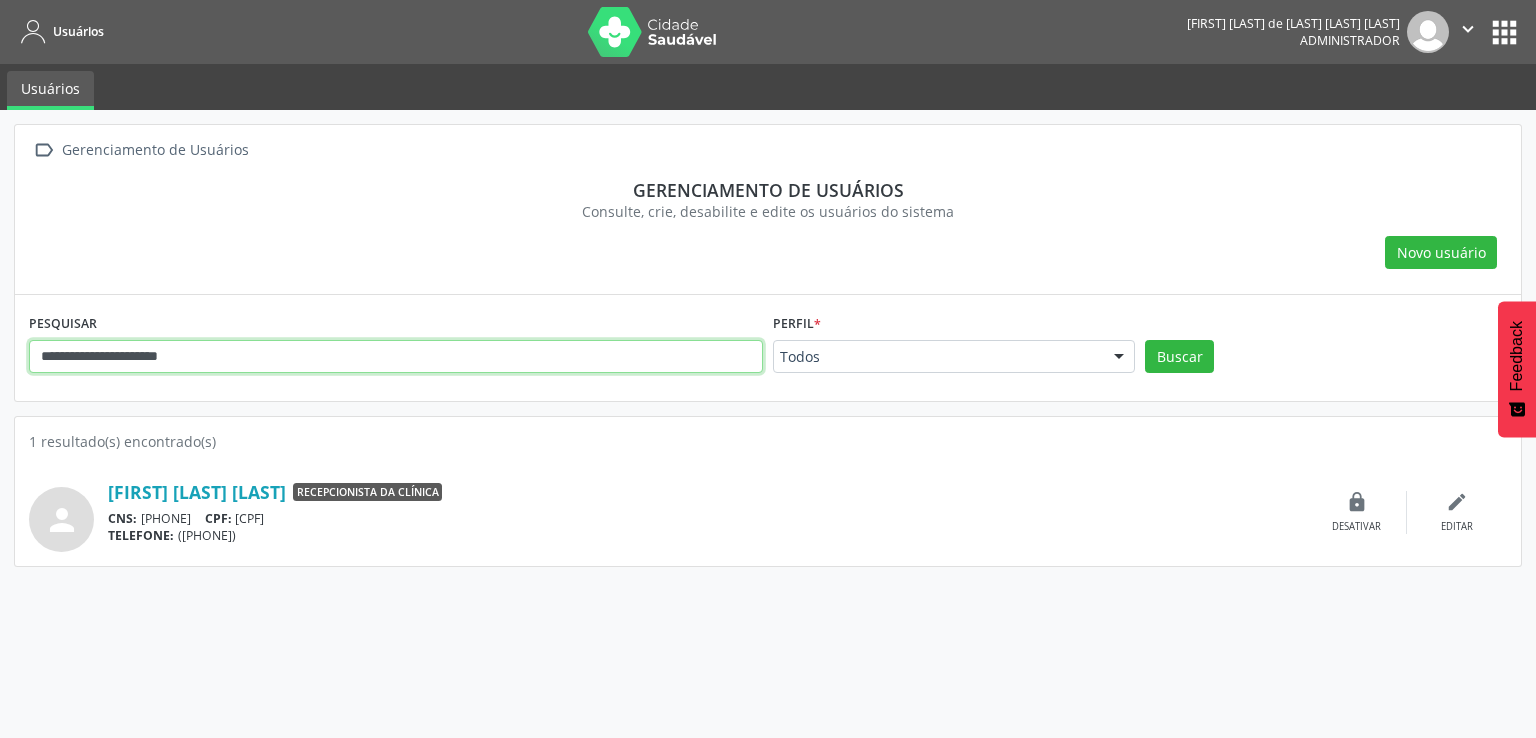 click on "**********" at bounding box center [396, 357] 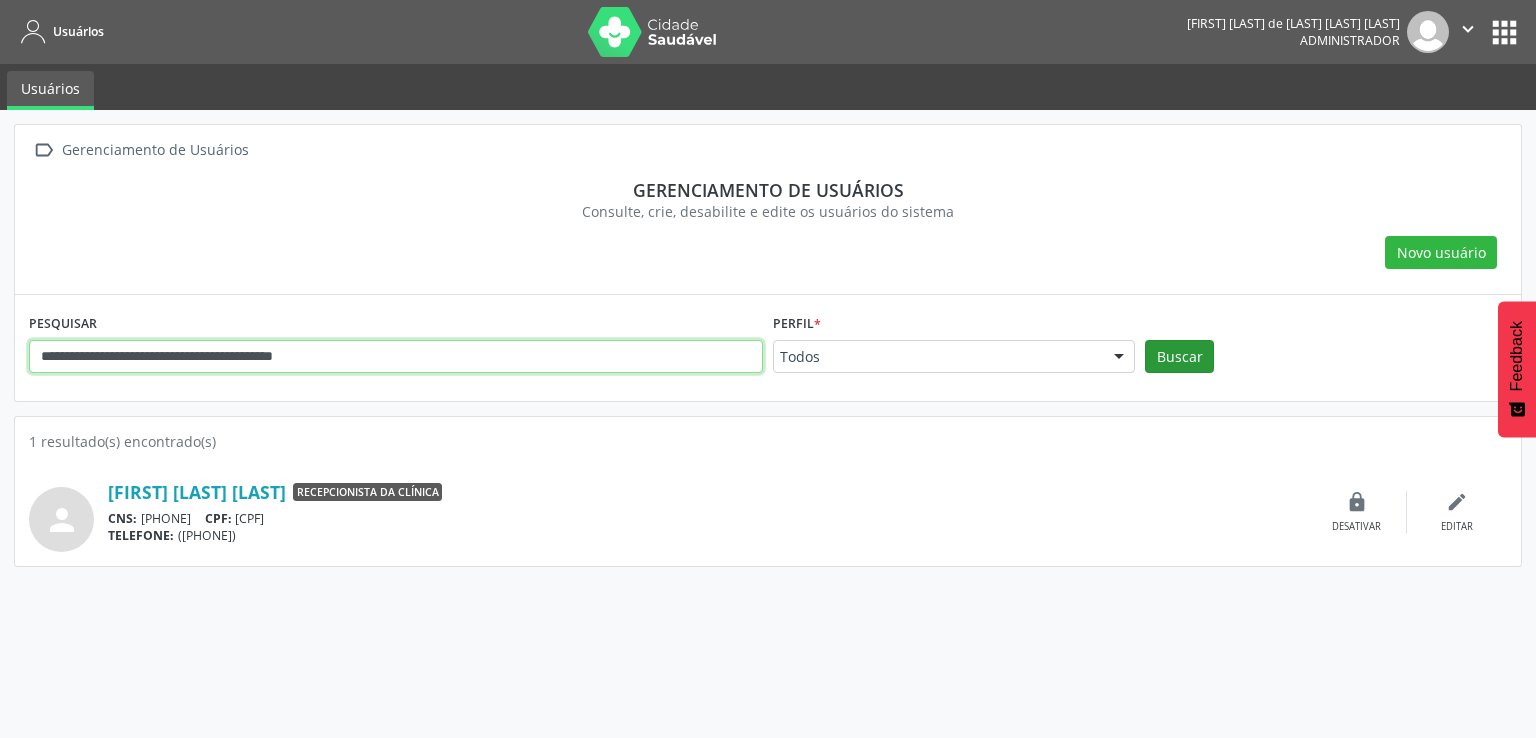 type on "**********" 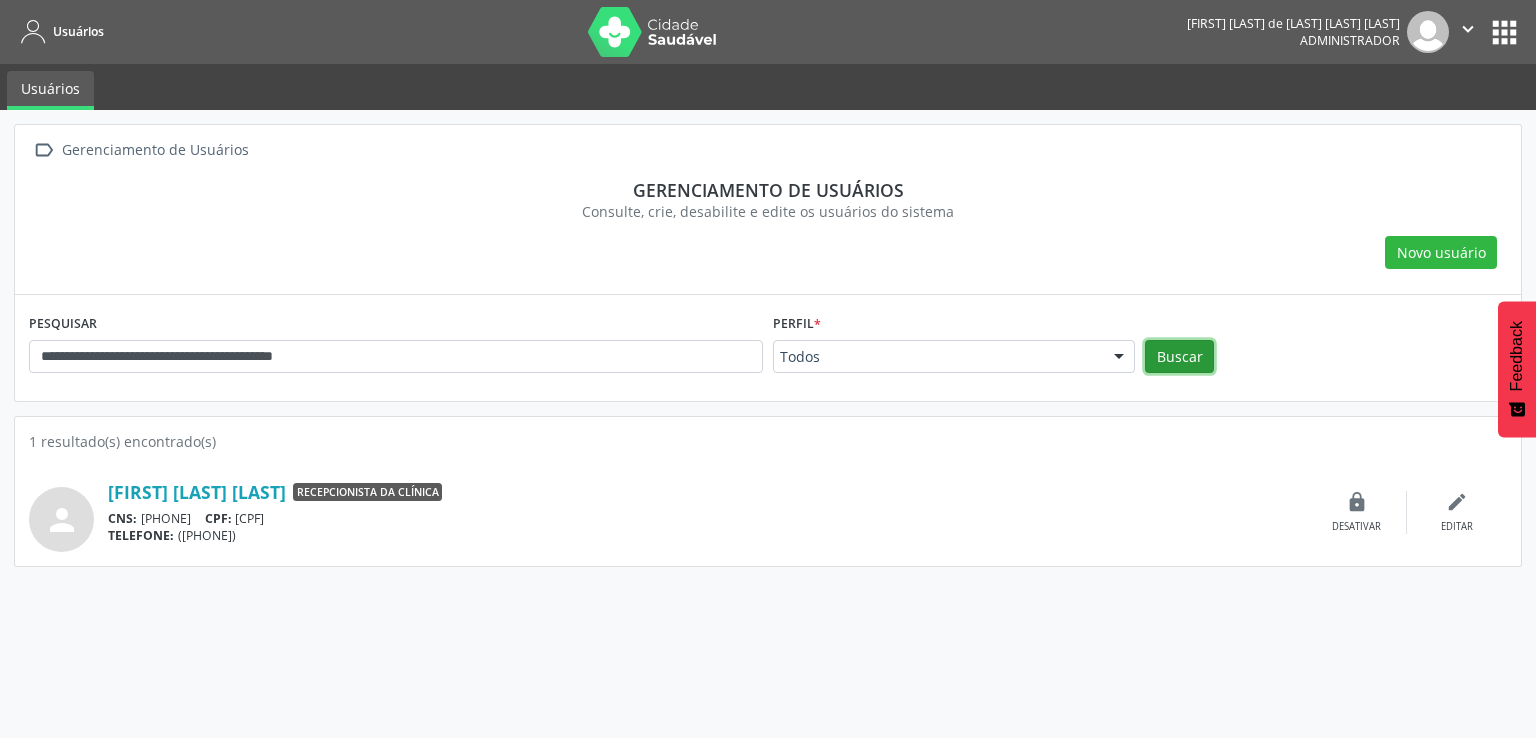 click on "Buscar" at bounding box center [1179, 357] 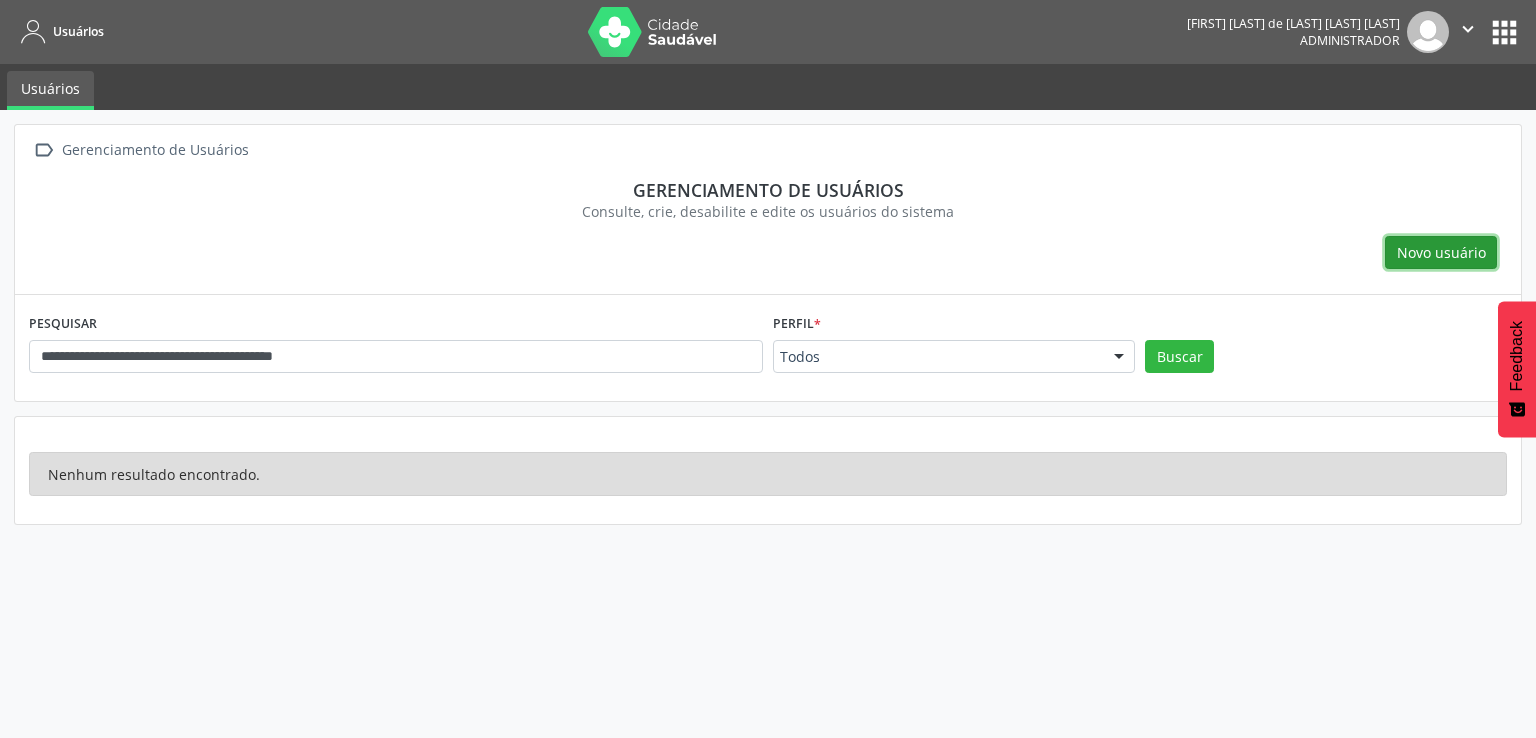 click on "Novo usuário" at bounding box center [1441, 252] 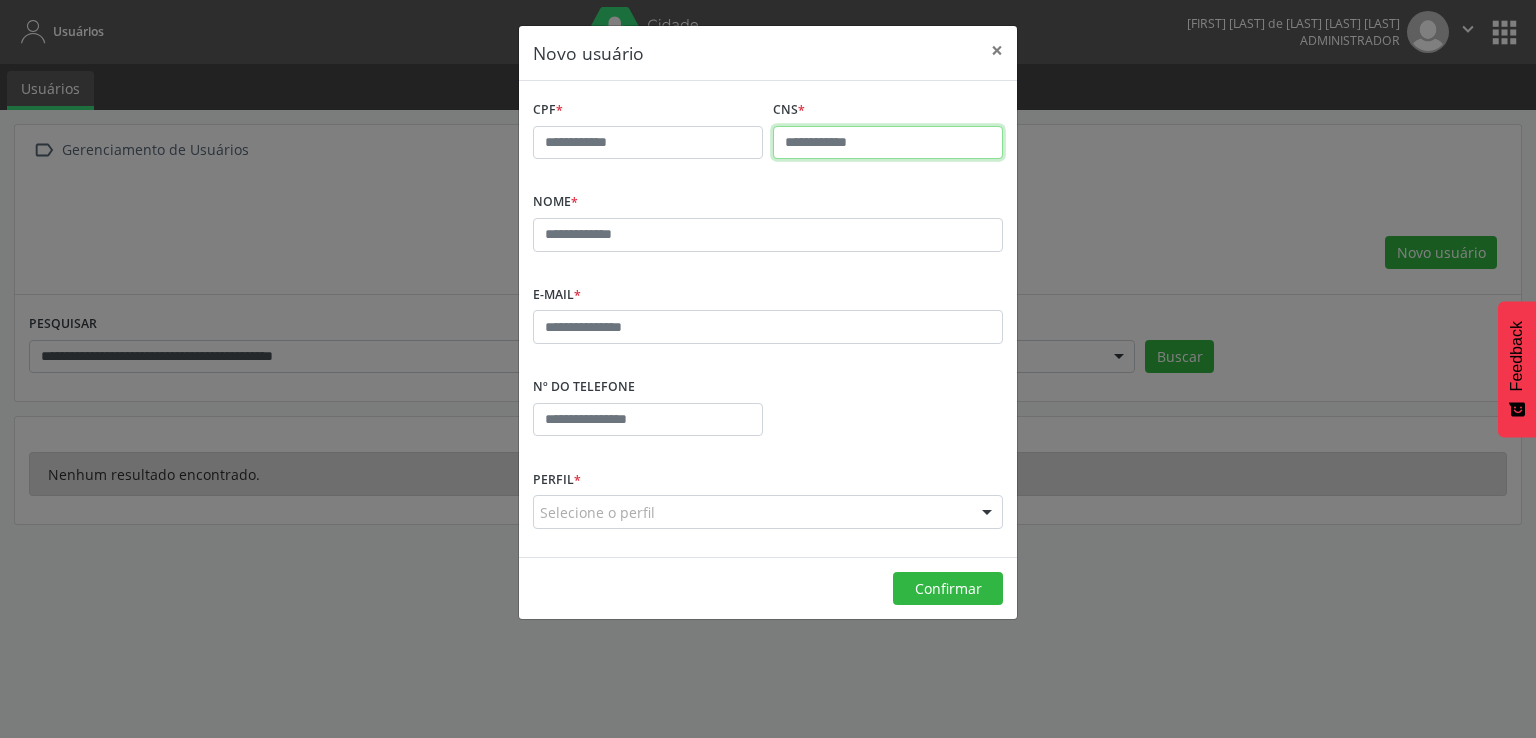 click at bounding box center [888, 143] 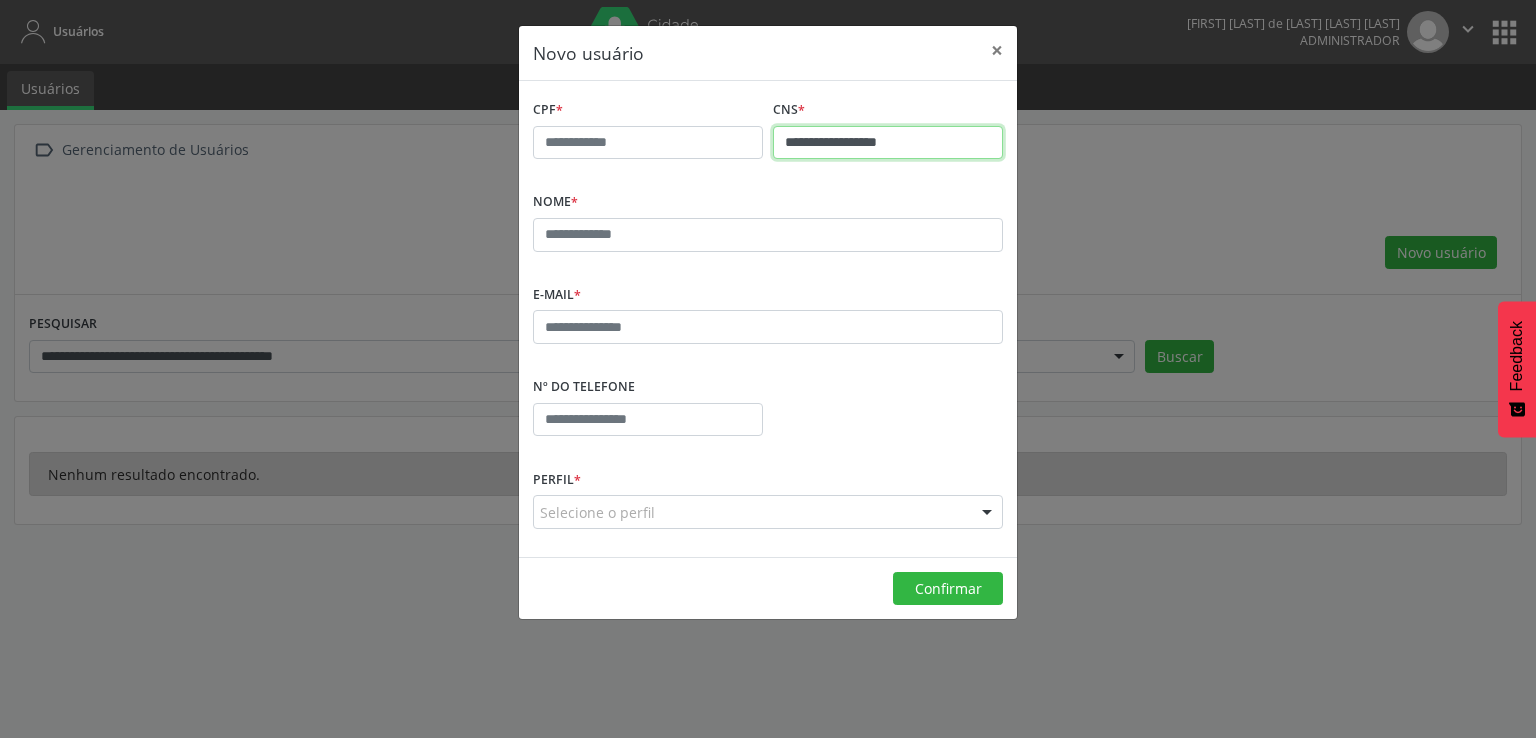 type on "**********" 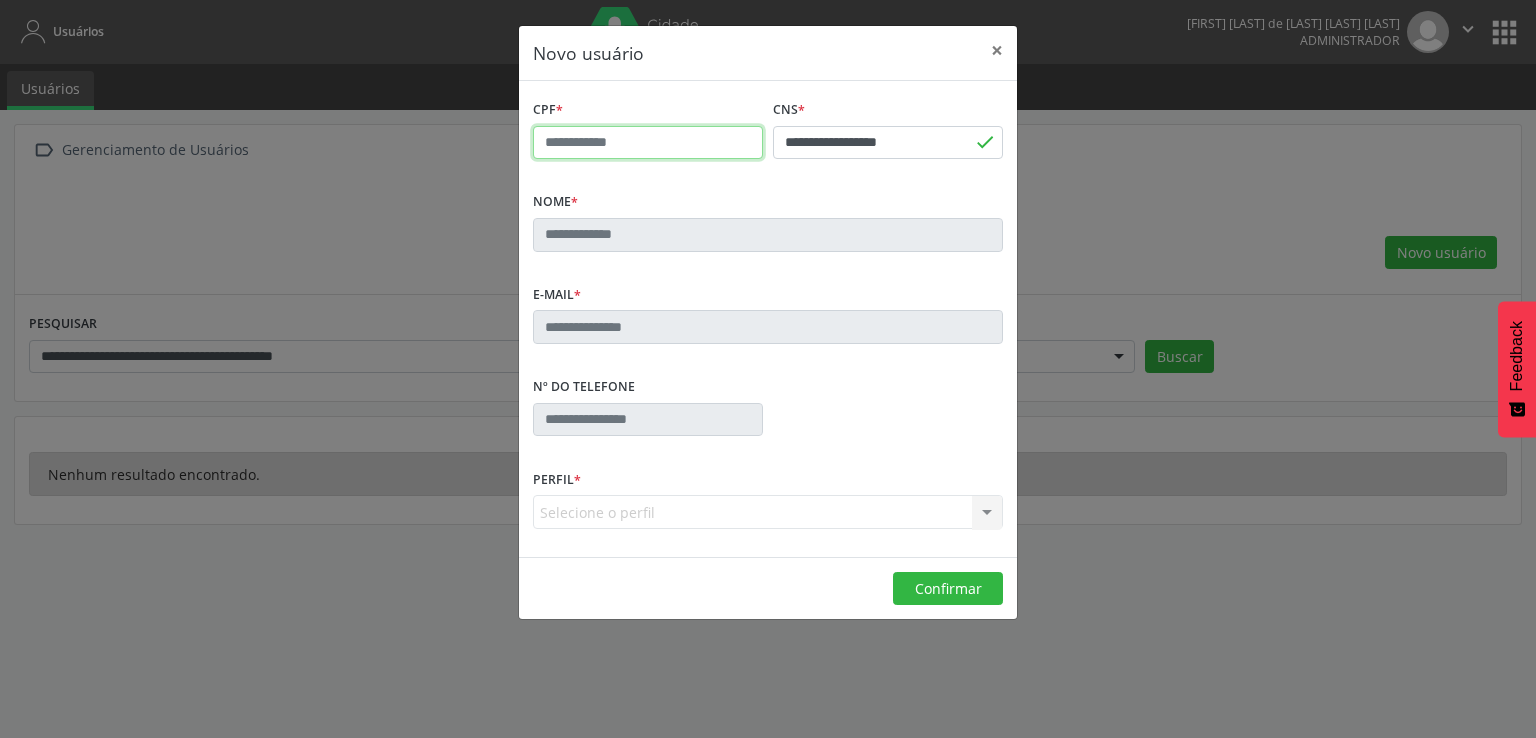 click at bounding box center (648, 143) 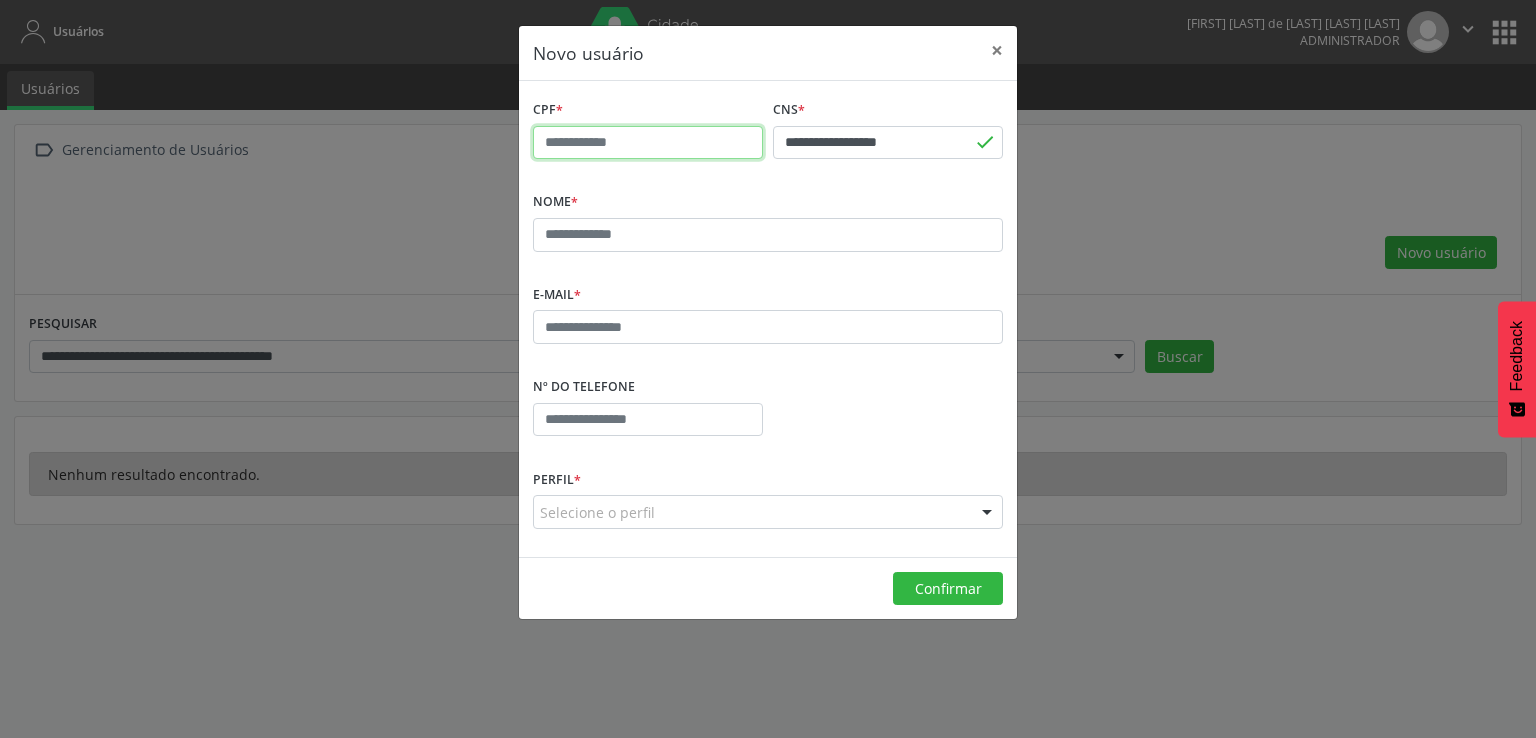 paste on "**********" 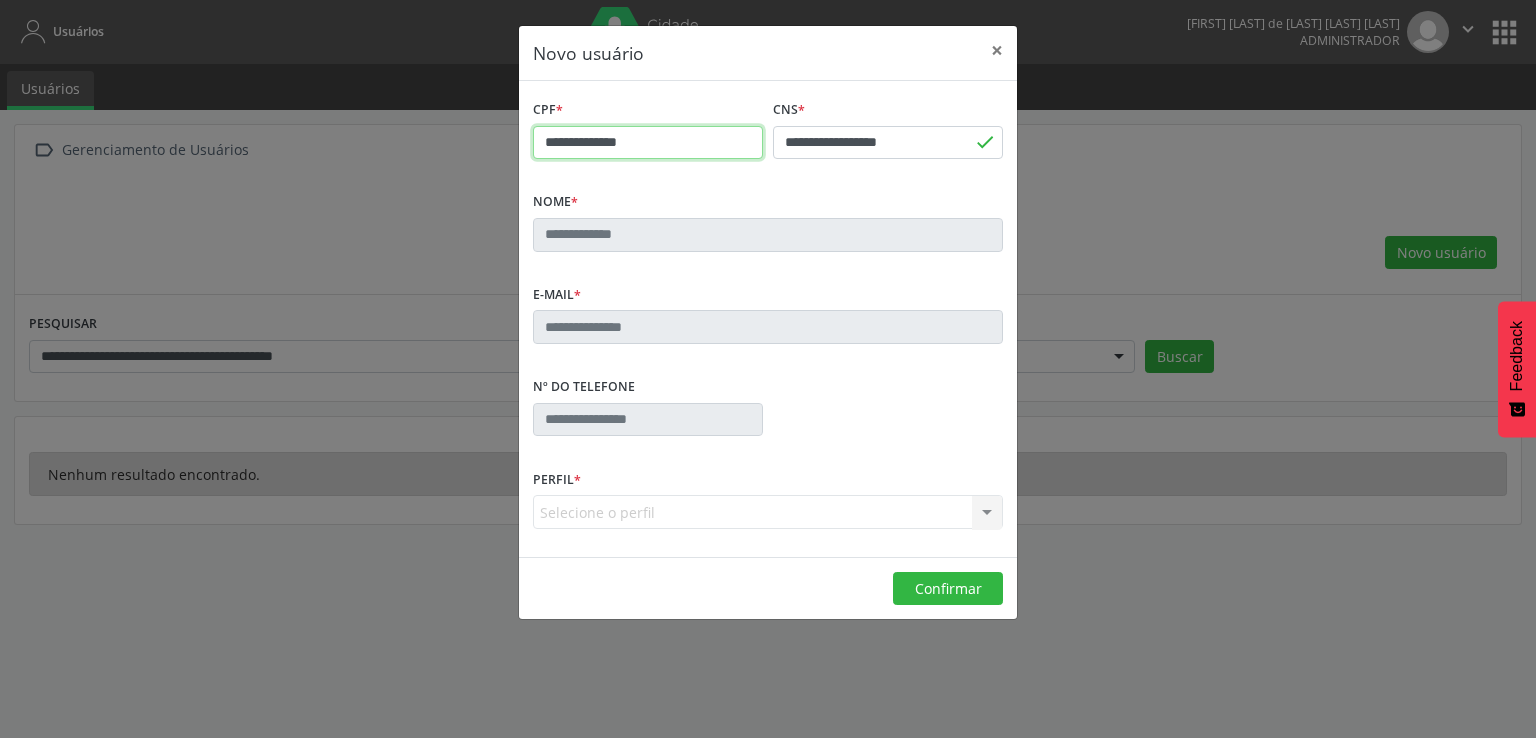 type on "**********" 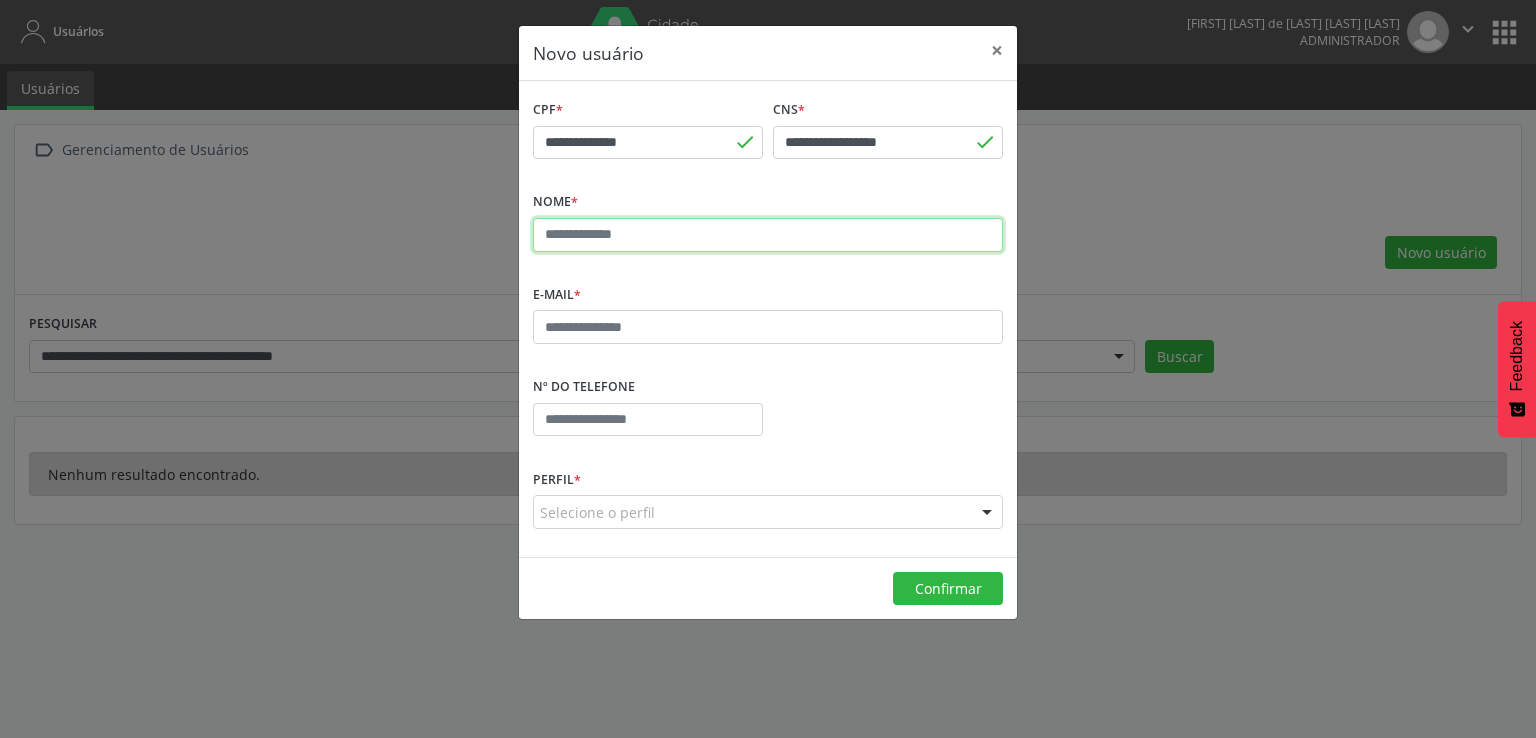 click at bounding box center [768, 235] 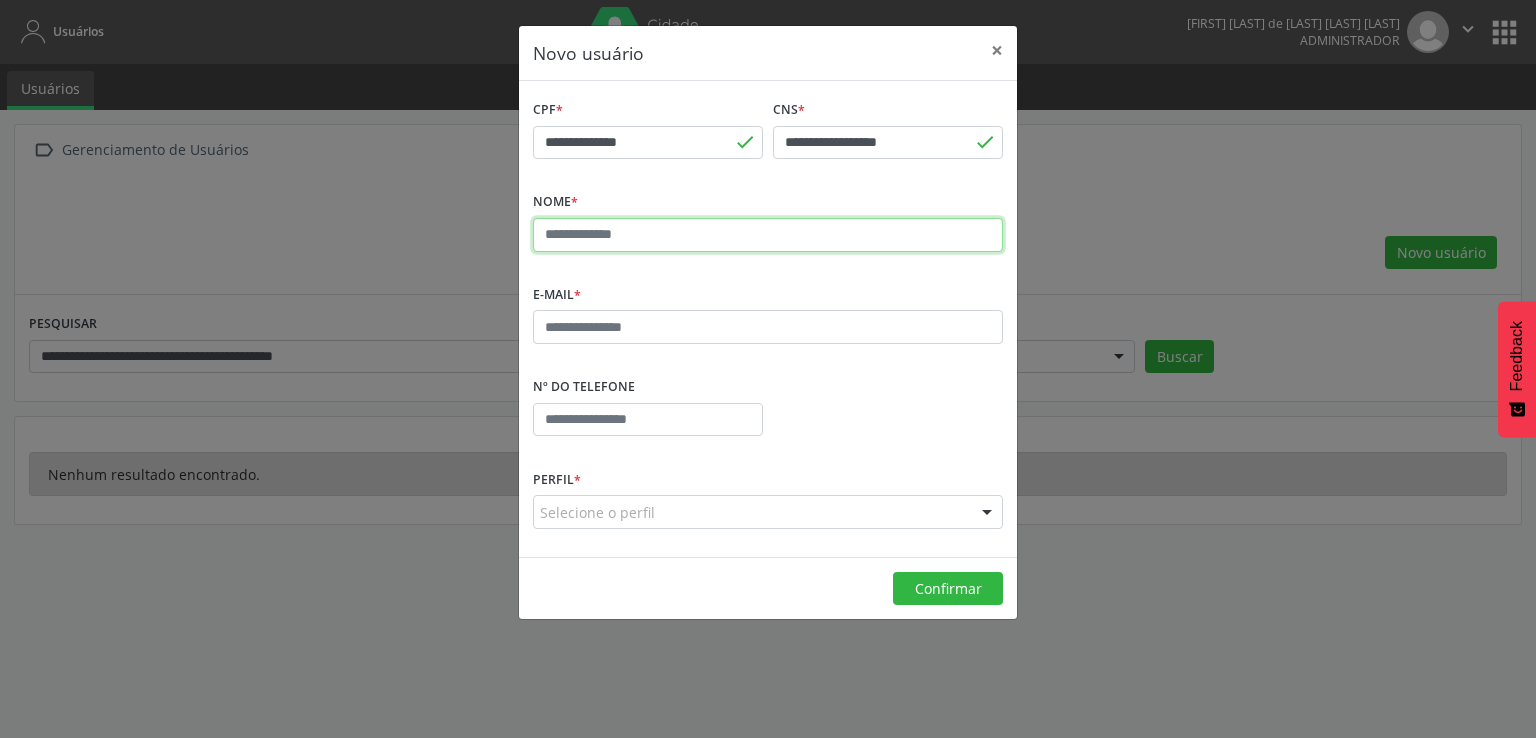 paste on "**********" 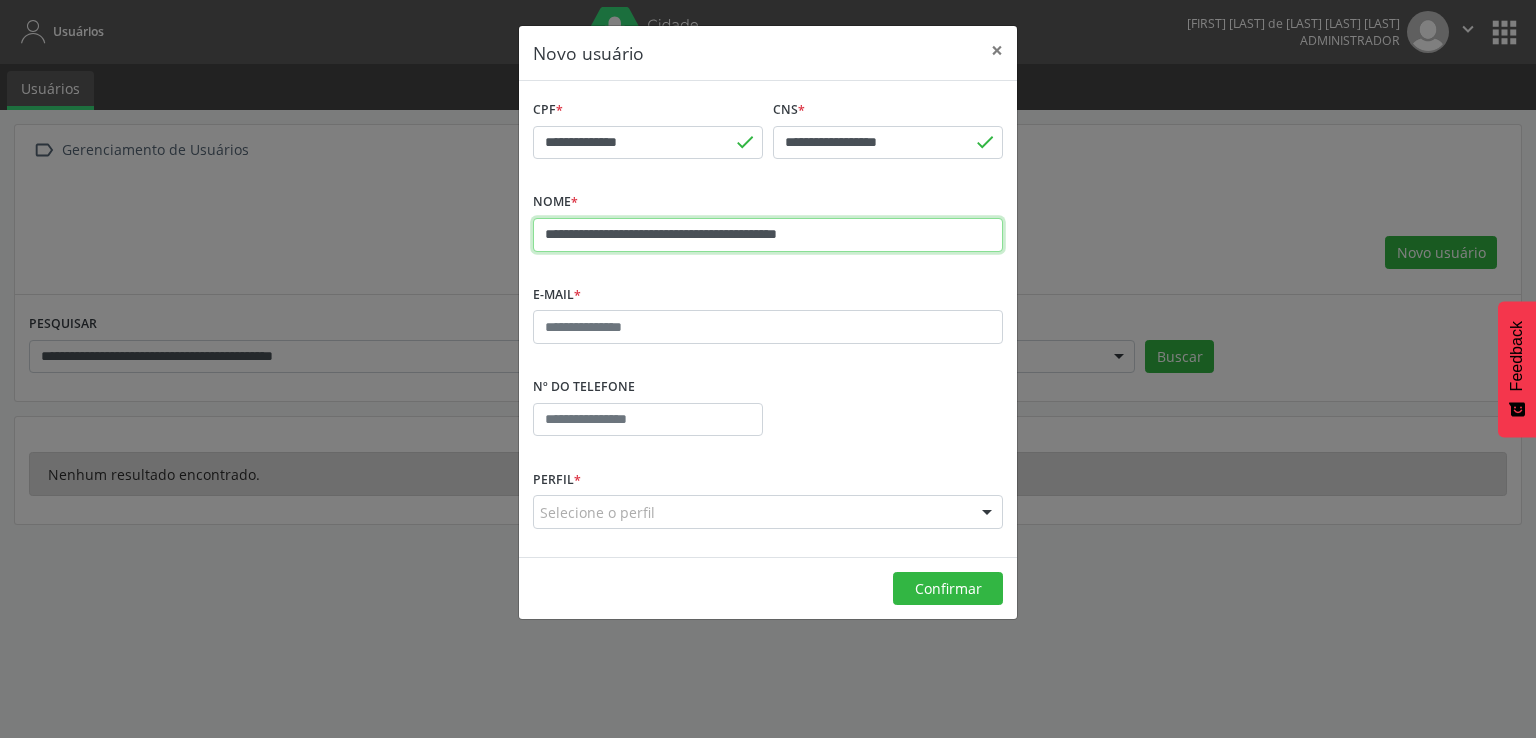 type on "**********" 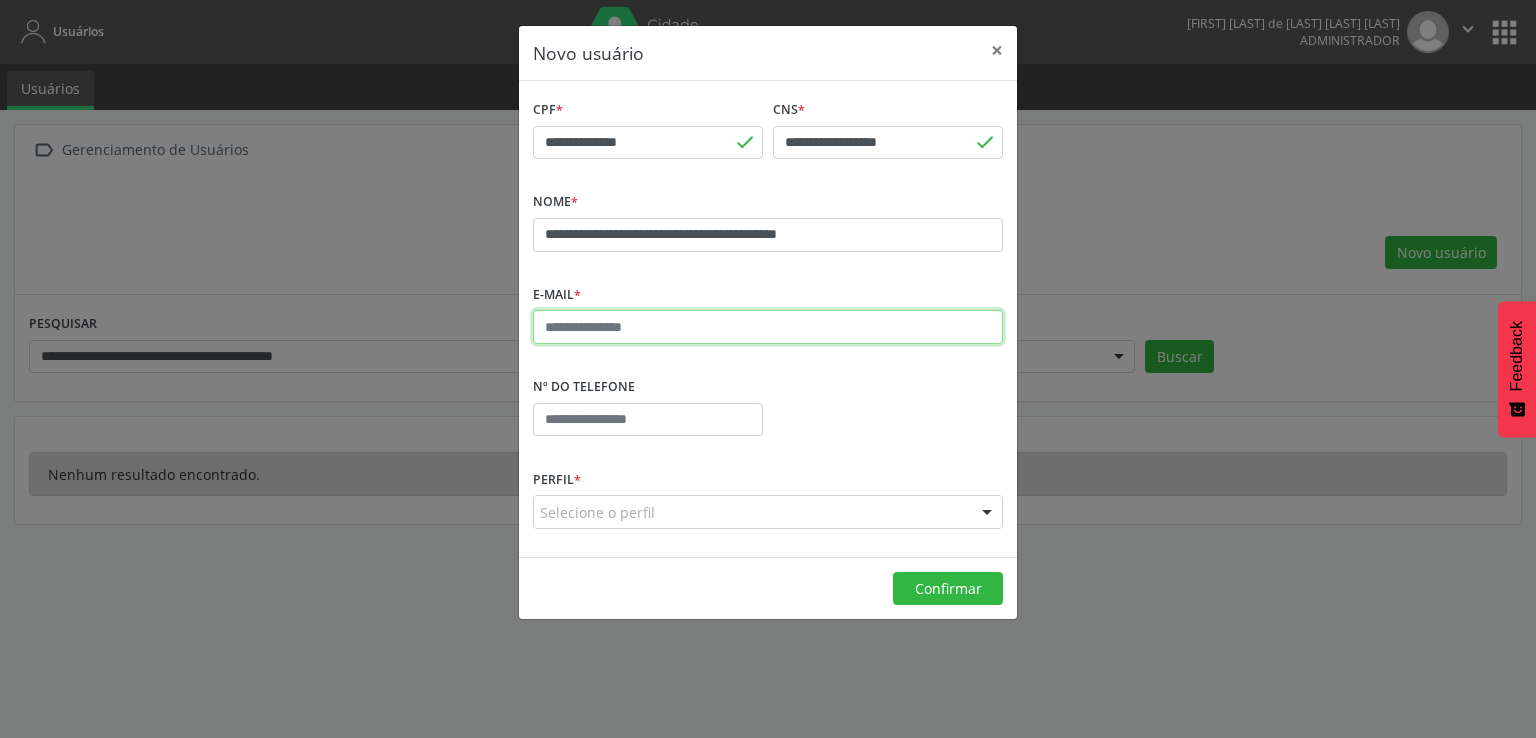 click at bounding box center (768, 327) 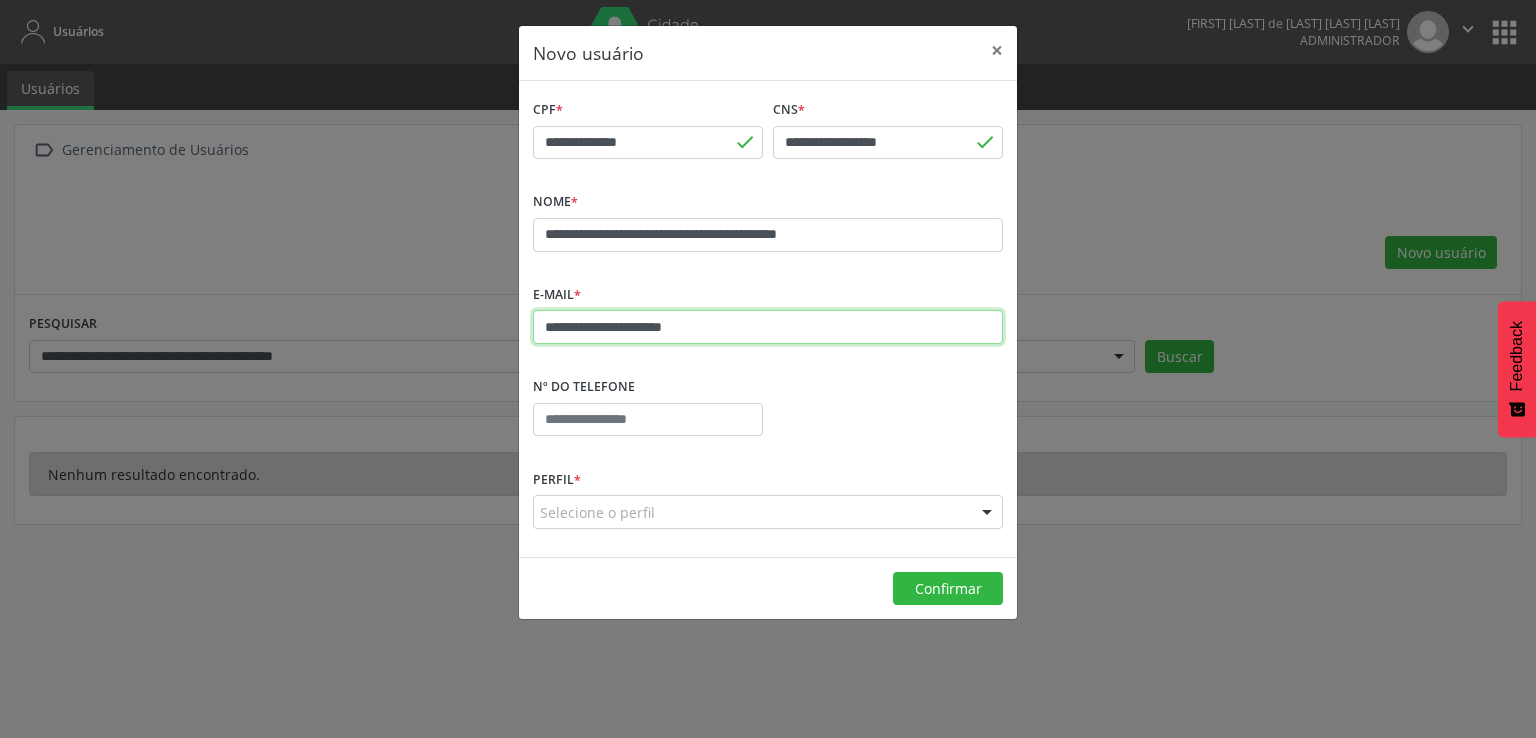 type on "**********" 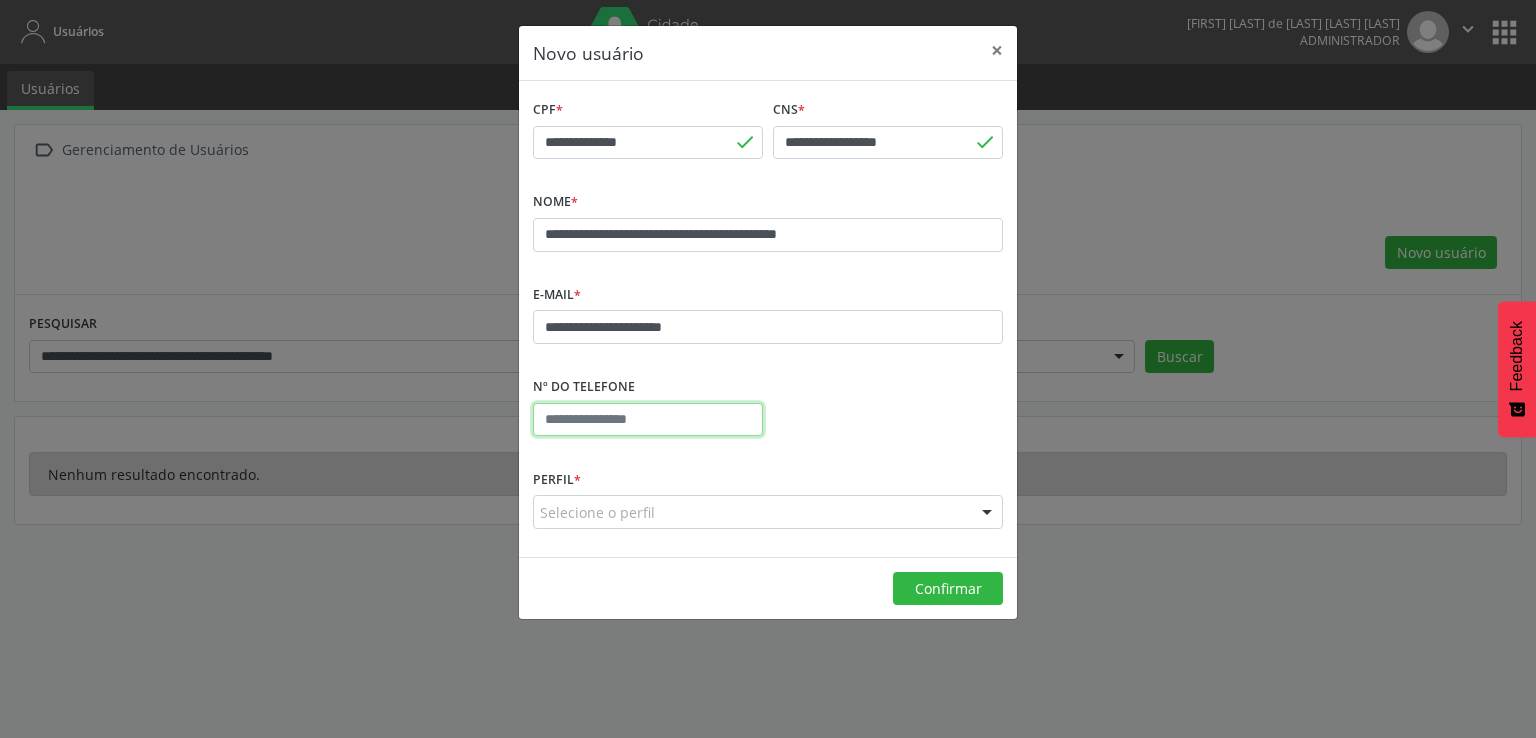 click at bounding box center [648, 420] 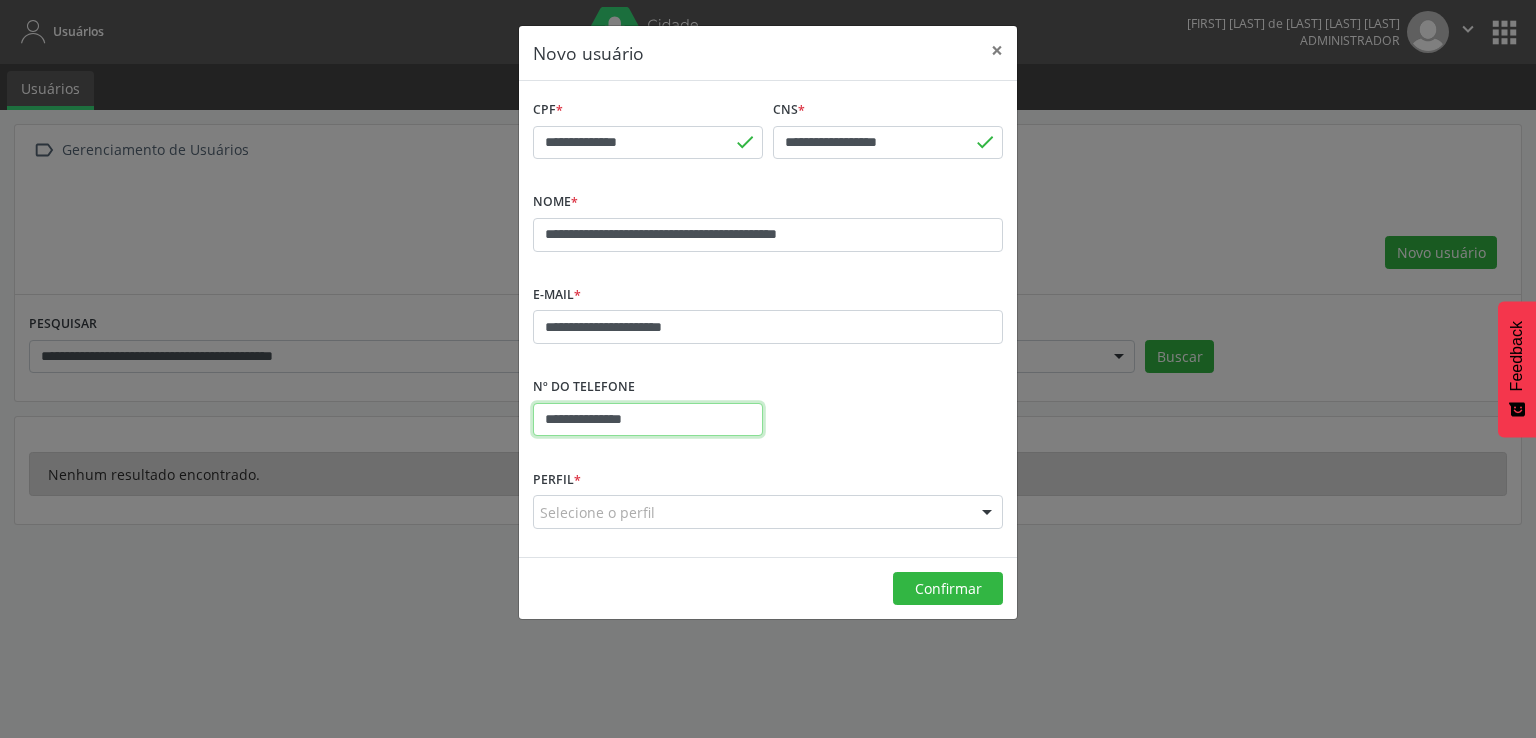 click on "**********" at bounding box center (648, 420) 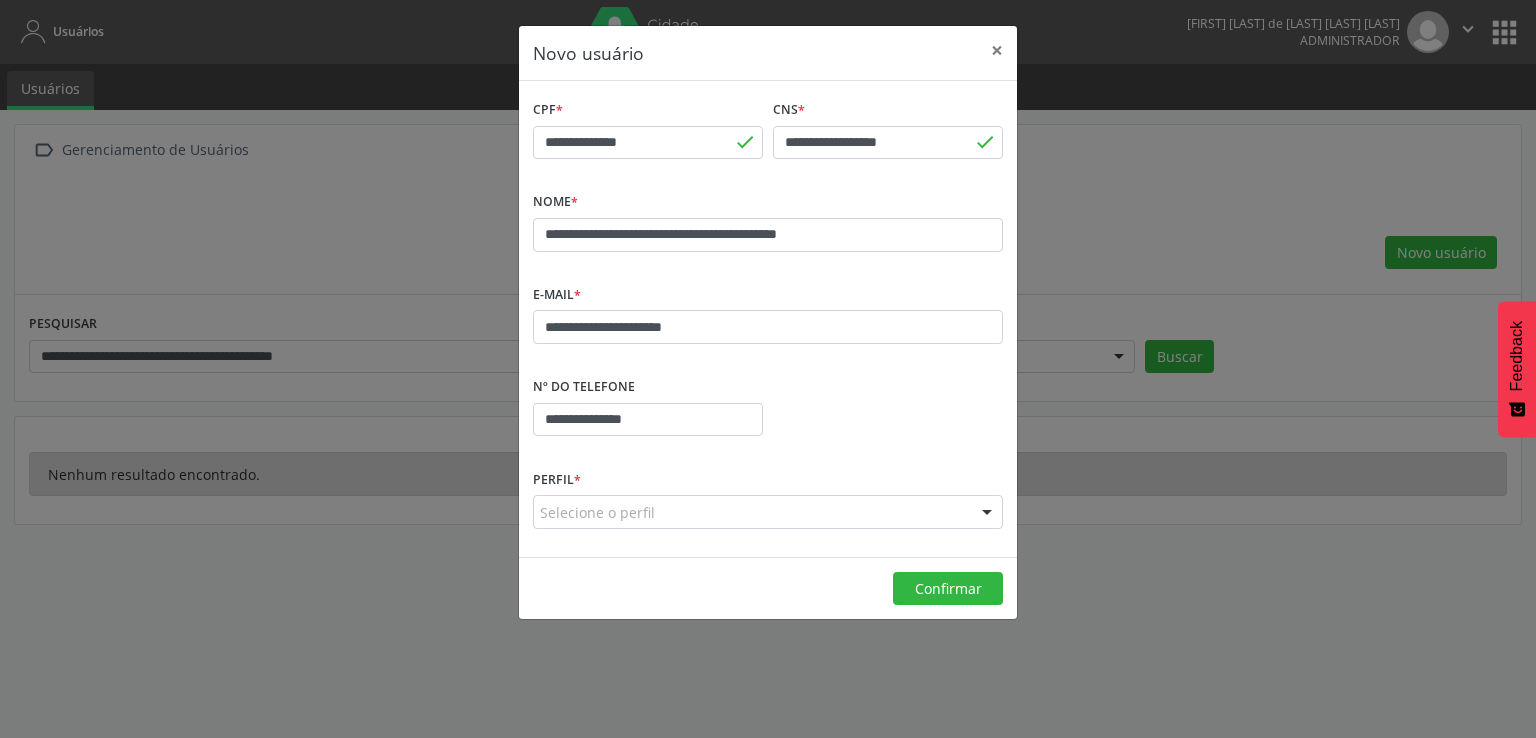 click on "Selecione o perfil" at bounding box center (768, 512) 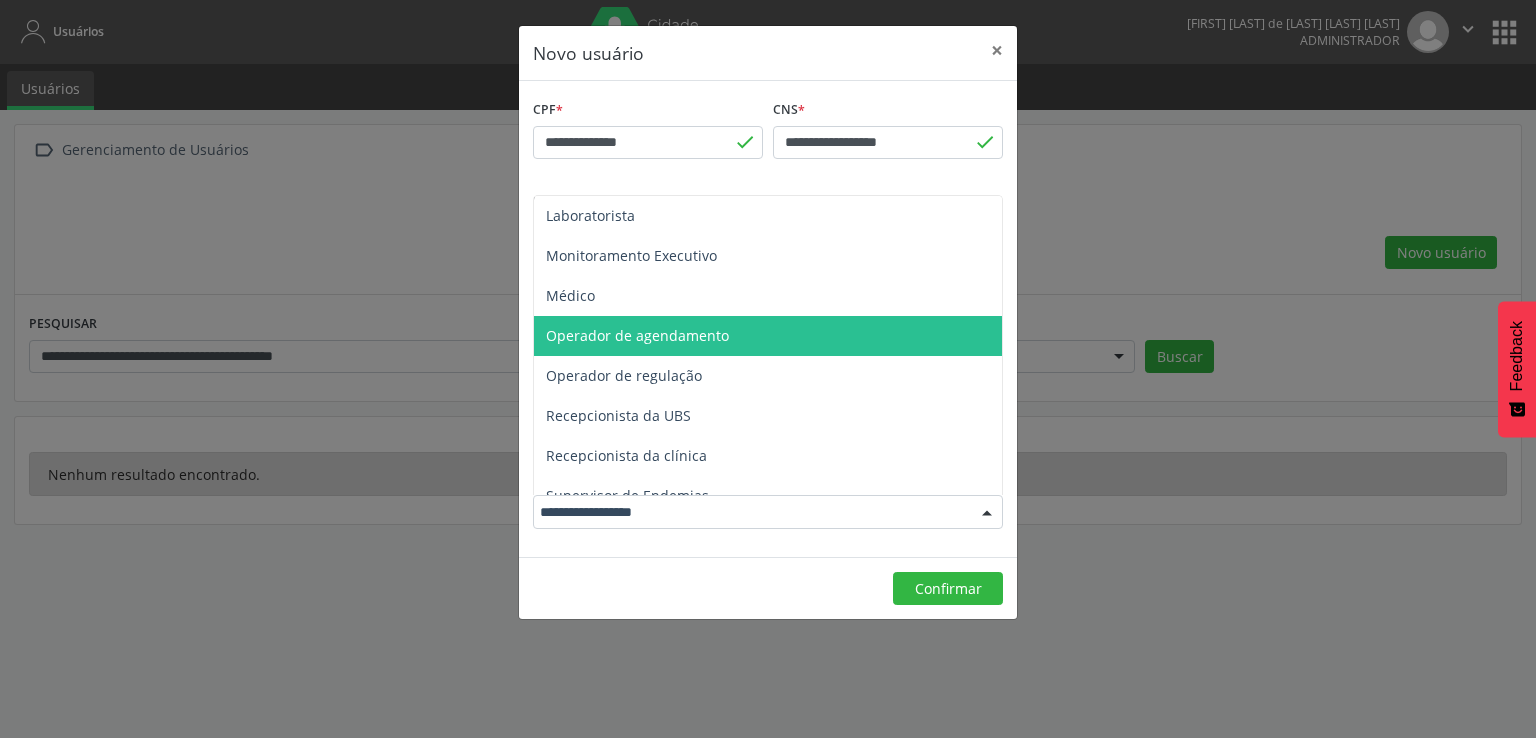 scroll, scrollTop: 460, scrollLeft: 0, axis: vertical 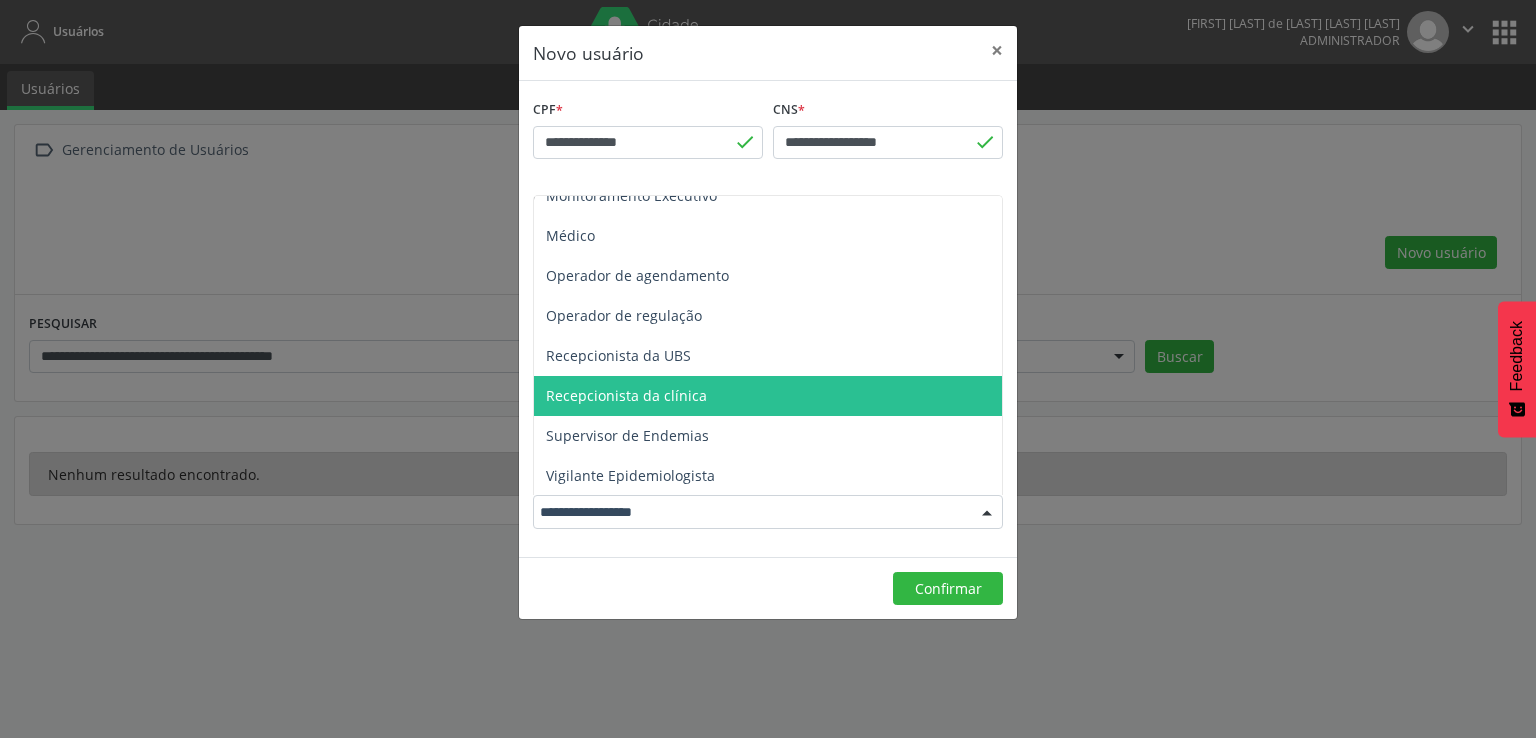 click on "Recepcionista da clínica" at bounding box center (768, 396) 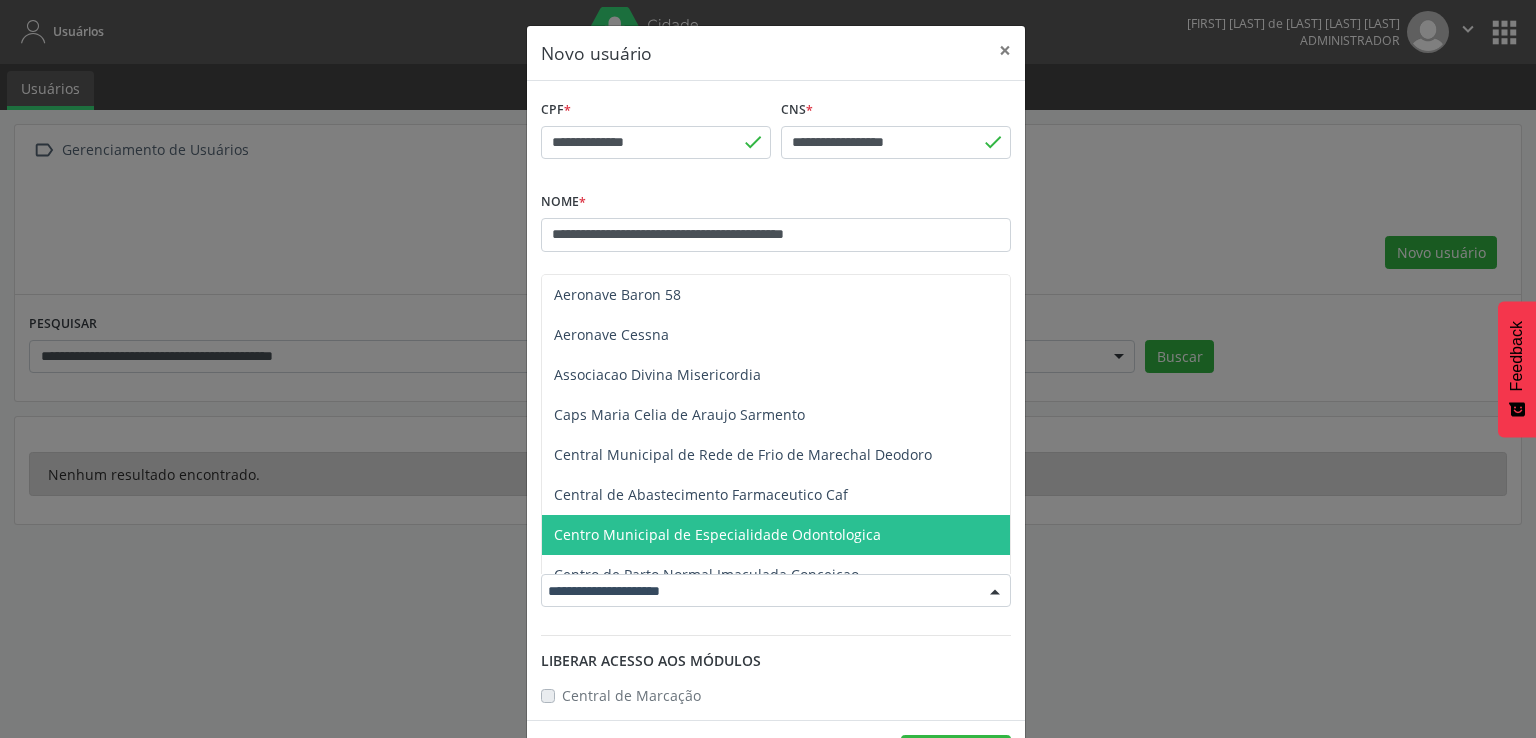 click on "Centro Municipal de Especialidade Odontologica" at bounding box center [717, 534] 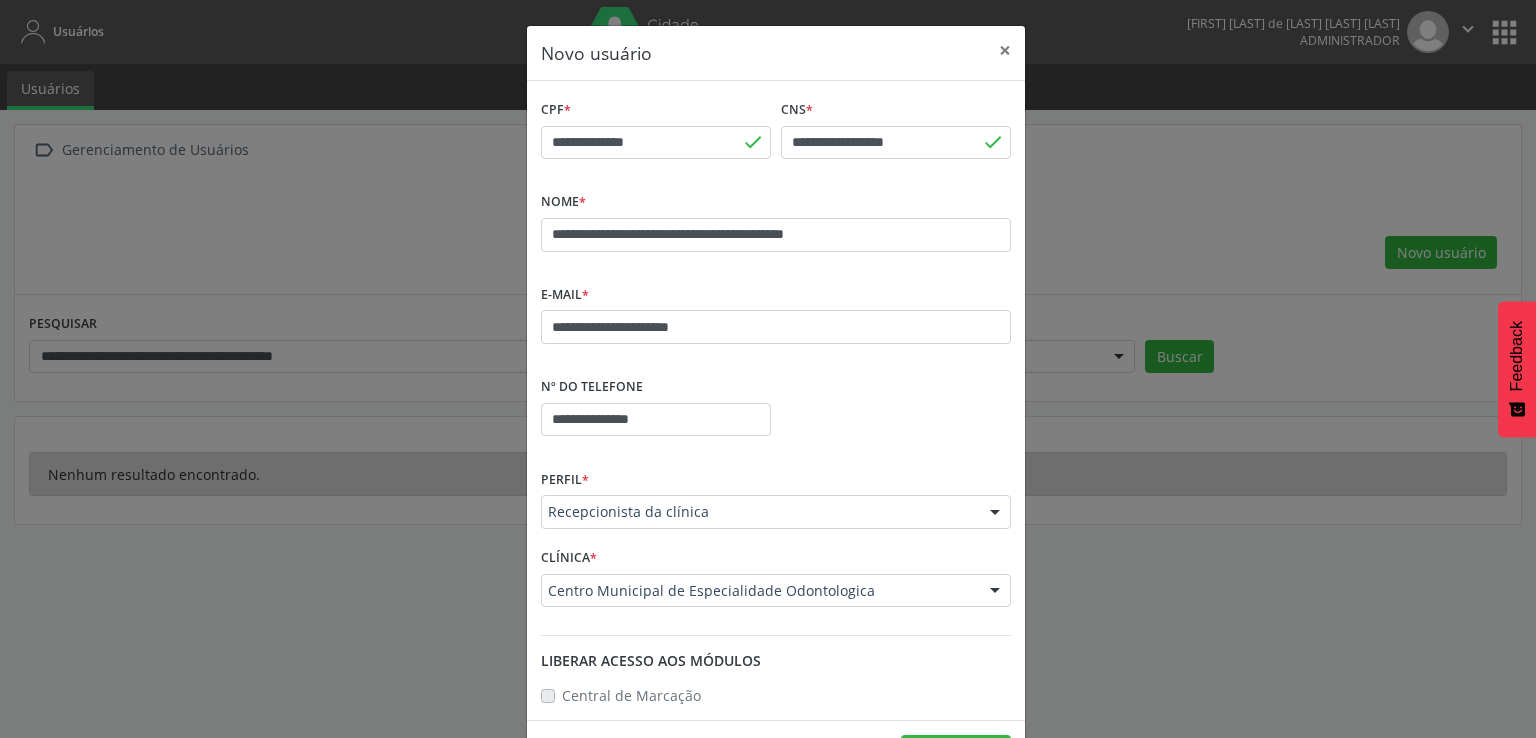 scroll, scrollTop: 68, scrollLeft: 0, axis: vertical 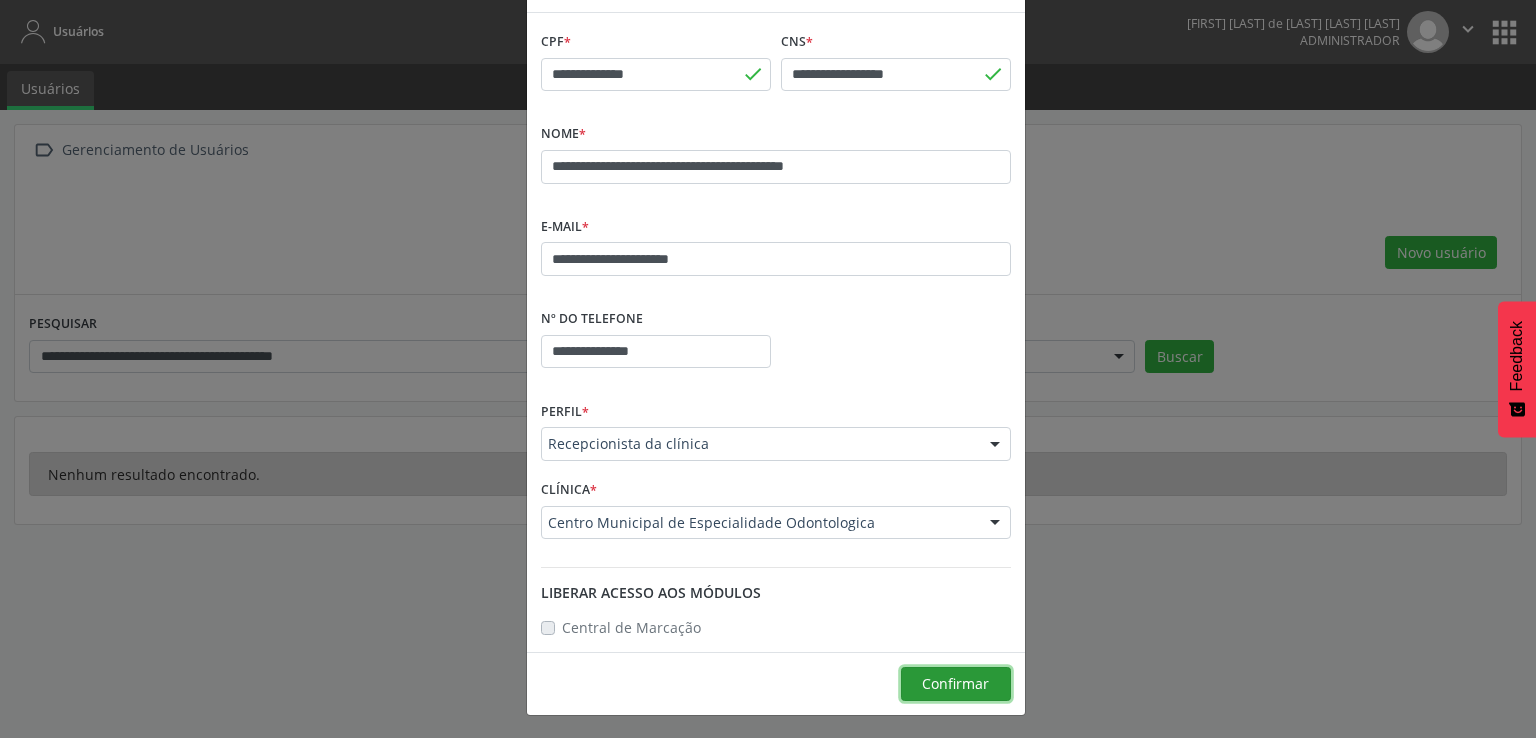click on "Confirmar" at bounding box center [955, 683] 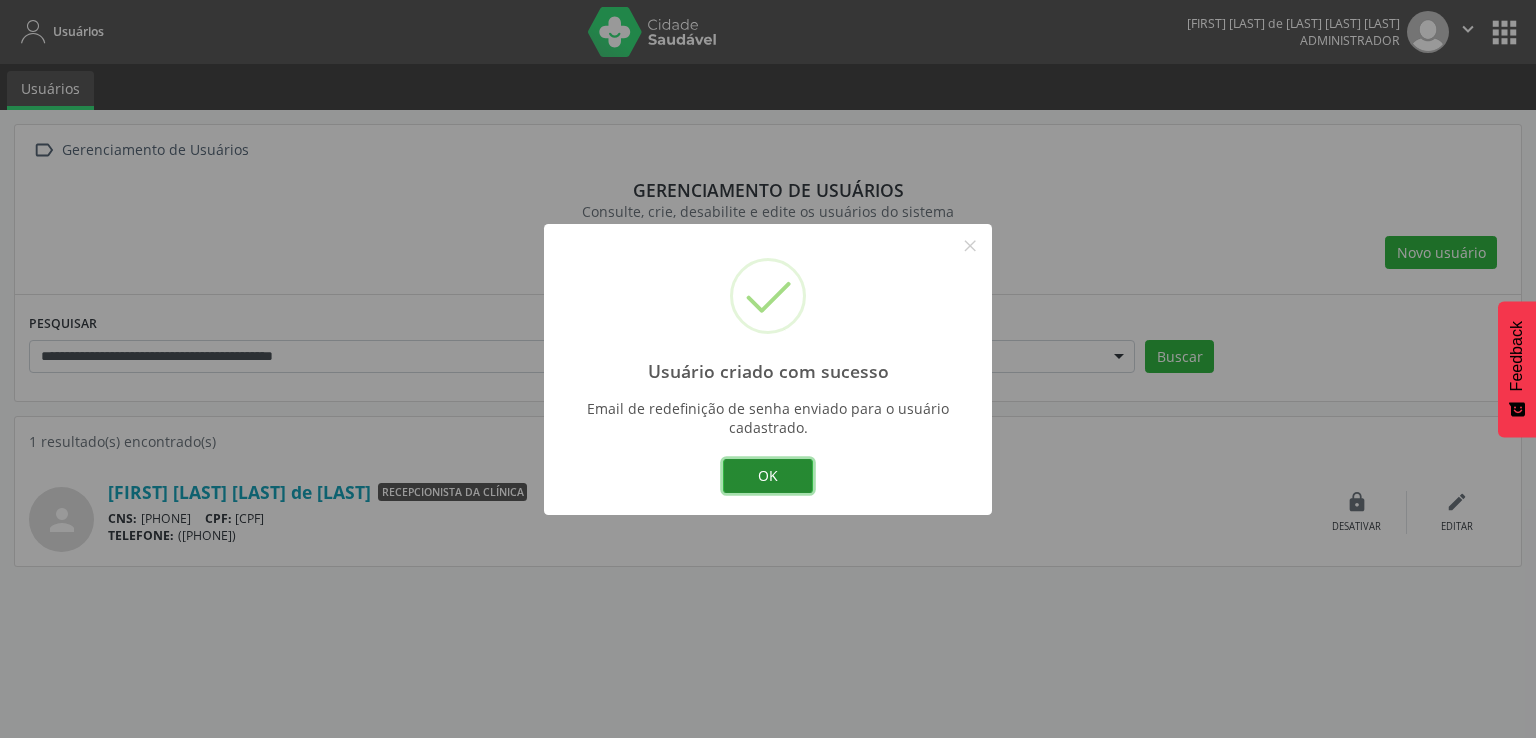 click on "OK" at bounding box center (768, 476) 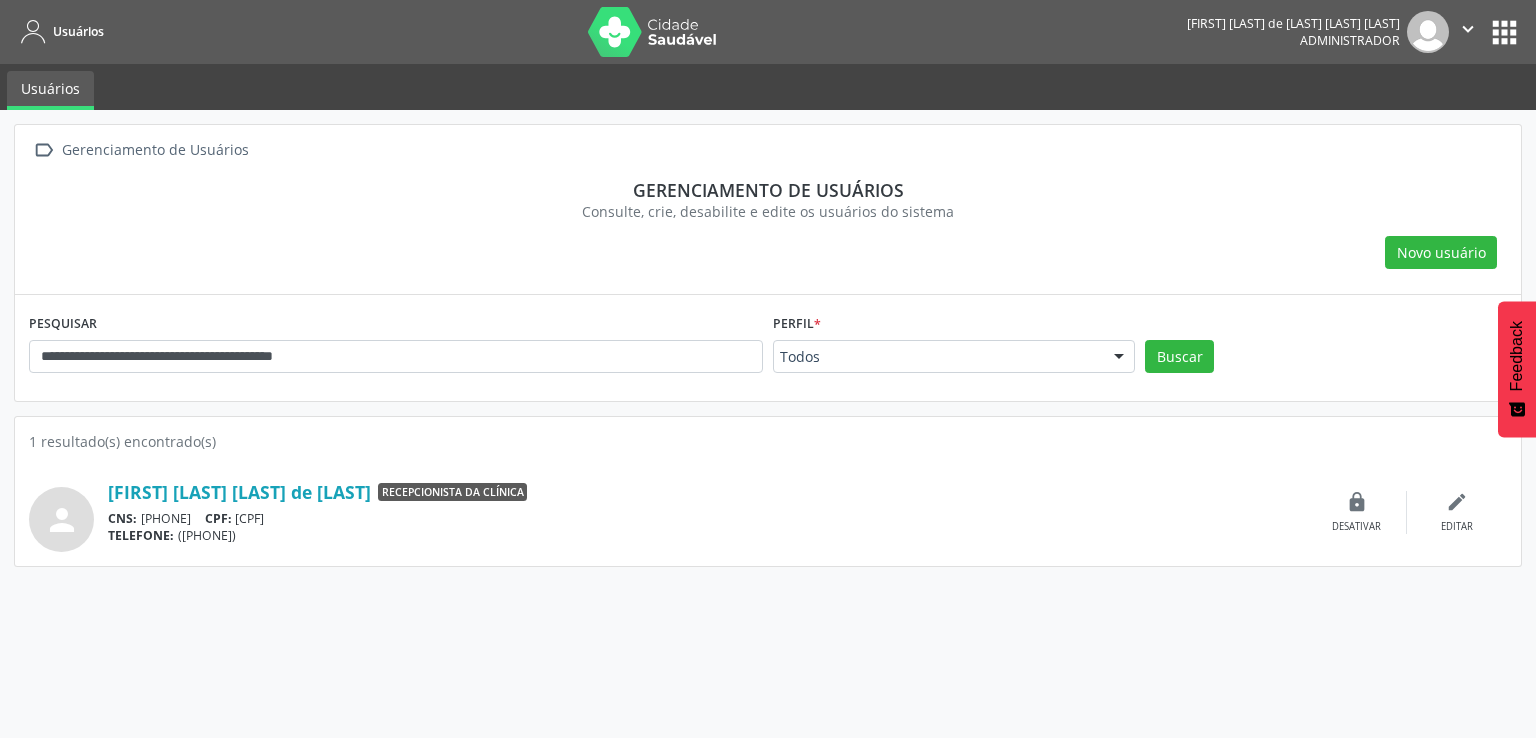 click on "**********" at bounding box center (768, 424) 